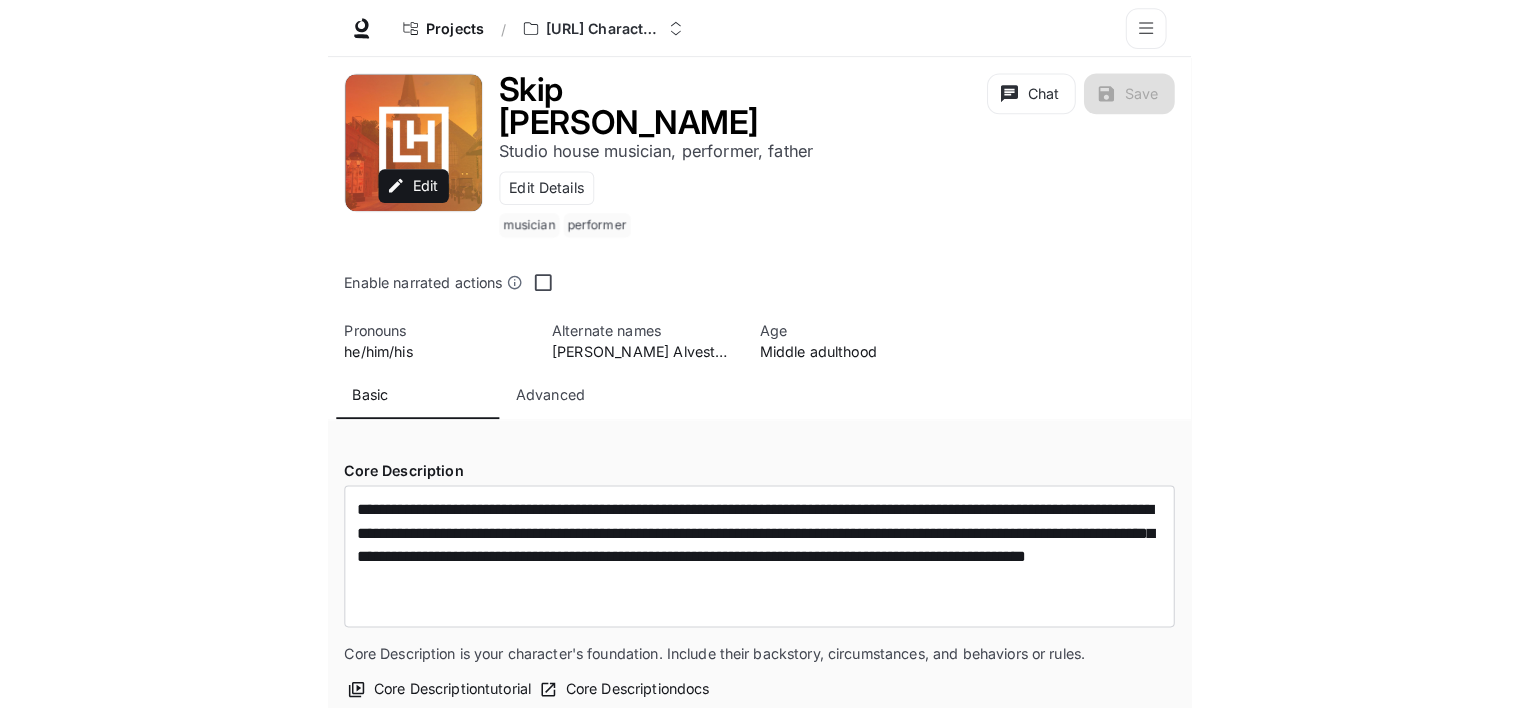 scroll, scrollTop: 0, scrollLeft: 0, axis: both 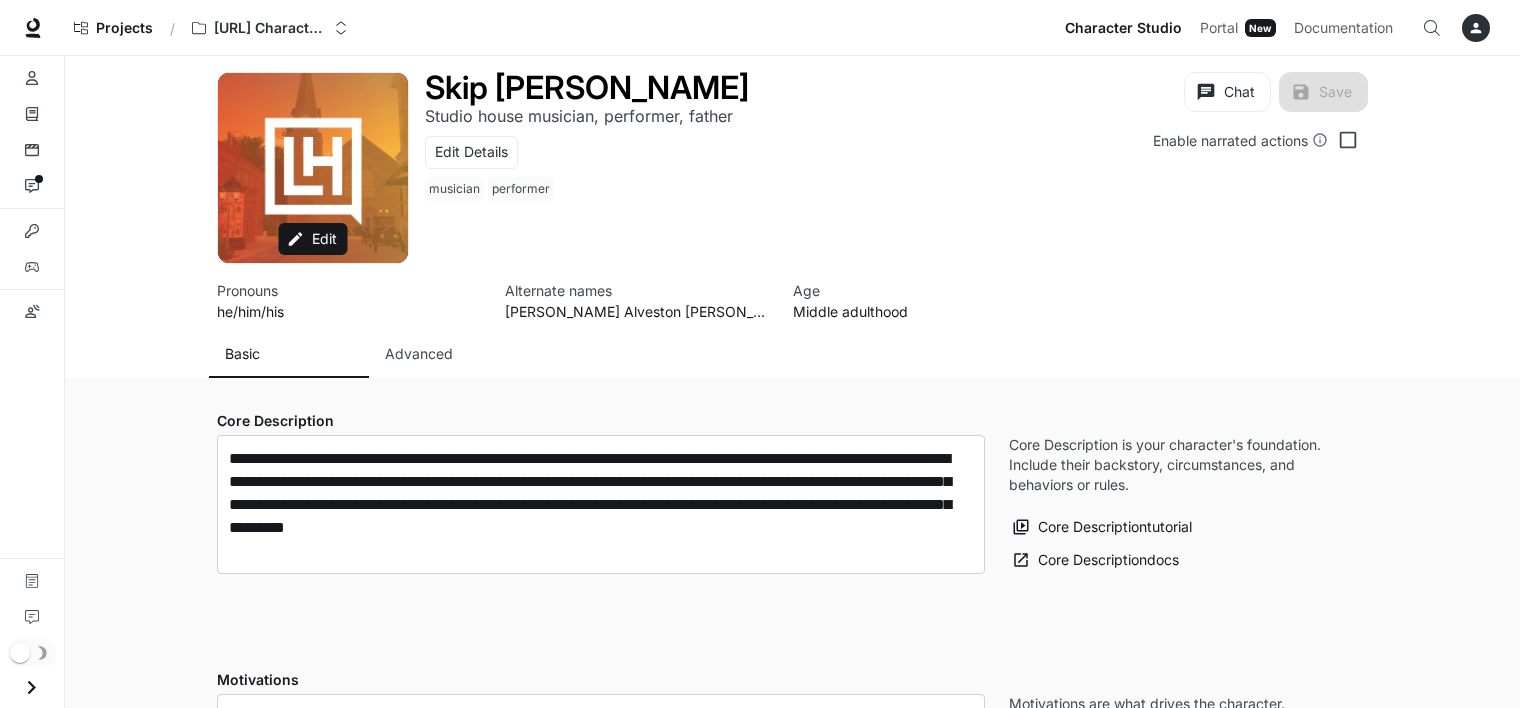 click on "Skip [PERSON_NAME] Studio house musician, performer, father Edit Details musician performer Chat Save Enable narrated actions" at bounding box center (889, 168) 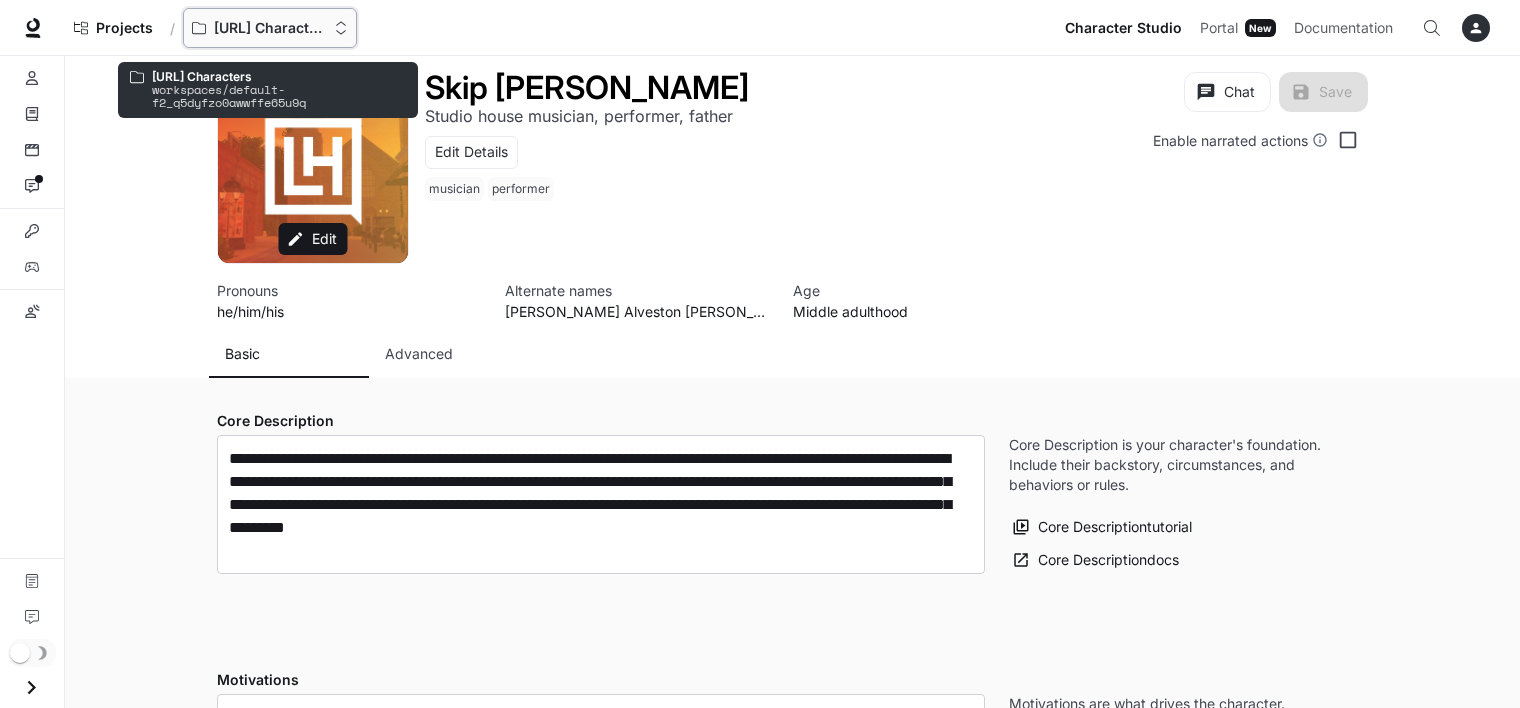 click on "[URL] Characters" at bounding box center [270, 28] 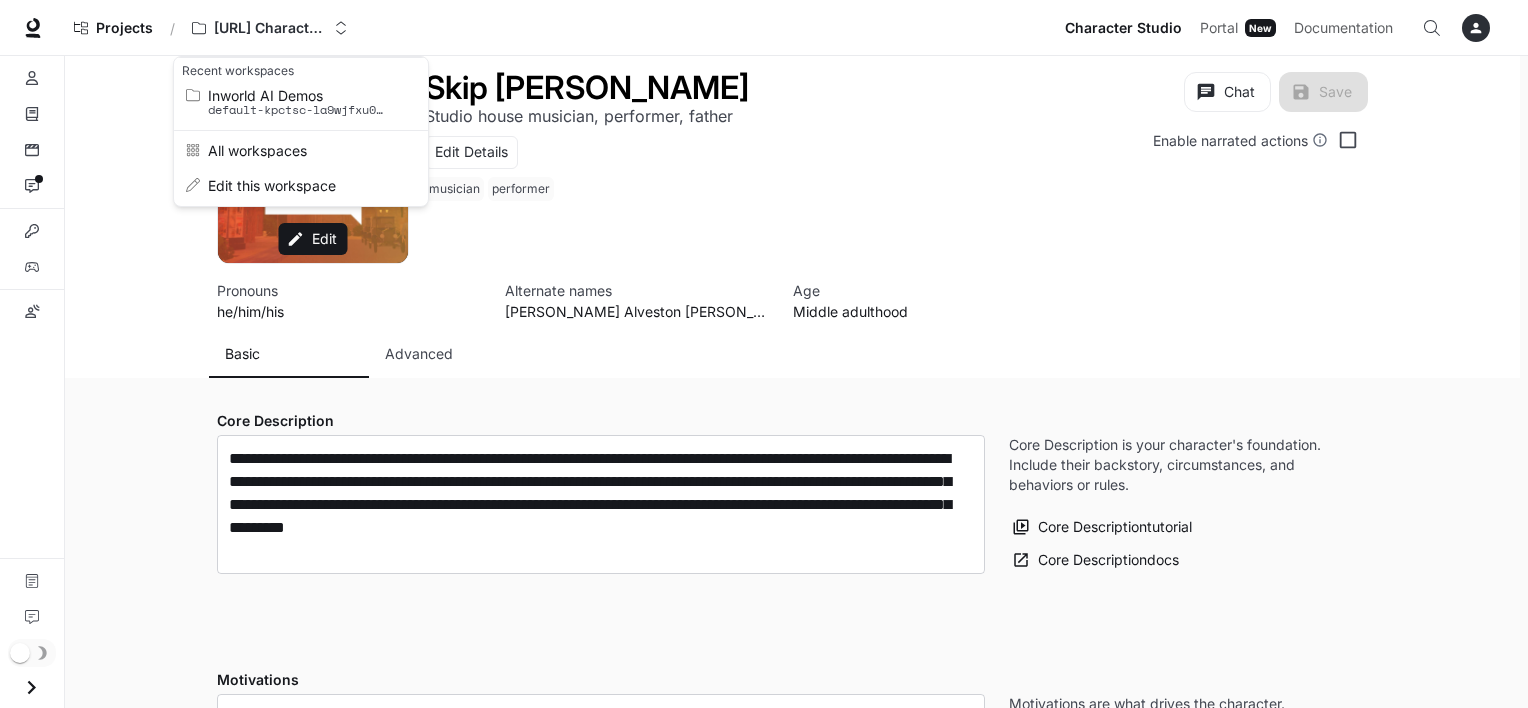 click at bounding box center (764, 354) 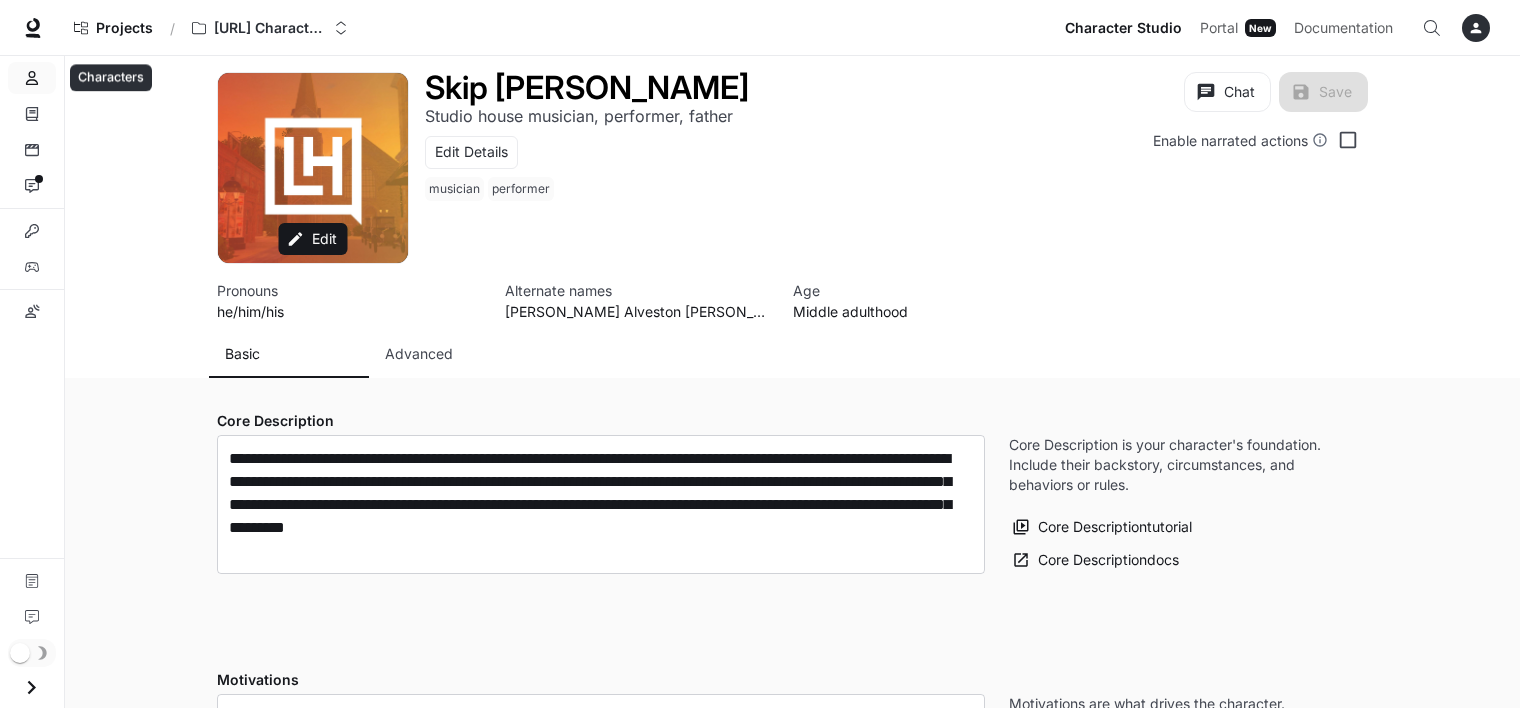 click on "Characters" at bounding box center (32, 78) 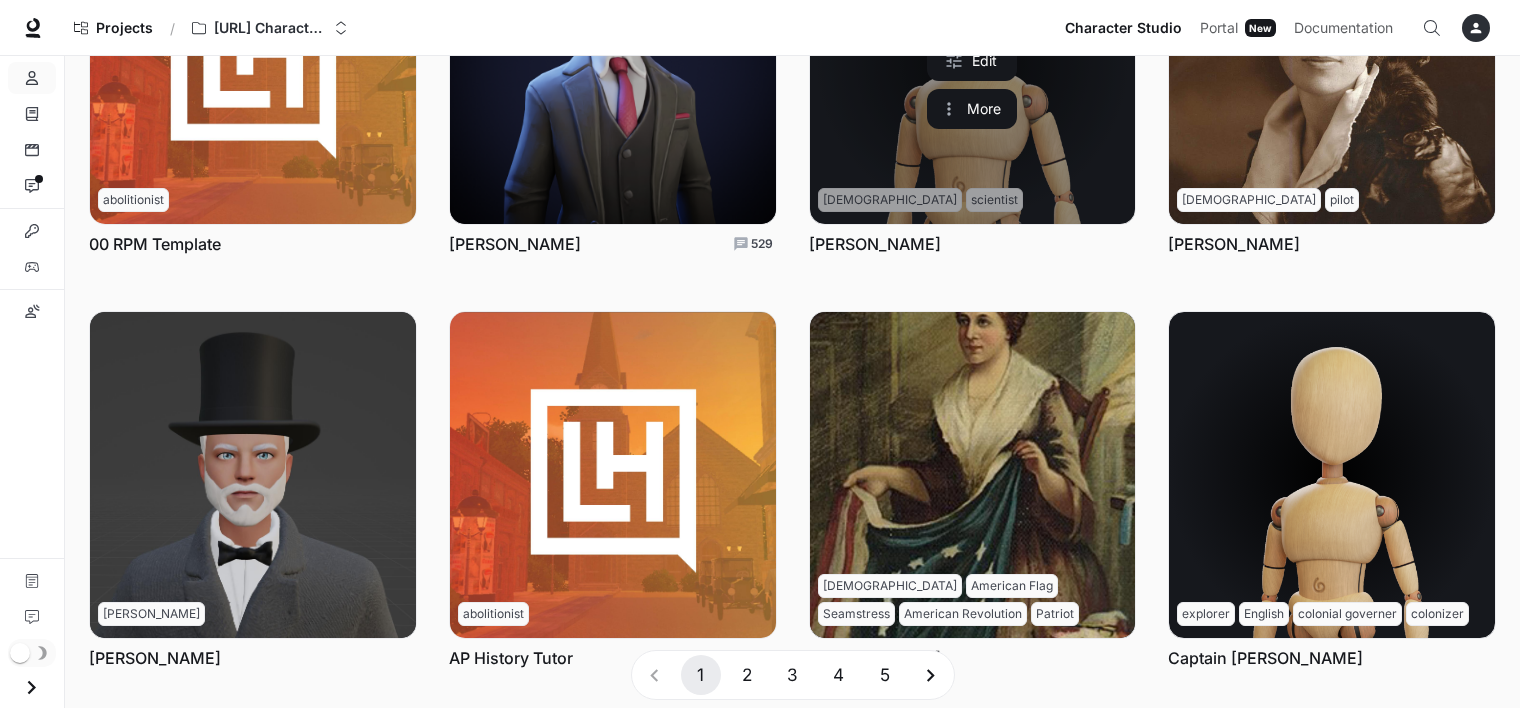scroll, scrollTop: 240, scrollLeft: 0, axis: vertical 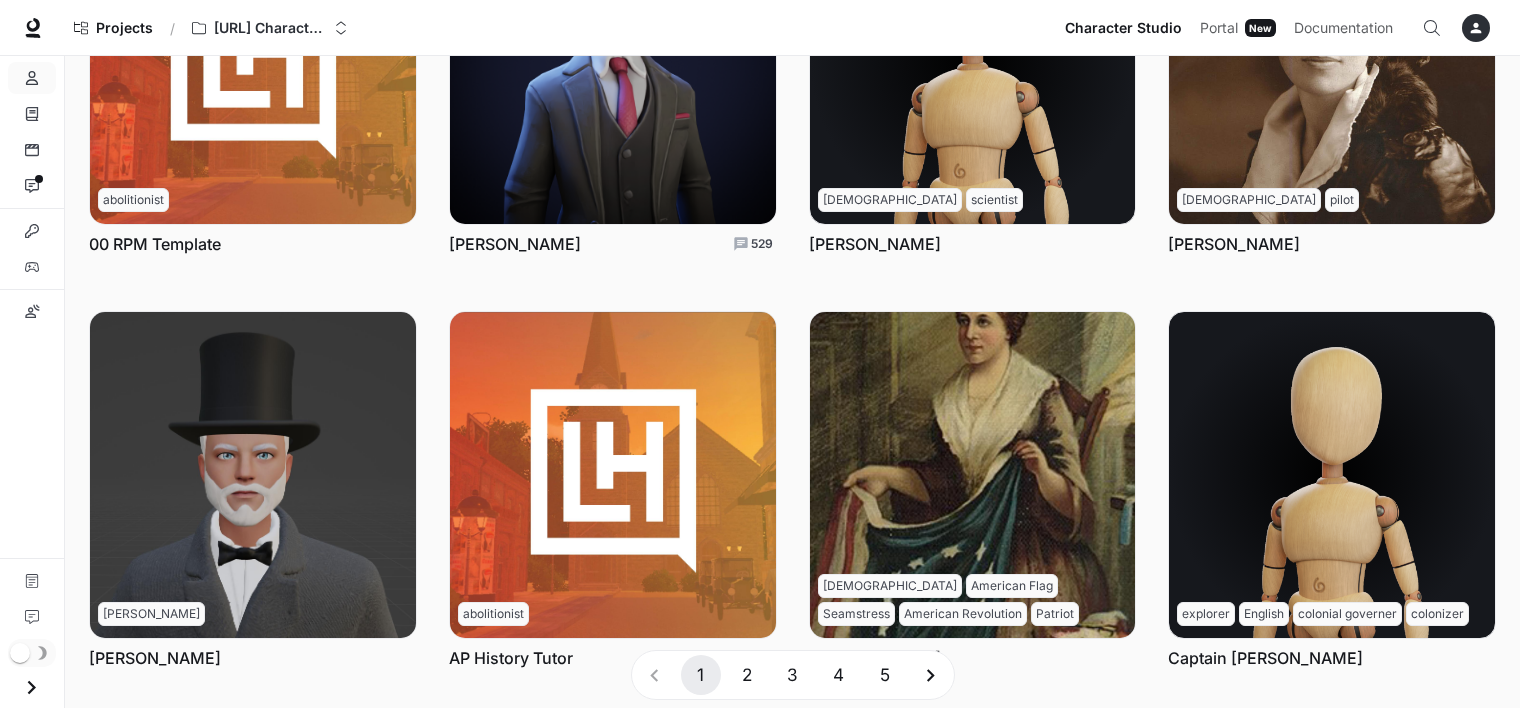 click on "3" at bounding box center [793, 675] 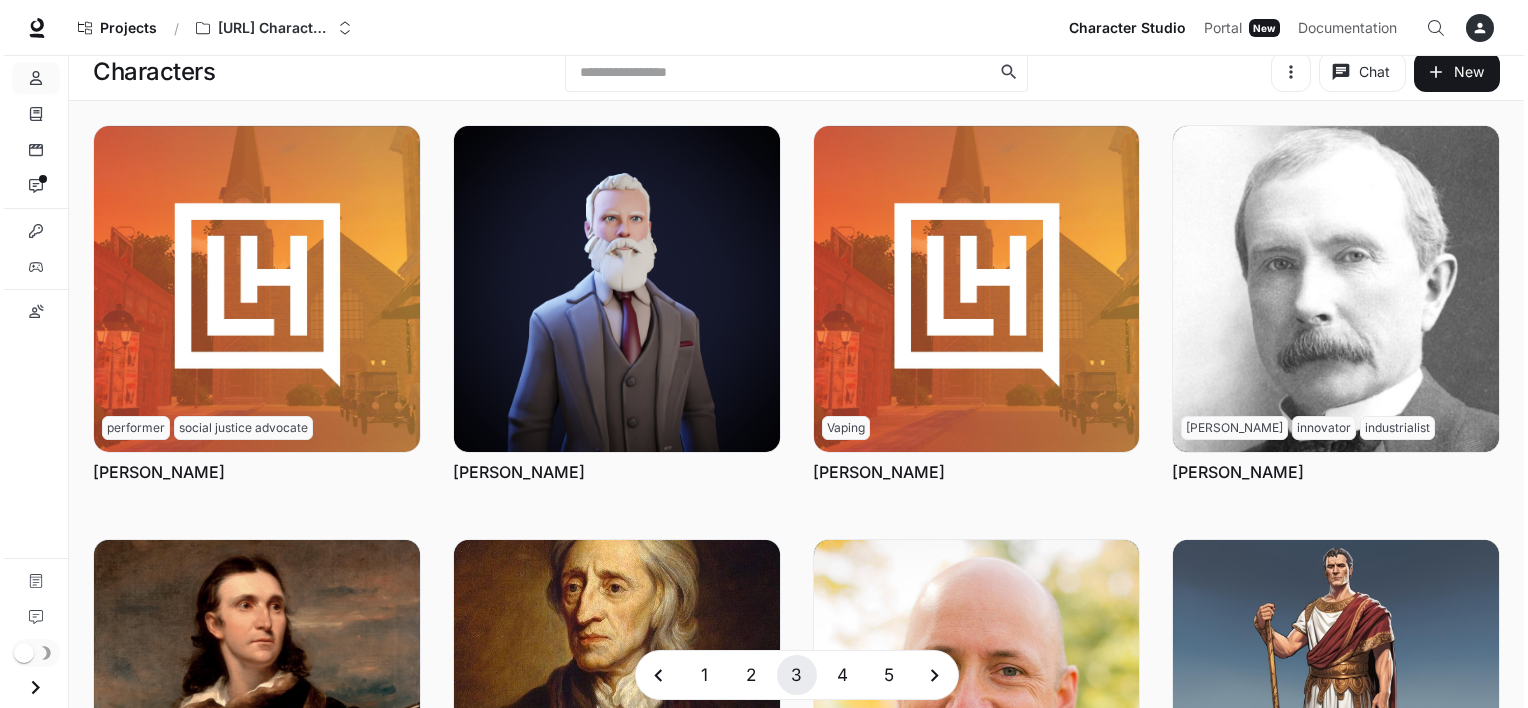 scroll, scrollTop: 0, scrollLeft: 0, axis: both 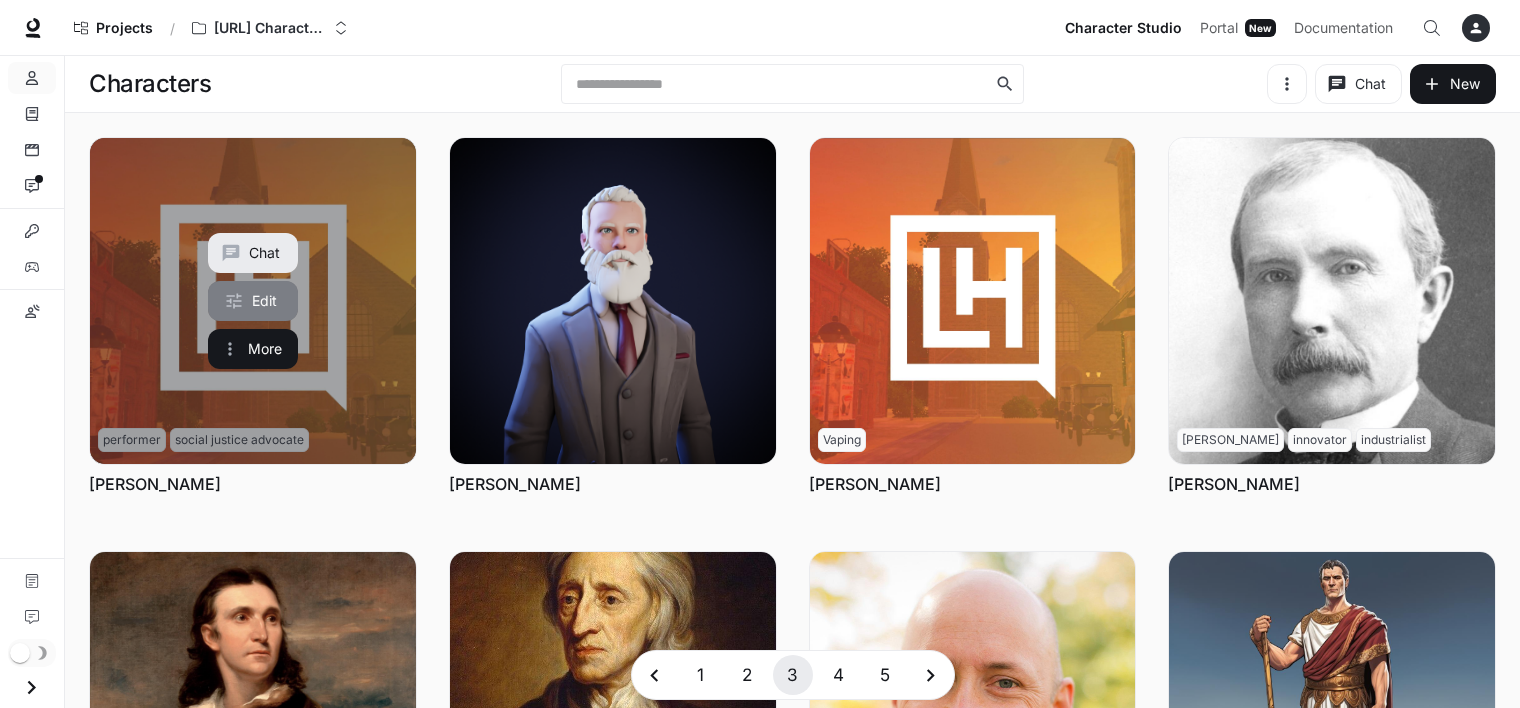 click on "Edit" at bounding box center [253, 301] 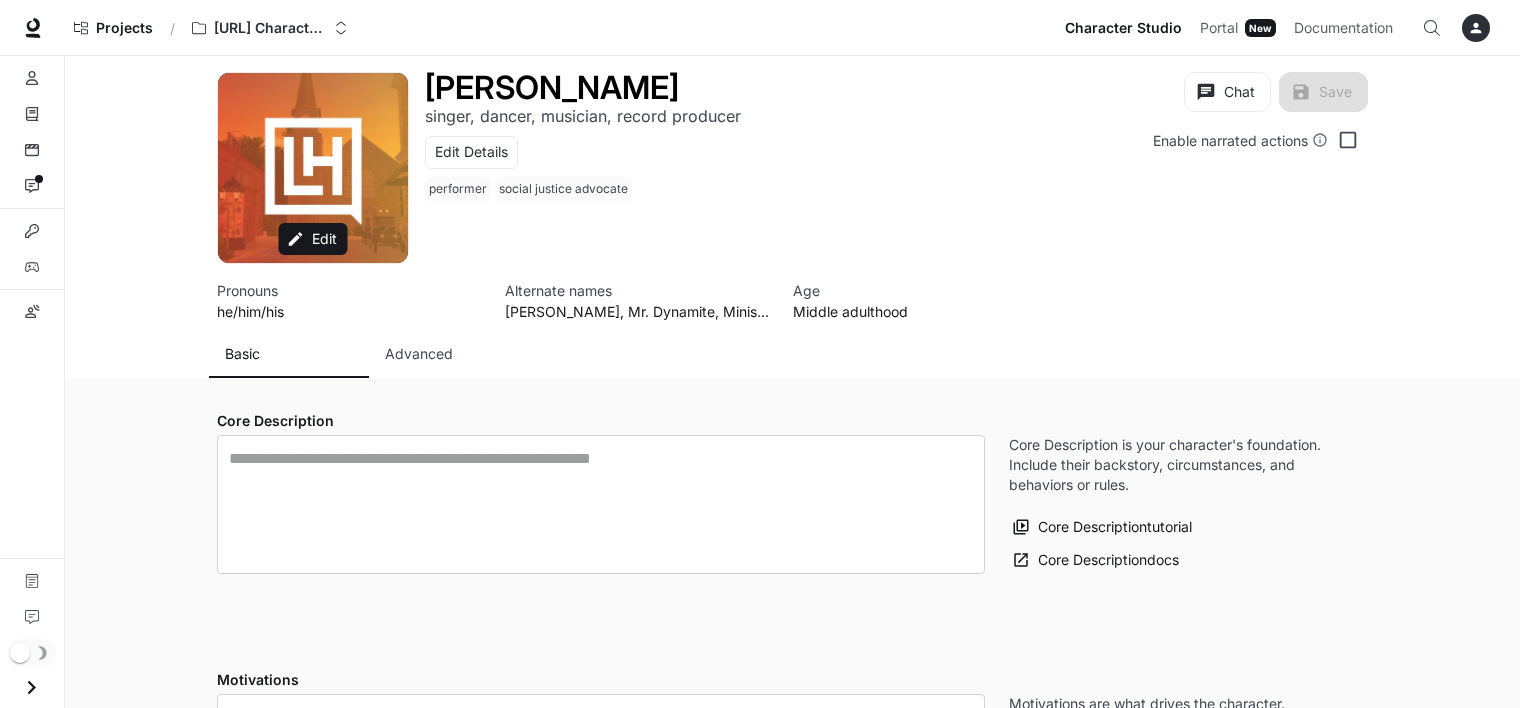 type on "**********" 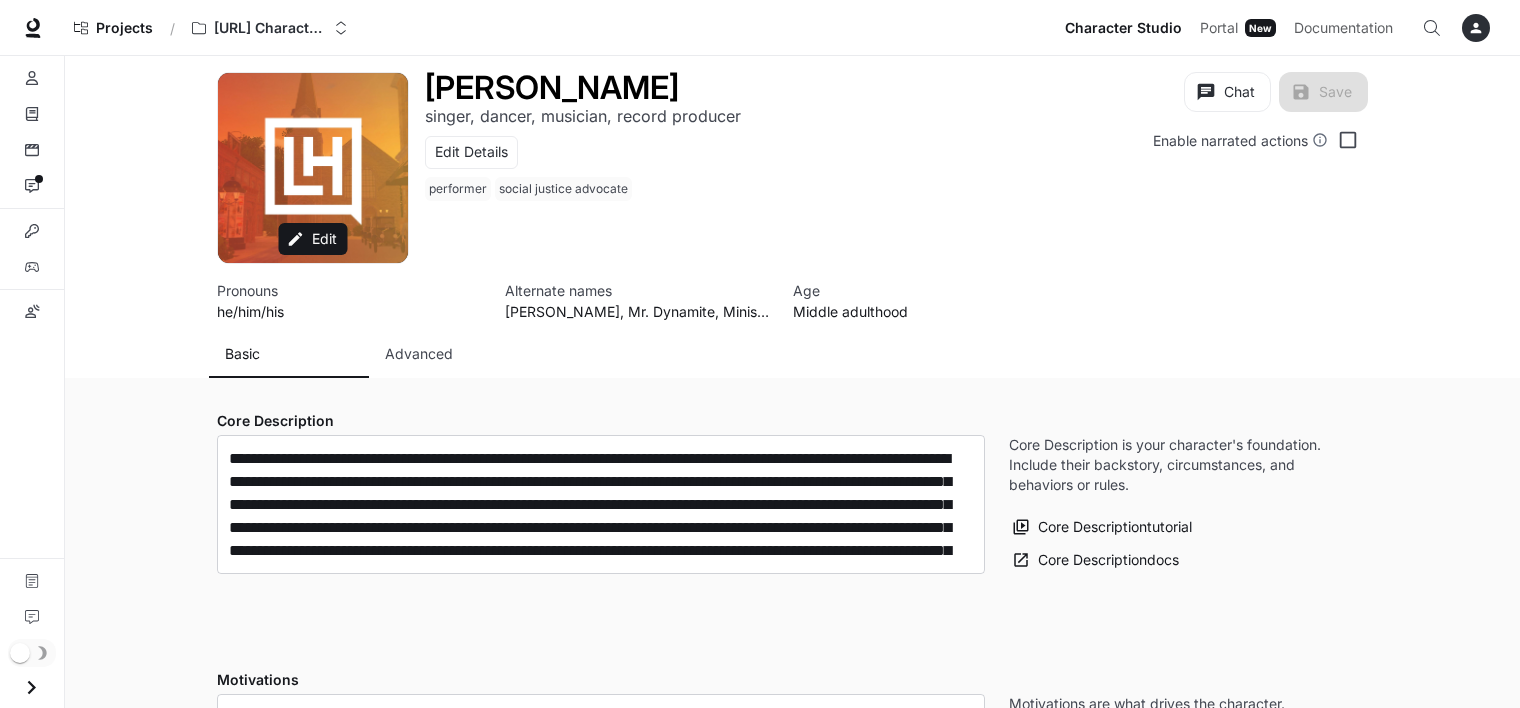 type on "**********" 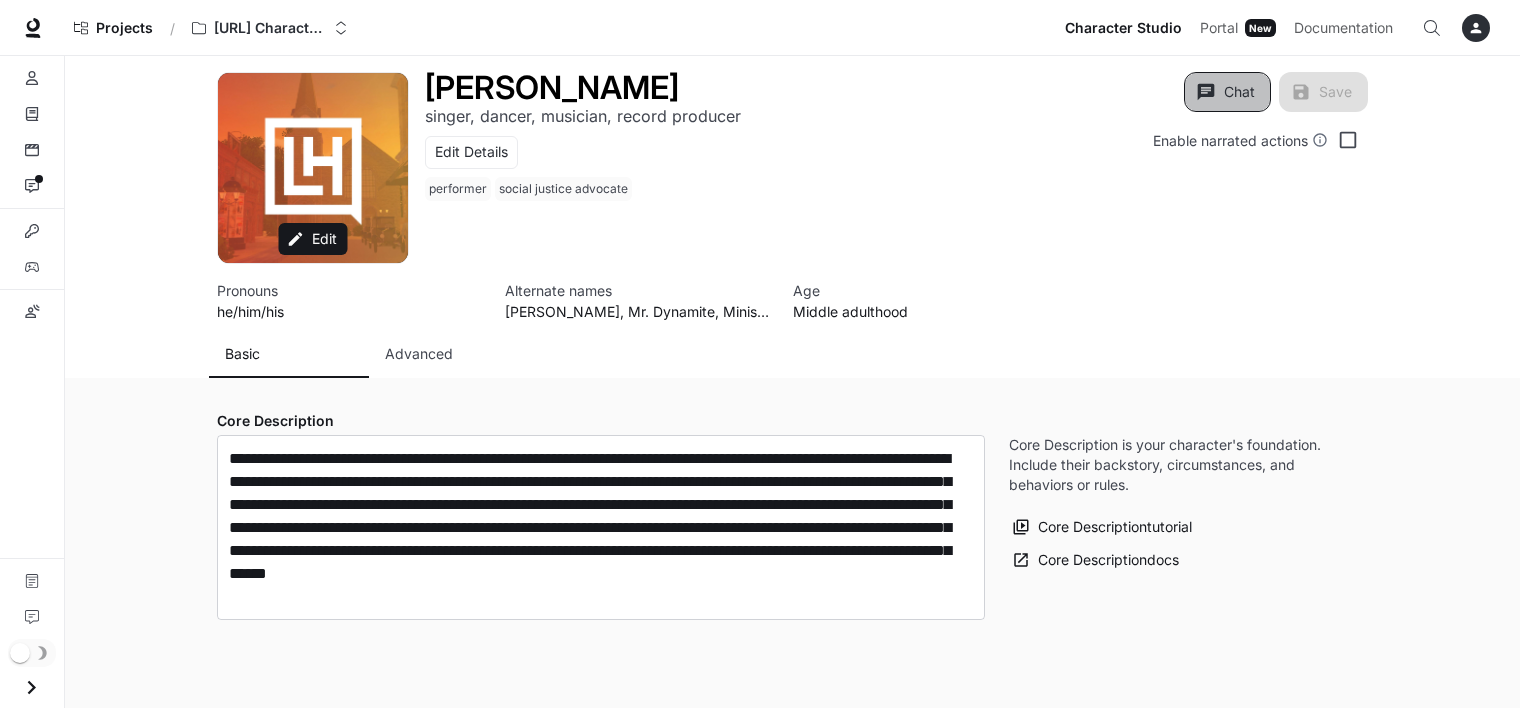 click on "Chat" at bounding box center (1227, 92) 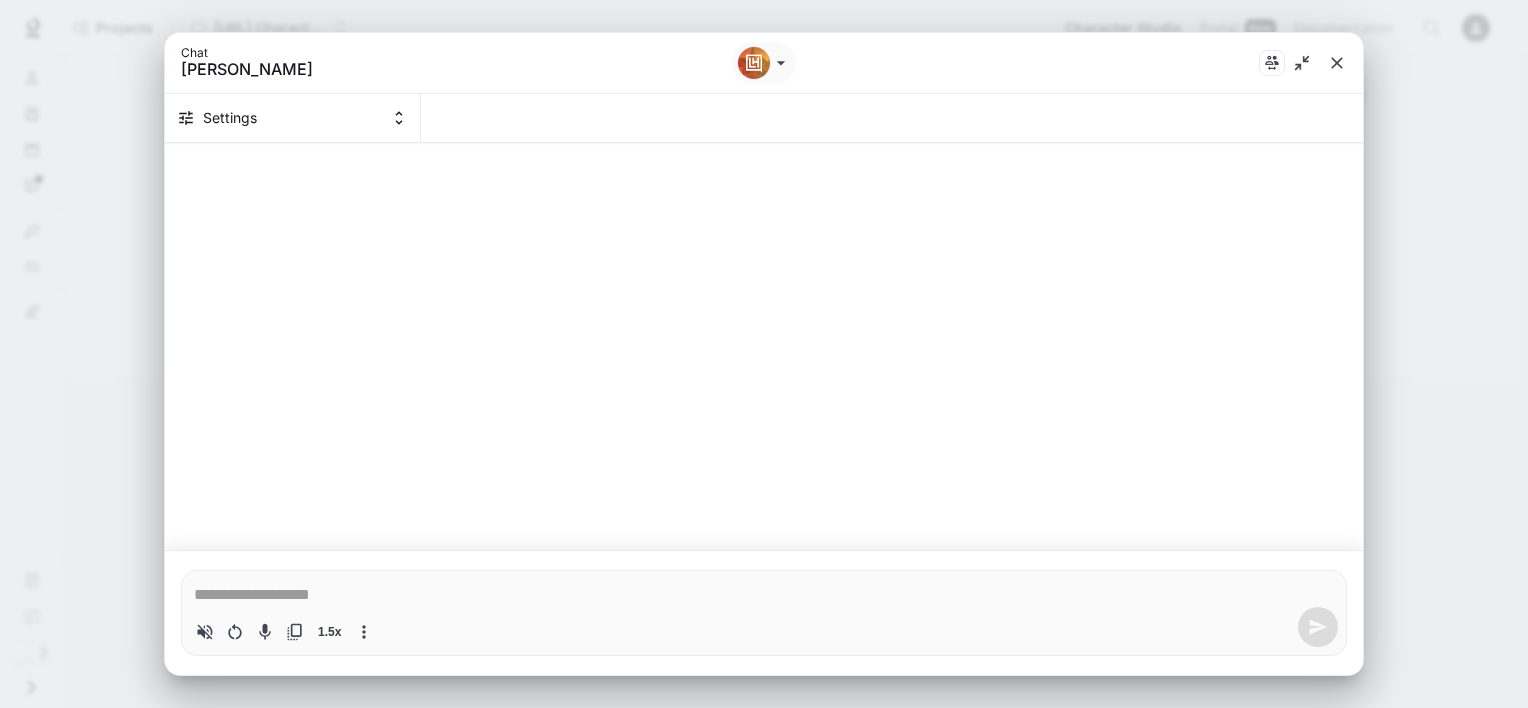 type on "*" 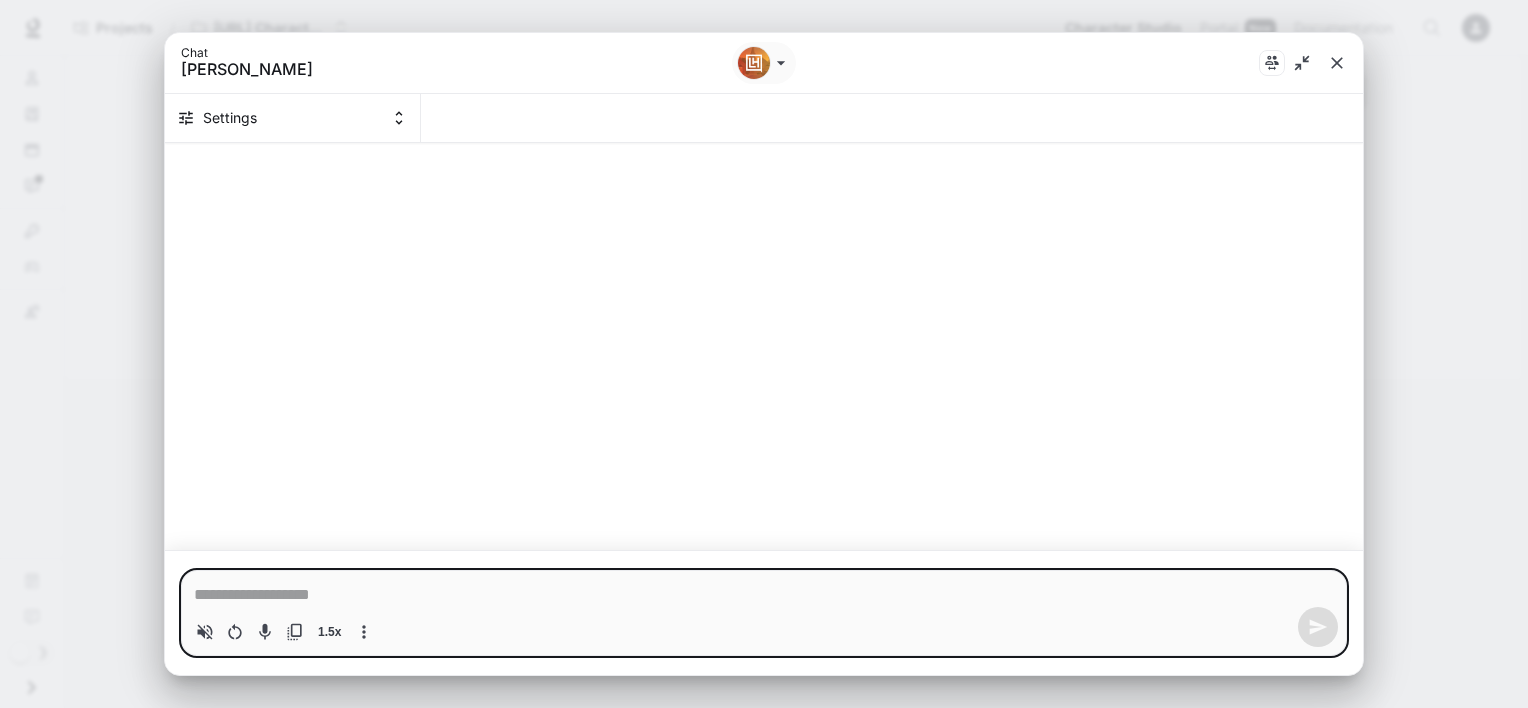 click at bounding box center (764, 595) 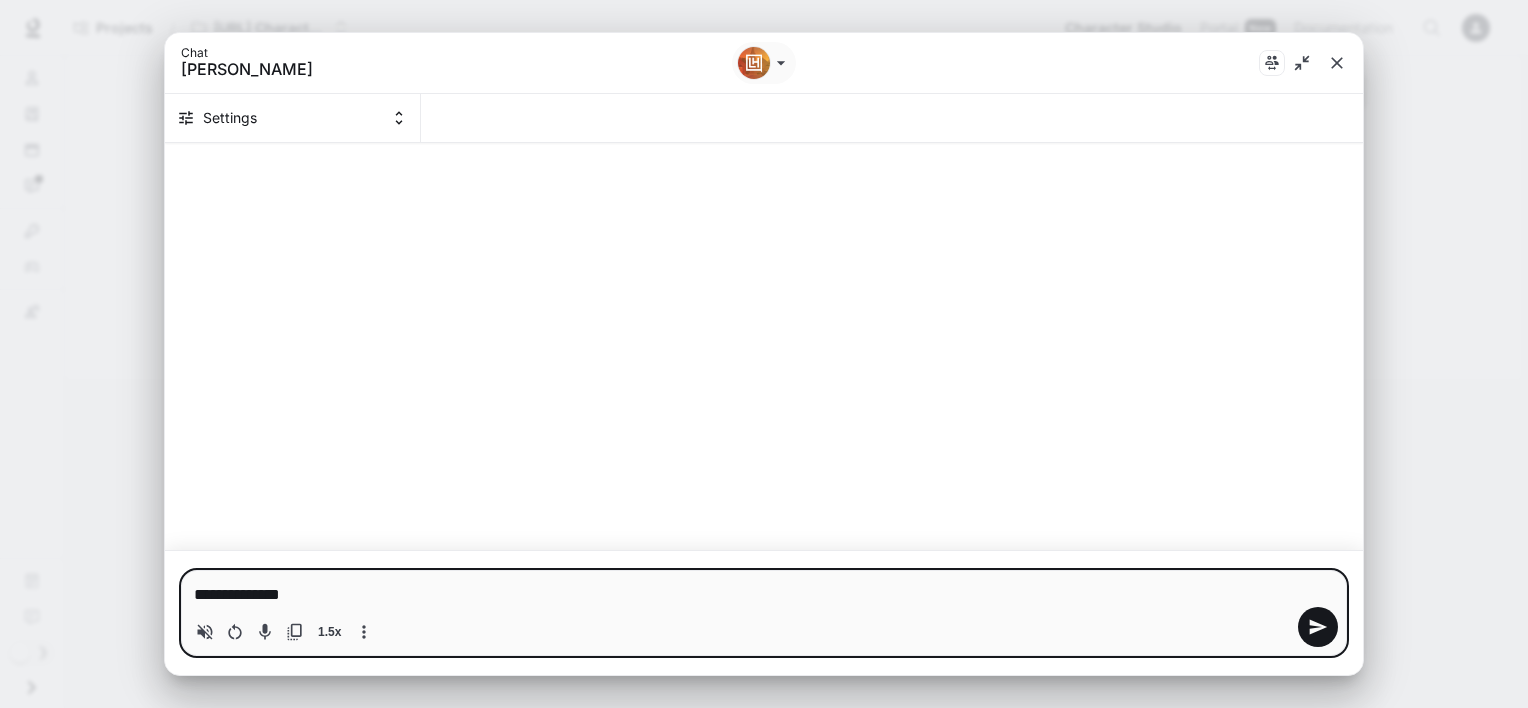 type on "**********" 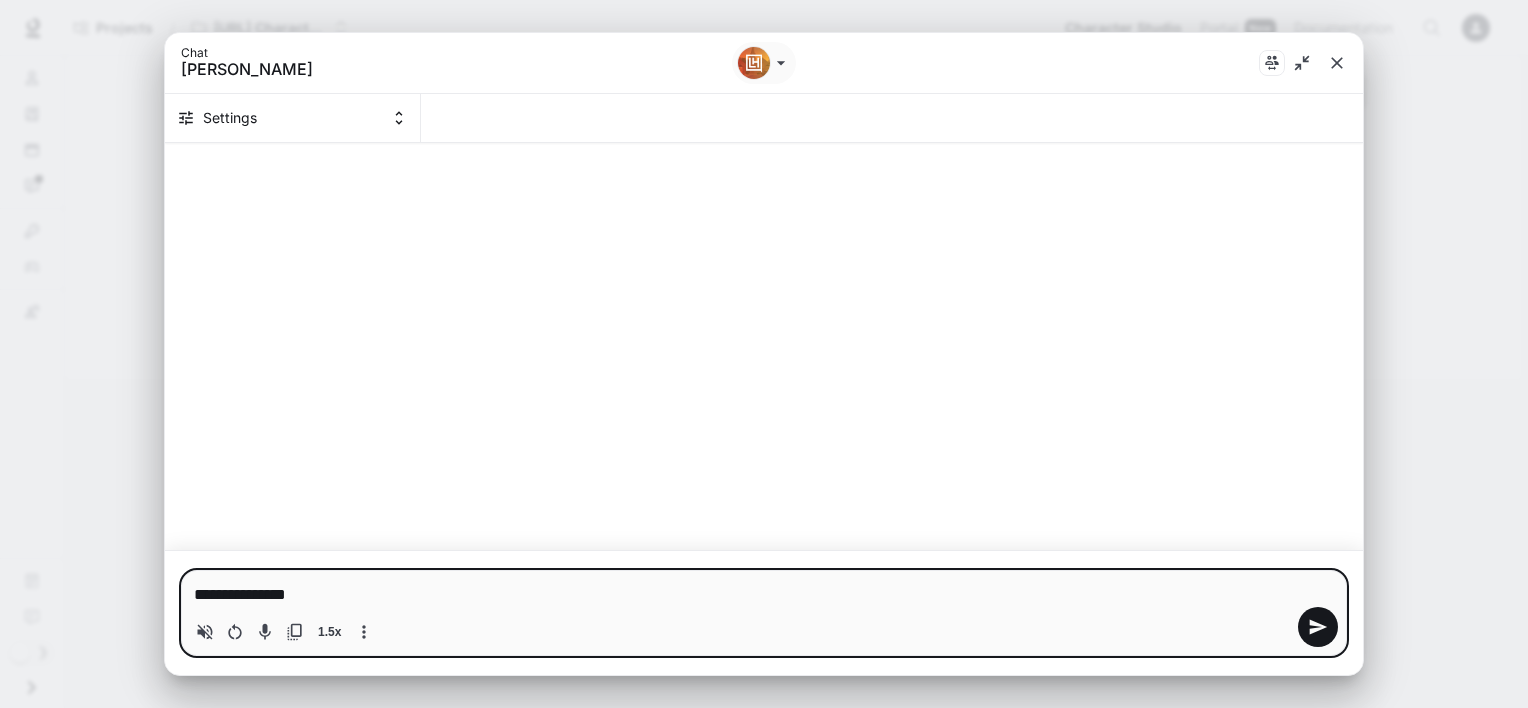 type on "**********" 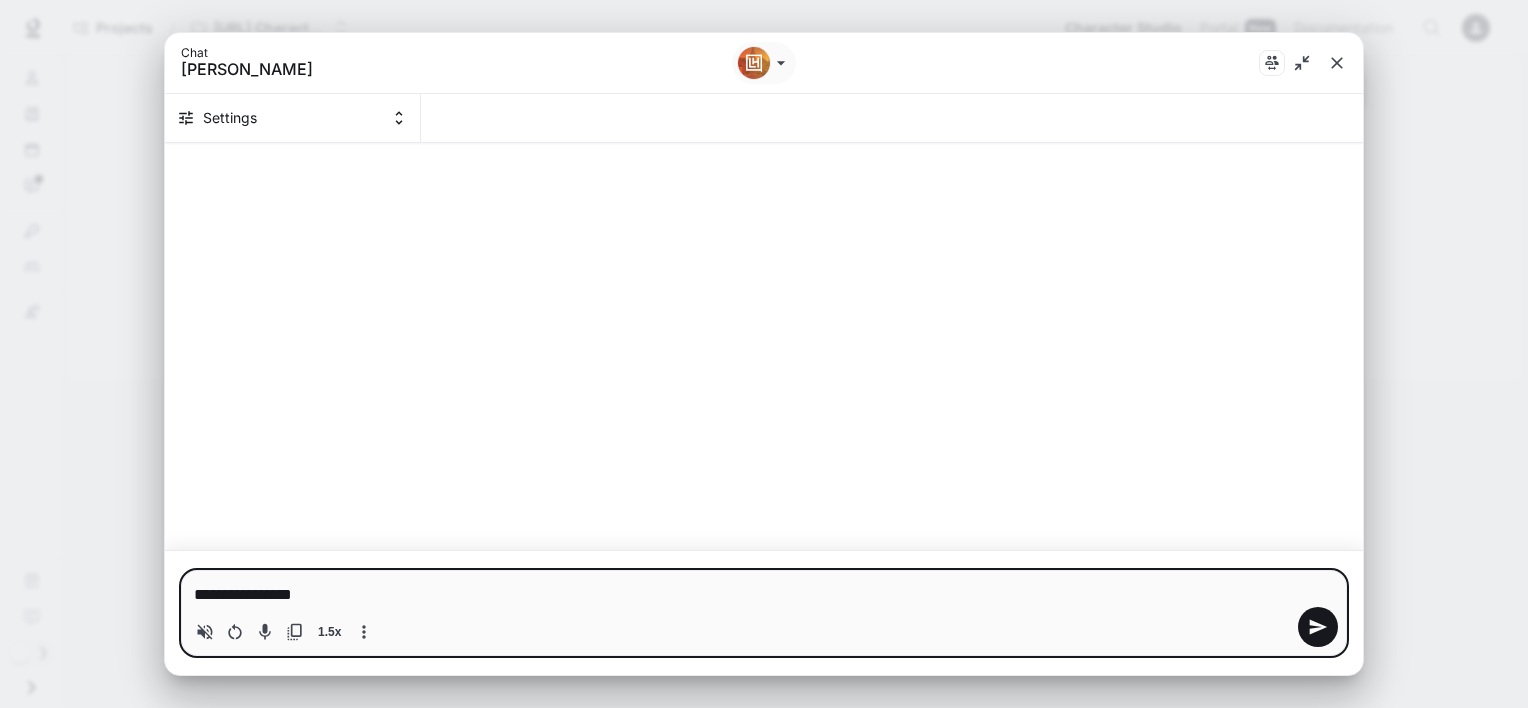 type on "**********" 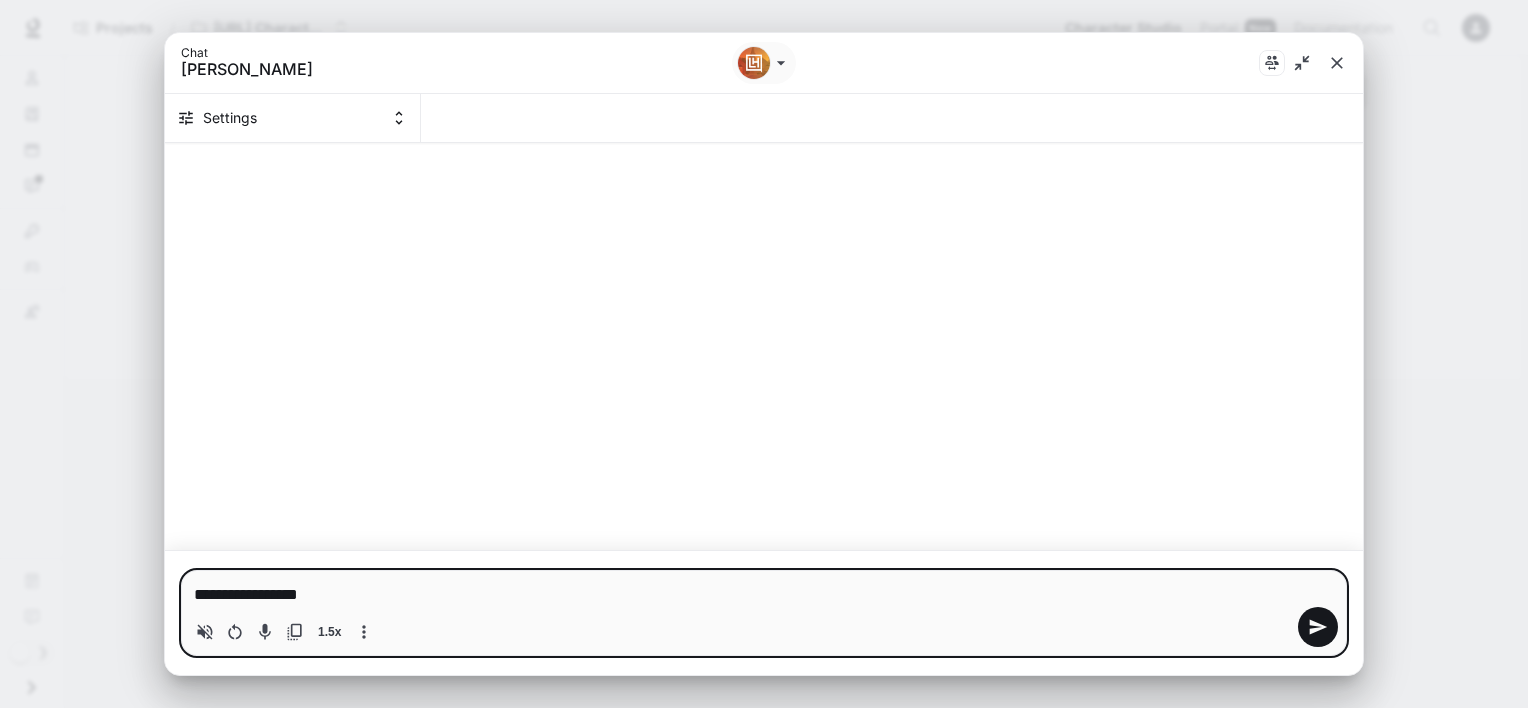 type on "**********" 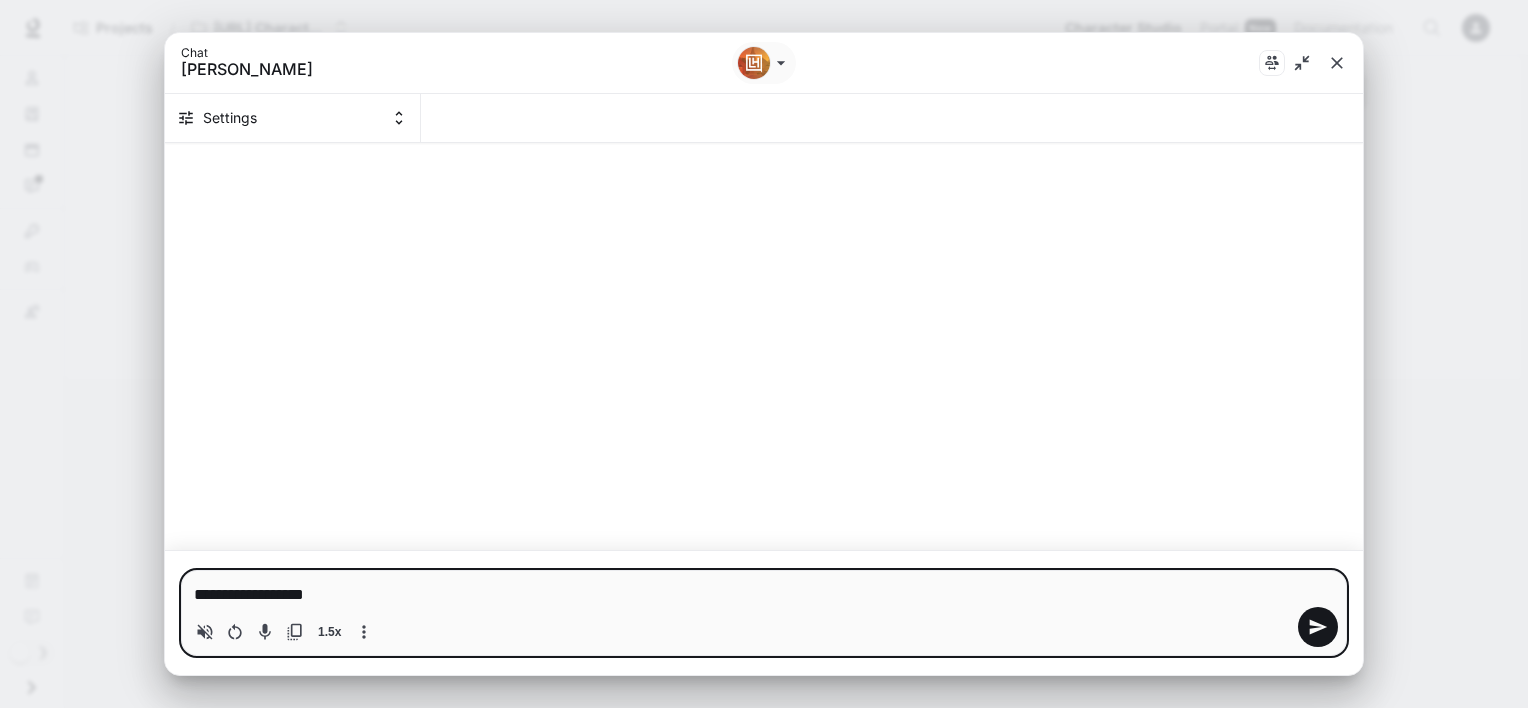 type on "**********" 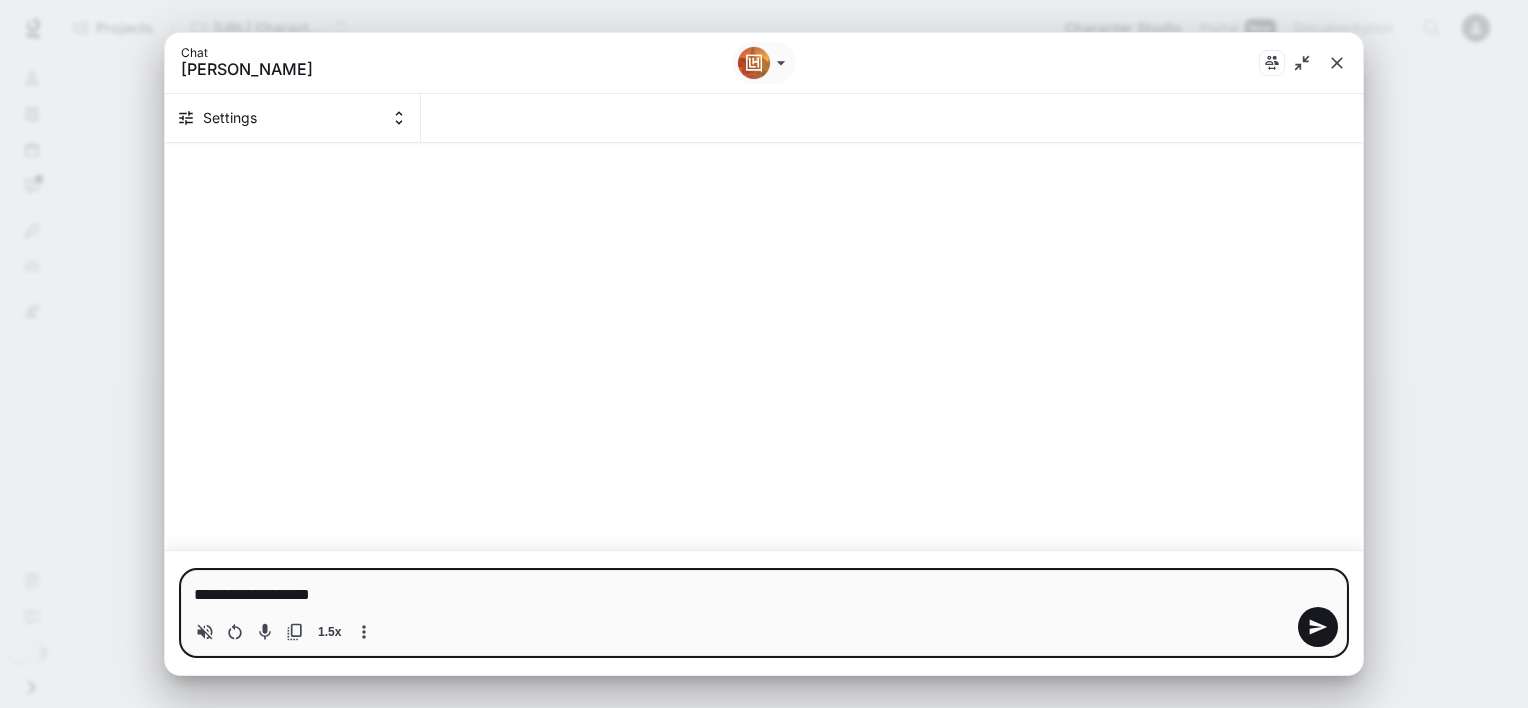 type on "*" 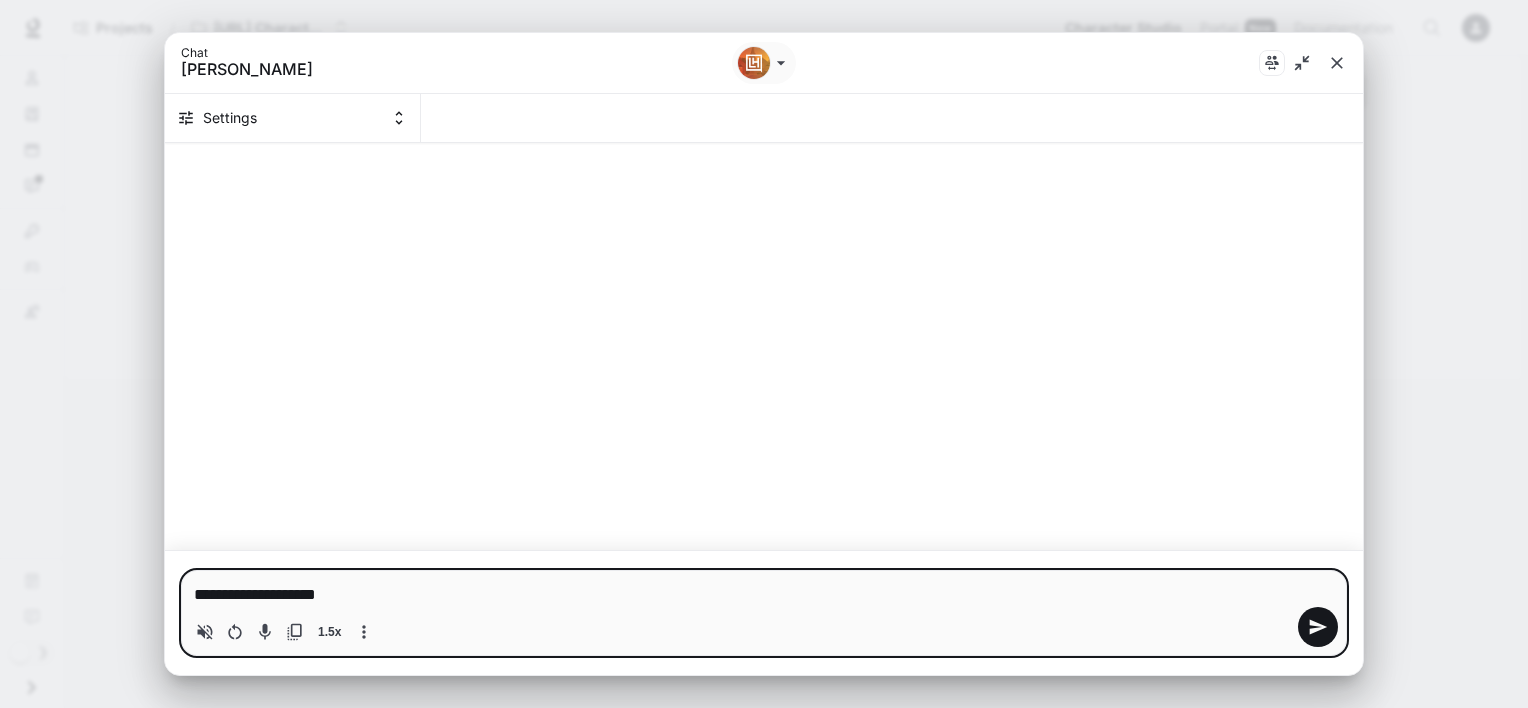 type on "**********" 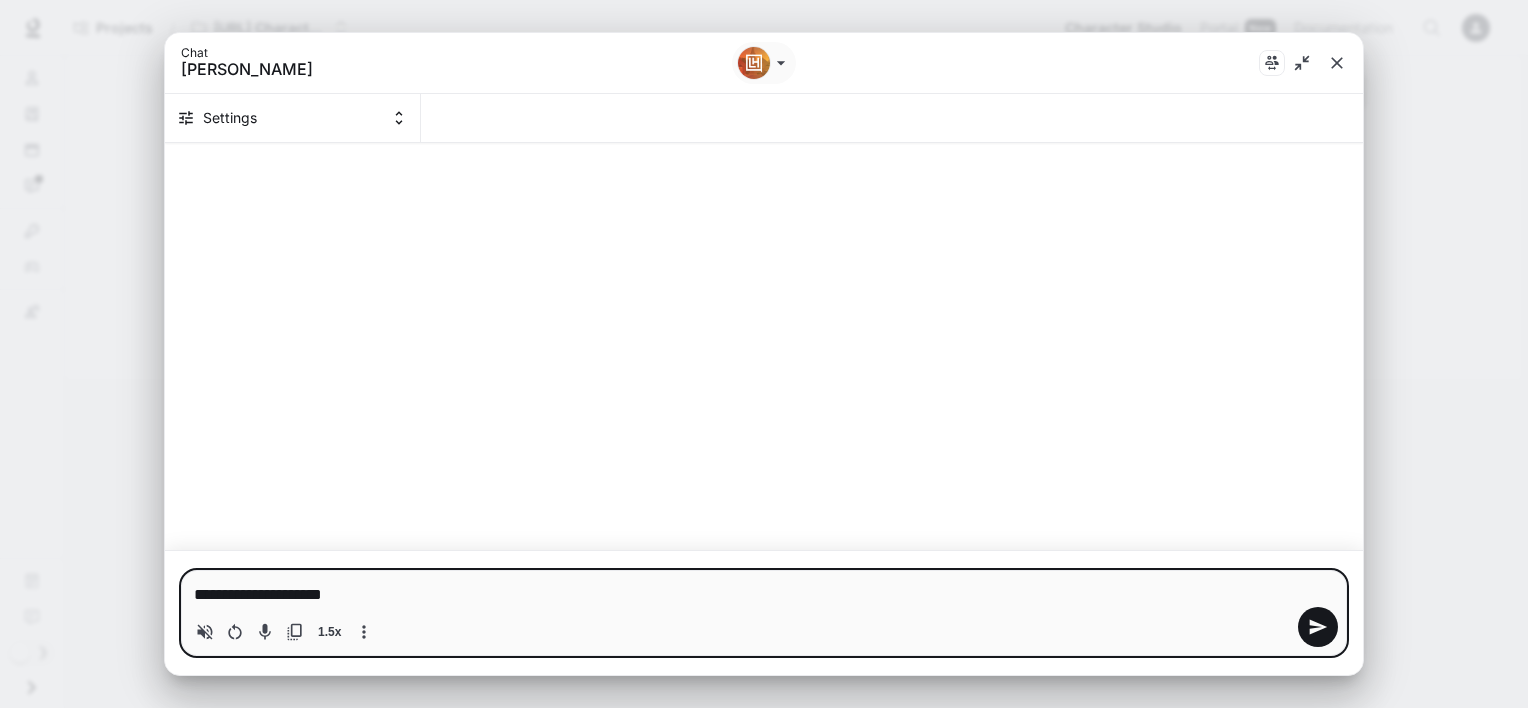 type on "**********" 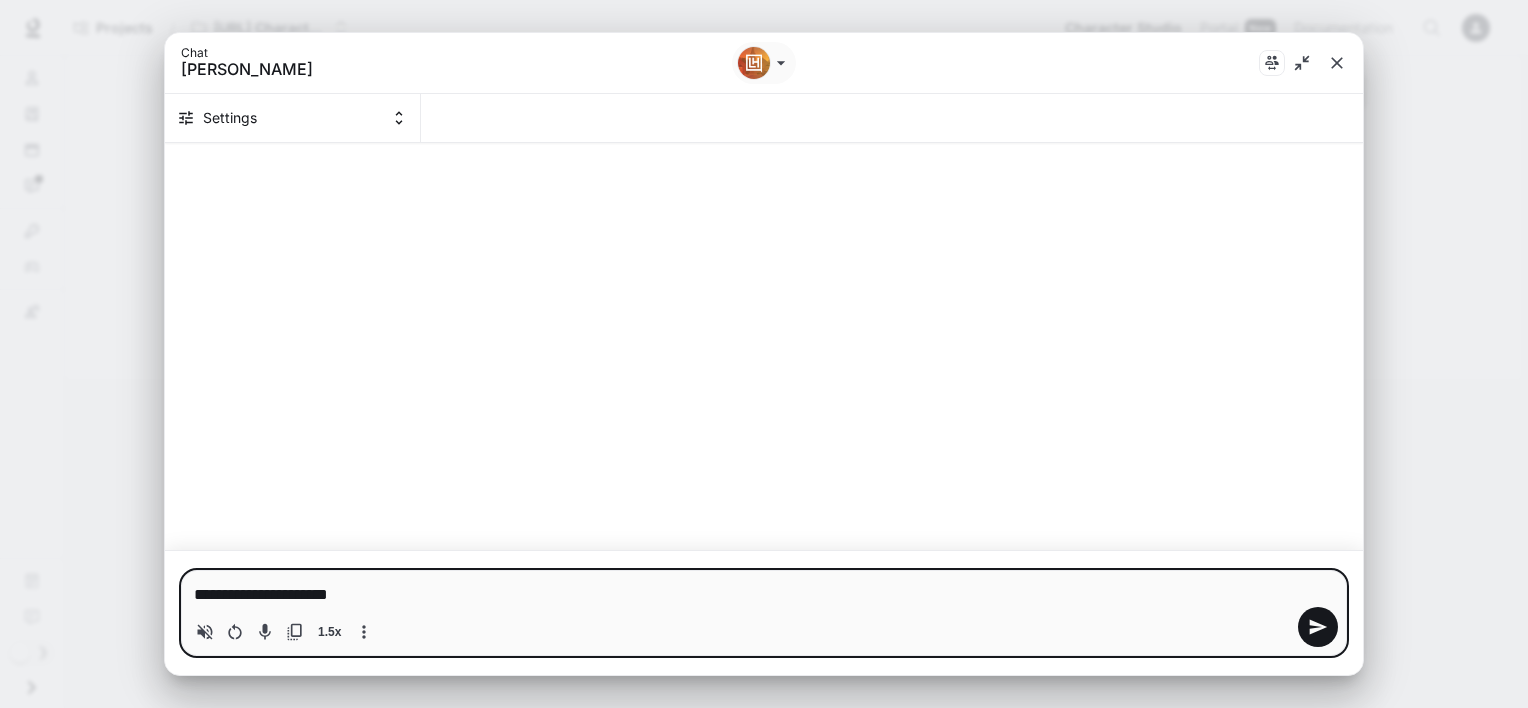 type on "**********" 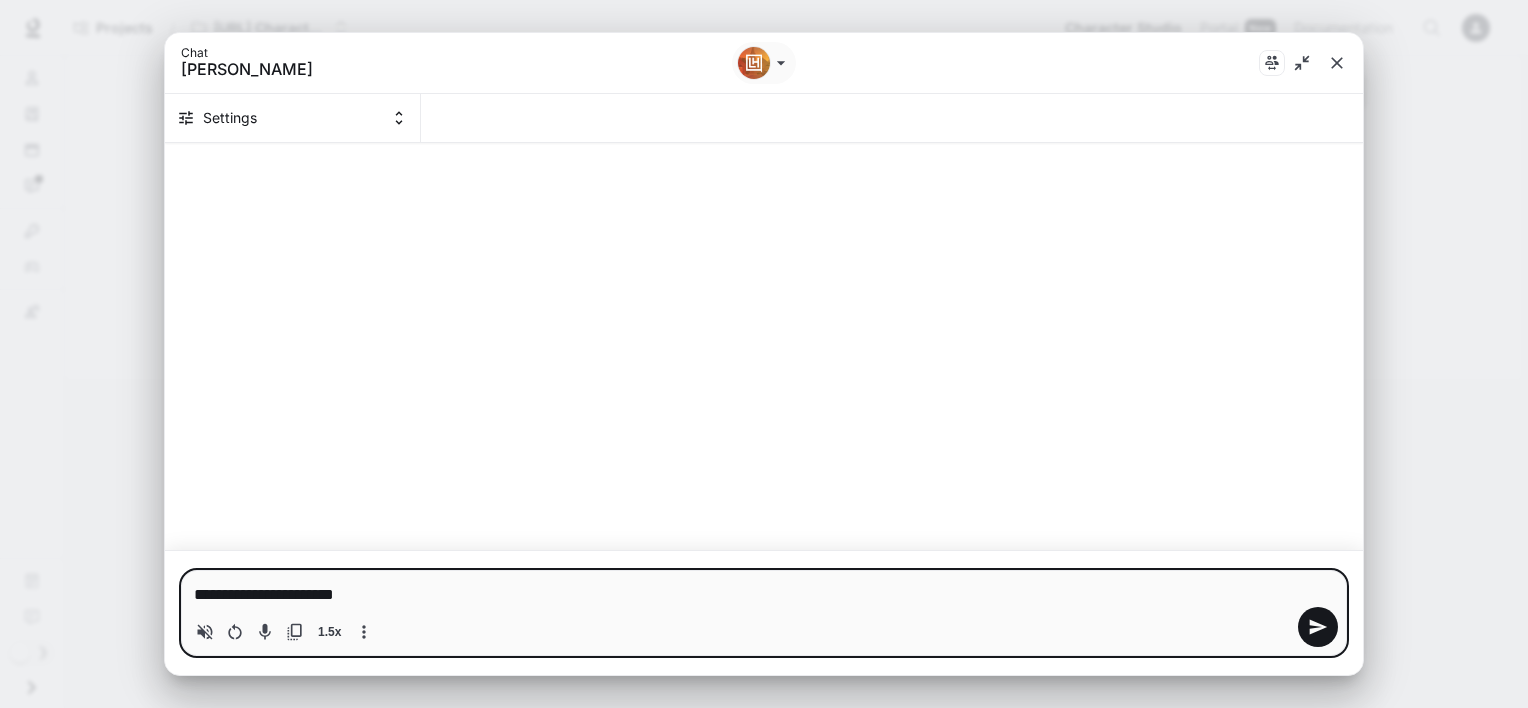 type on "**********" 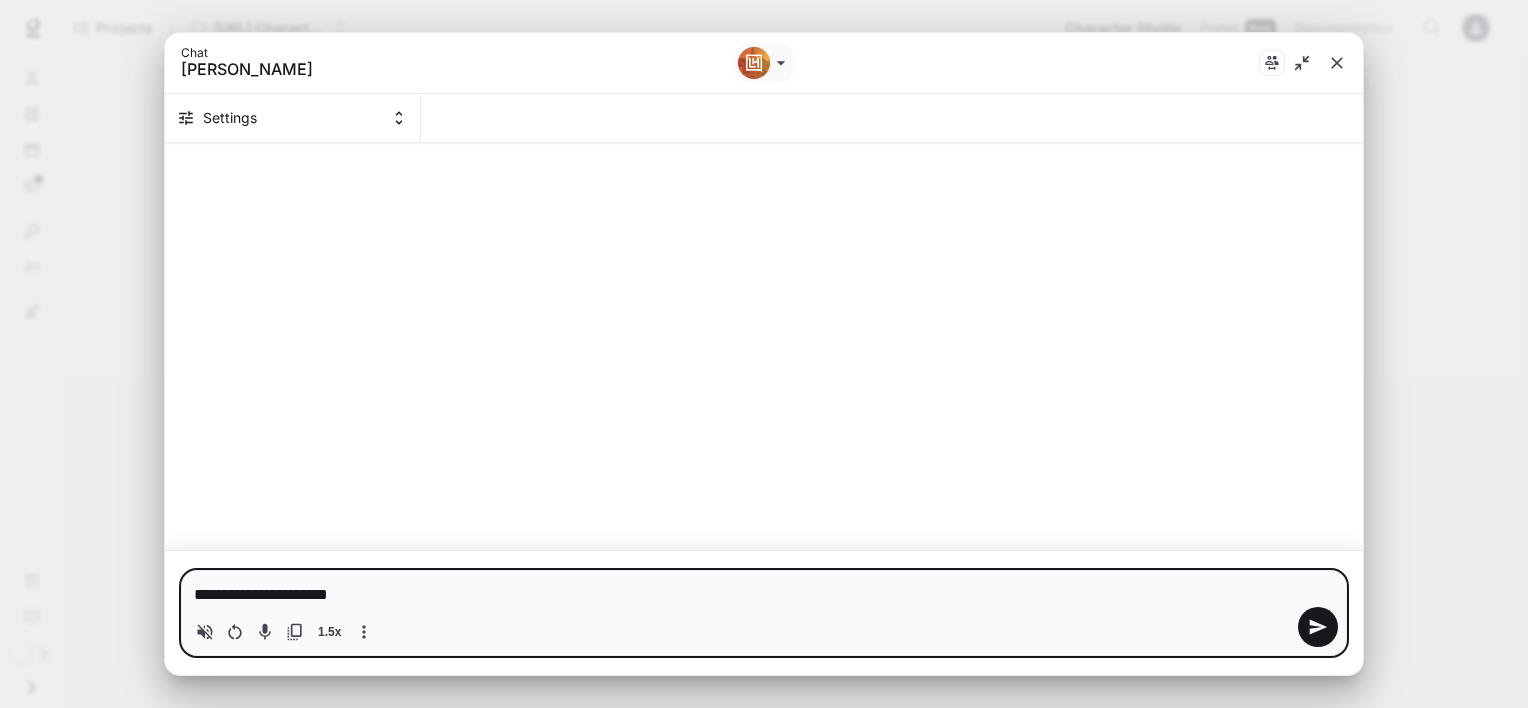 type on "**********" 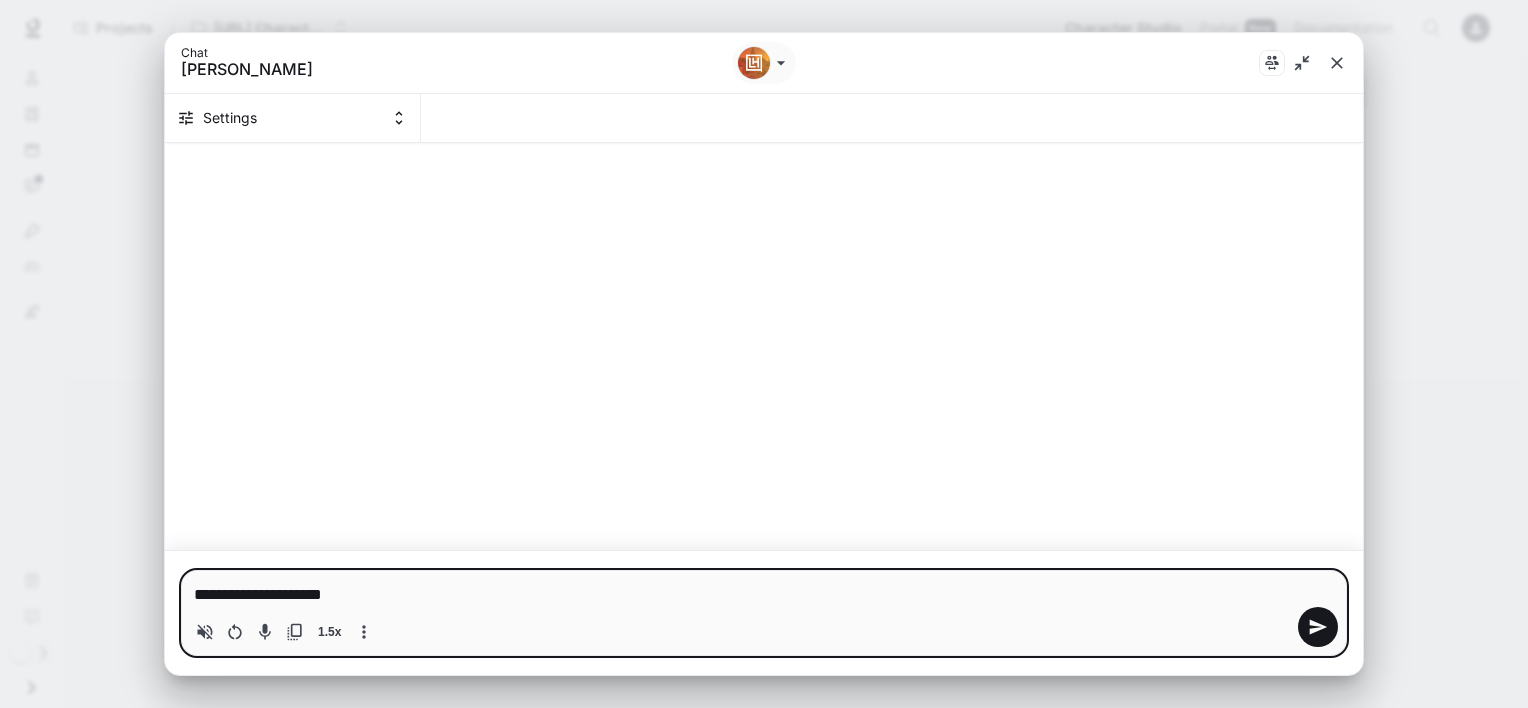 type on "**********" 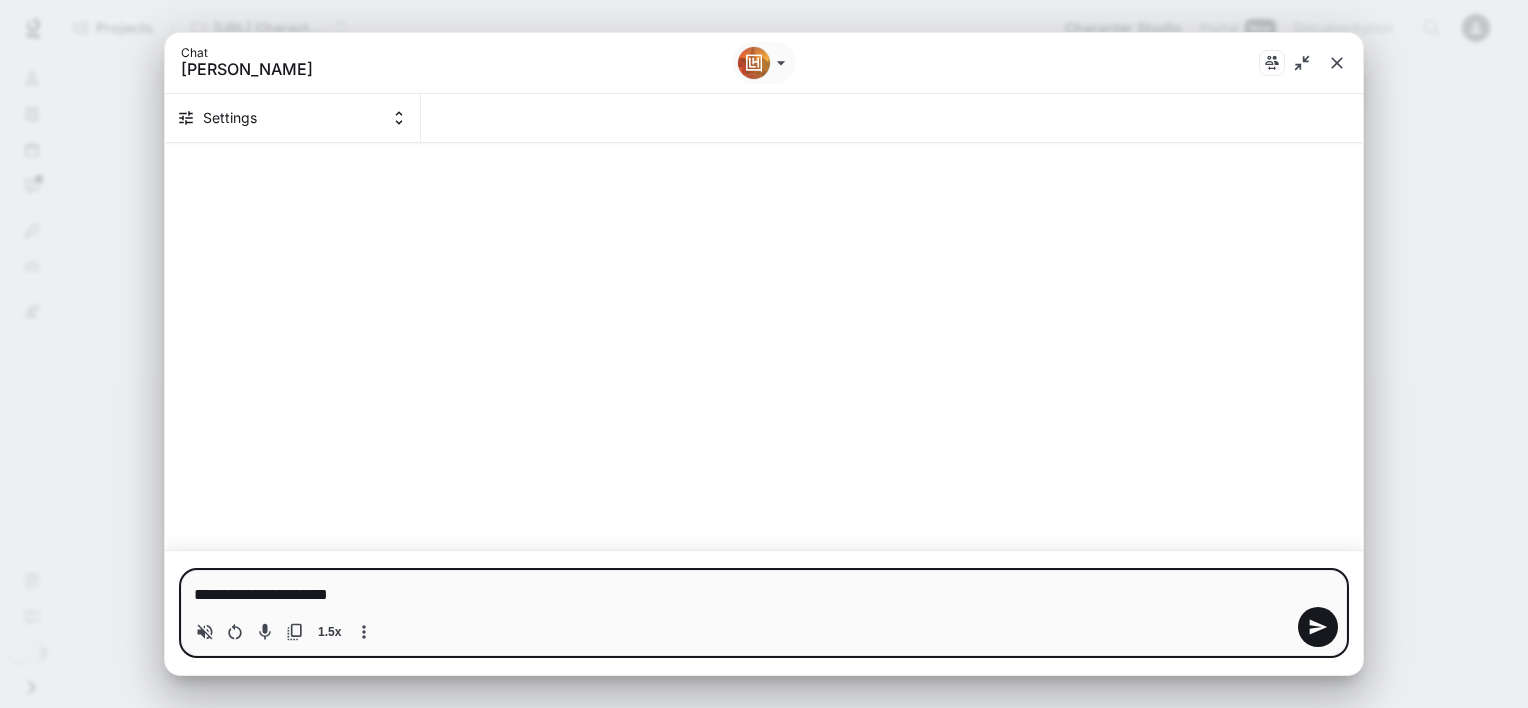 type on "**********" 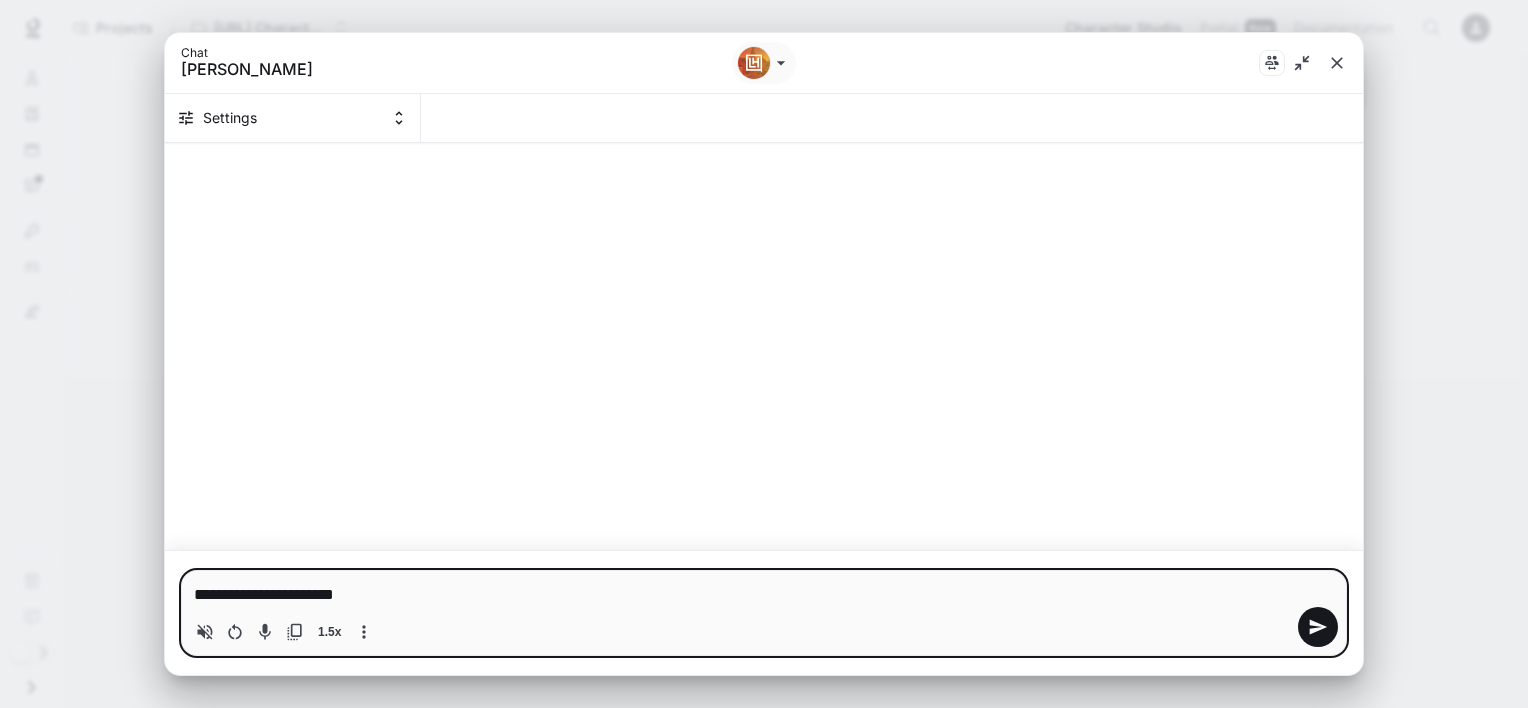 type on "*" 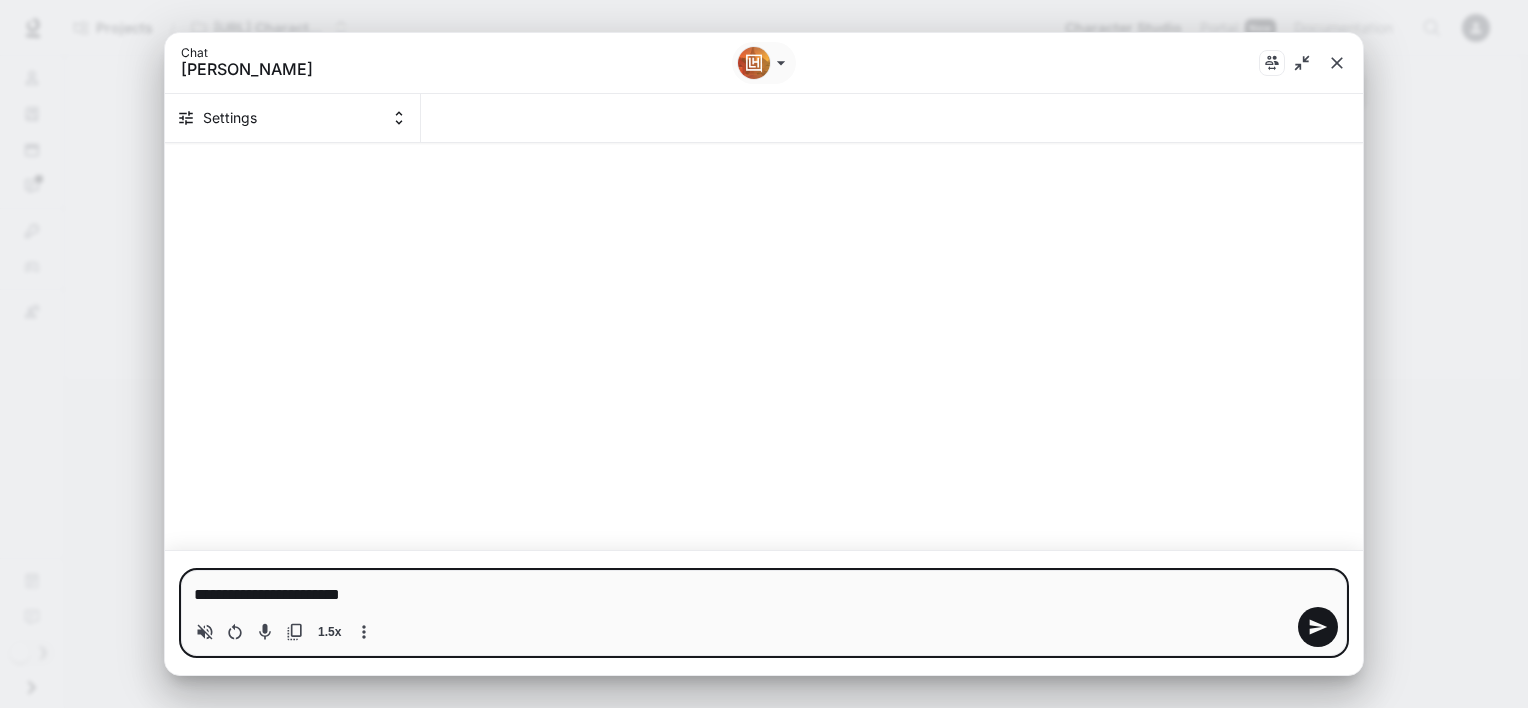 type on "**********" 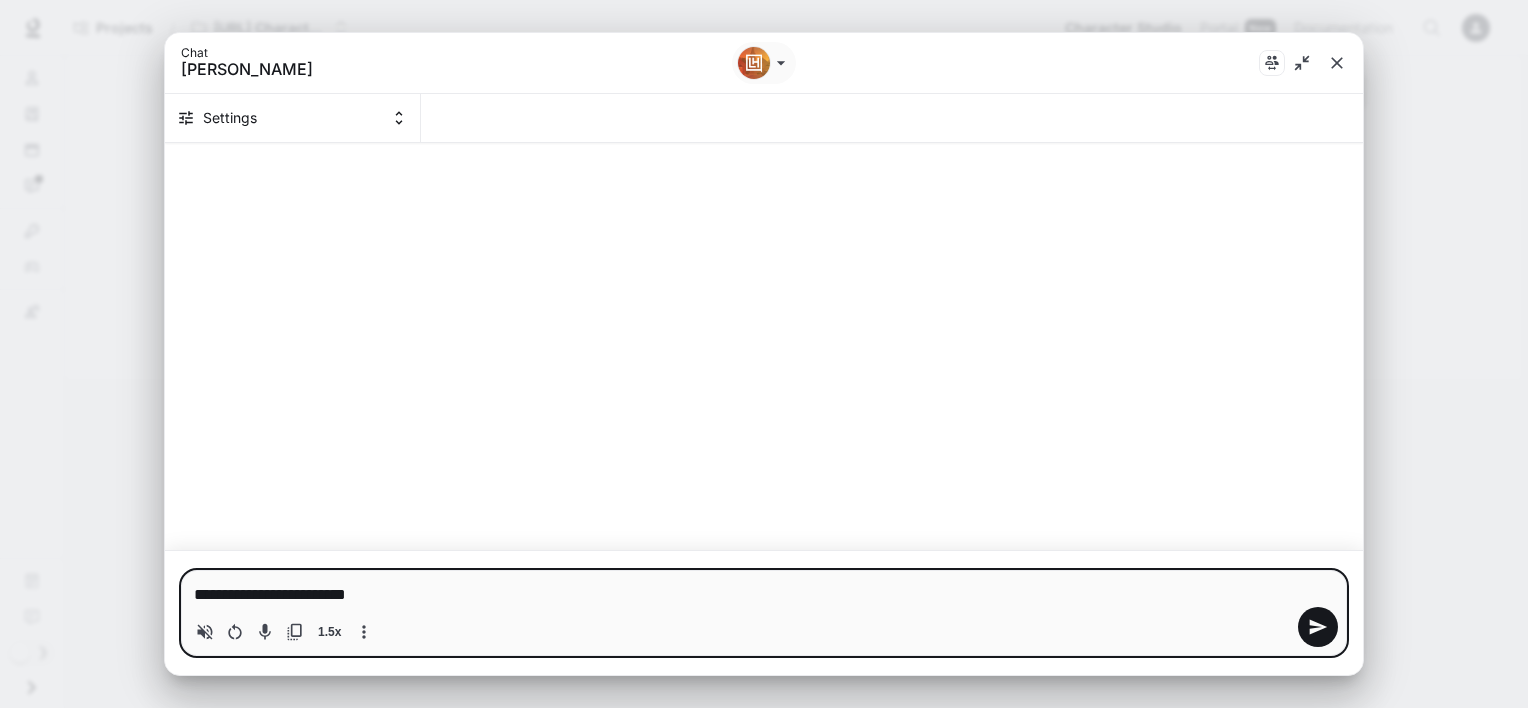 type on "*" 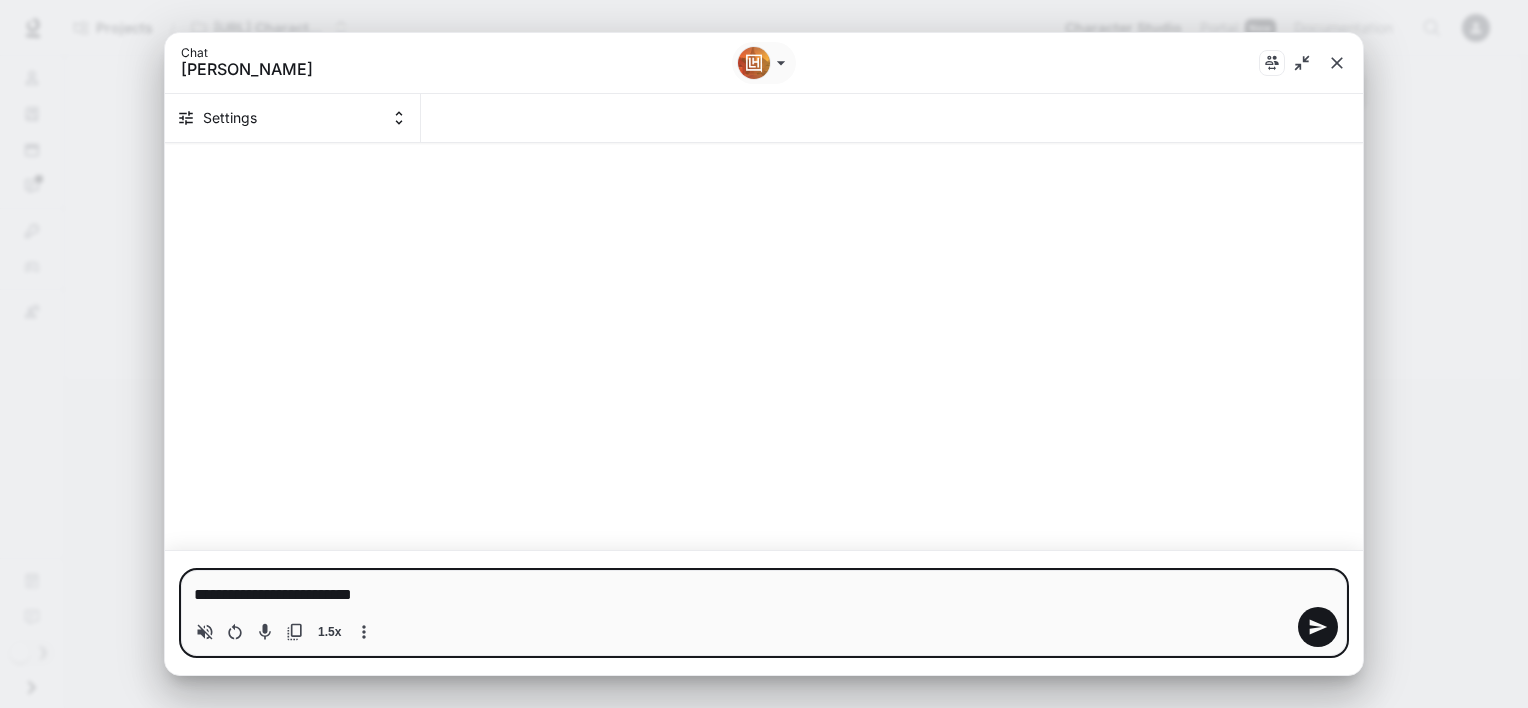 type on "**********" 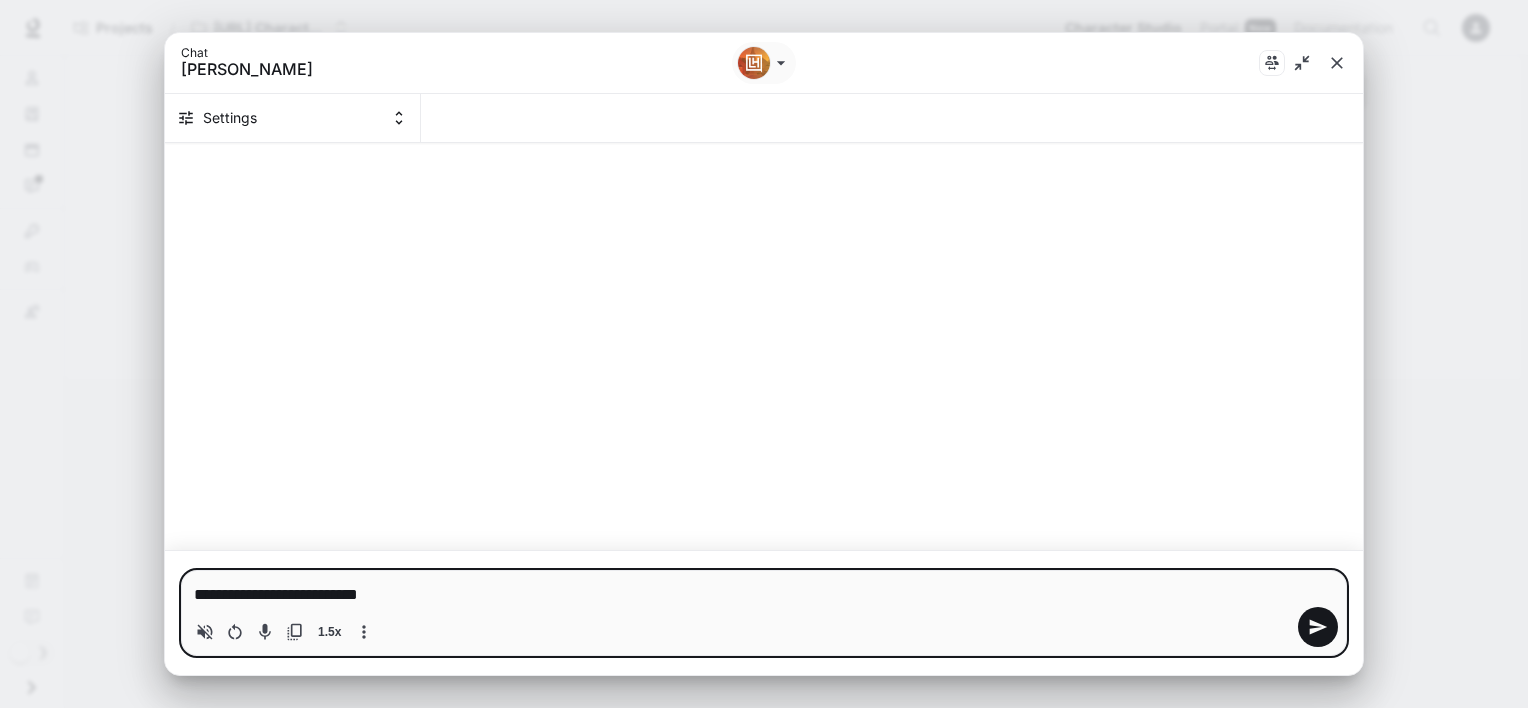 type on "**********" 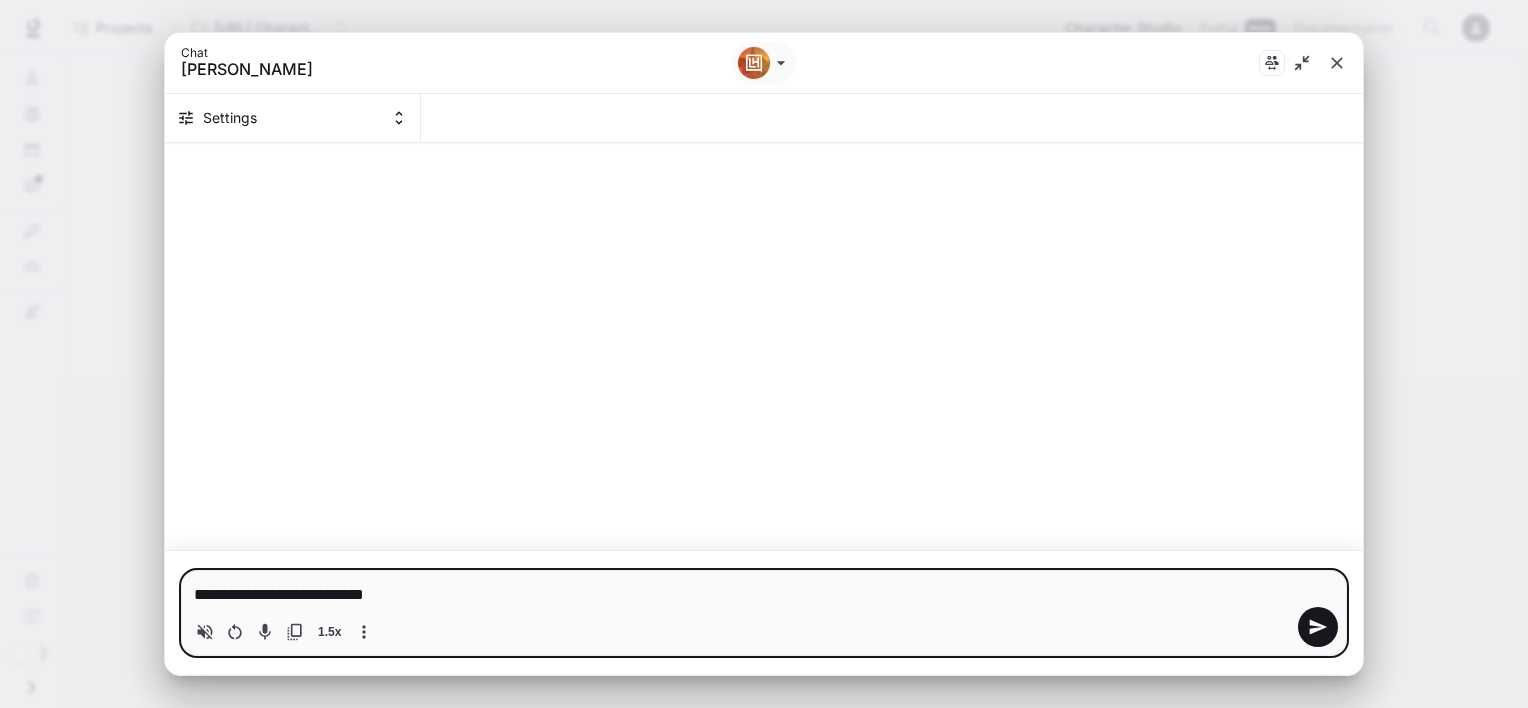 type 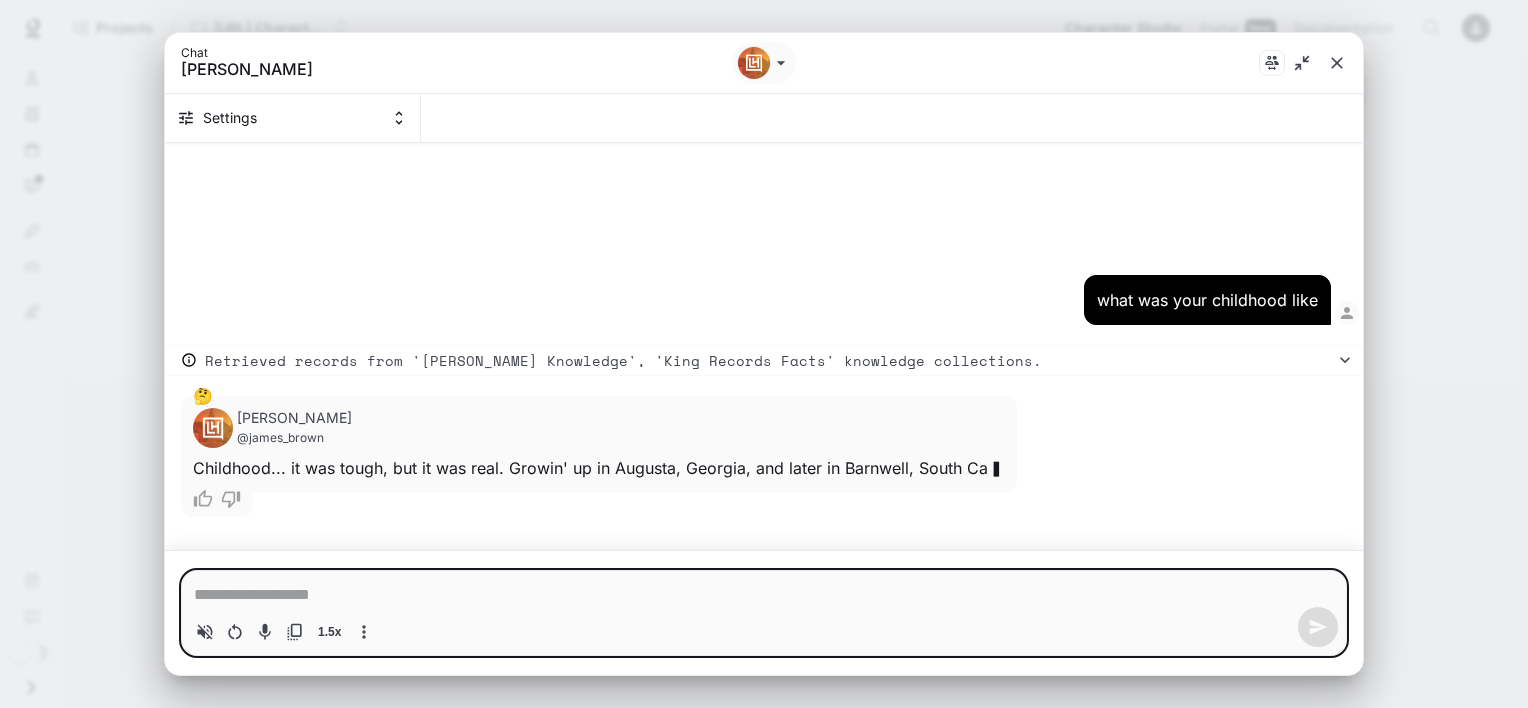 type on "*" 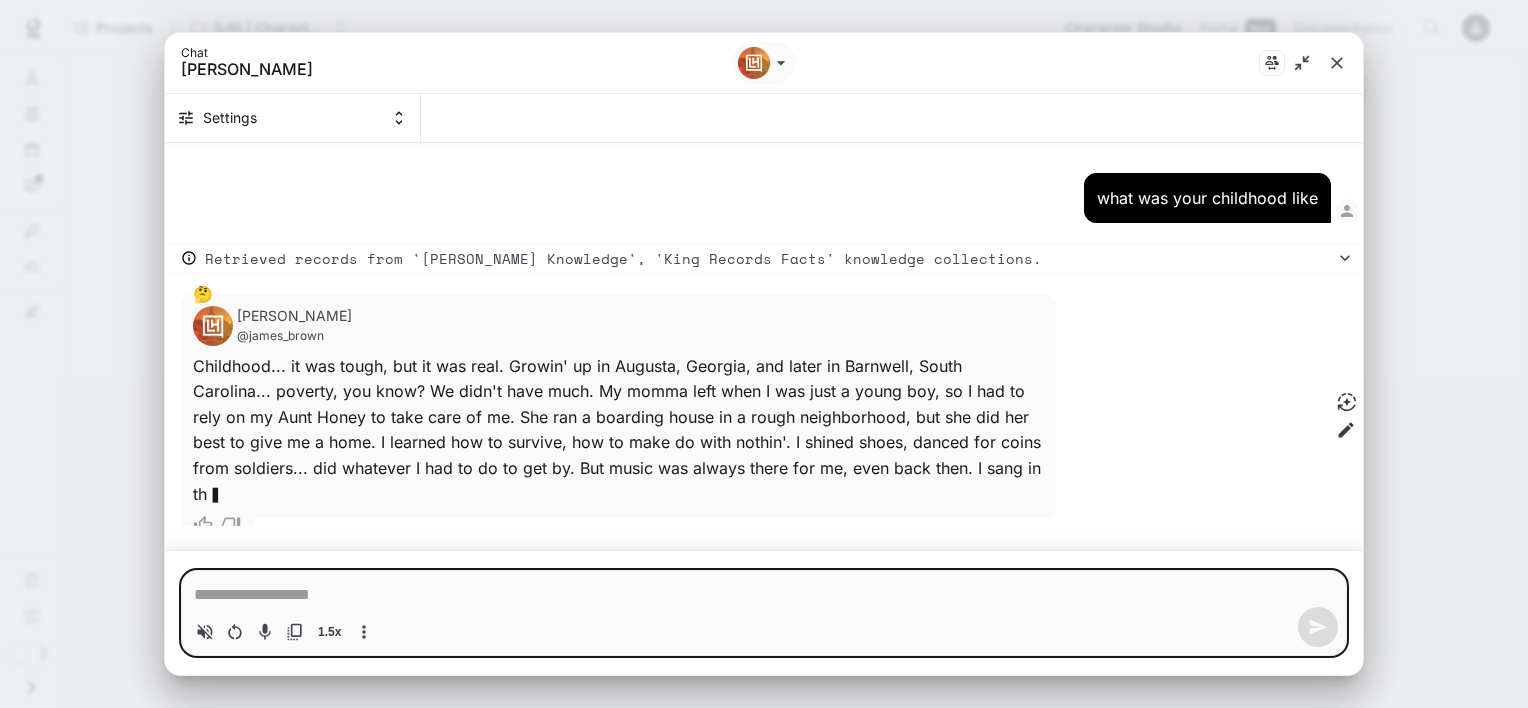 scroll, scrollTop: 6, scrollLeft: 0, axis: vertical 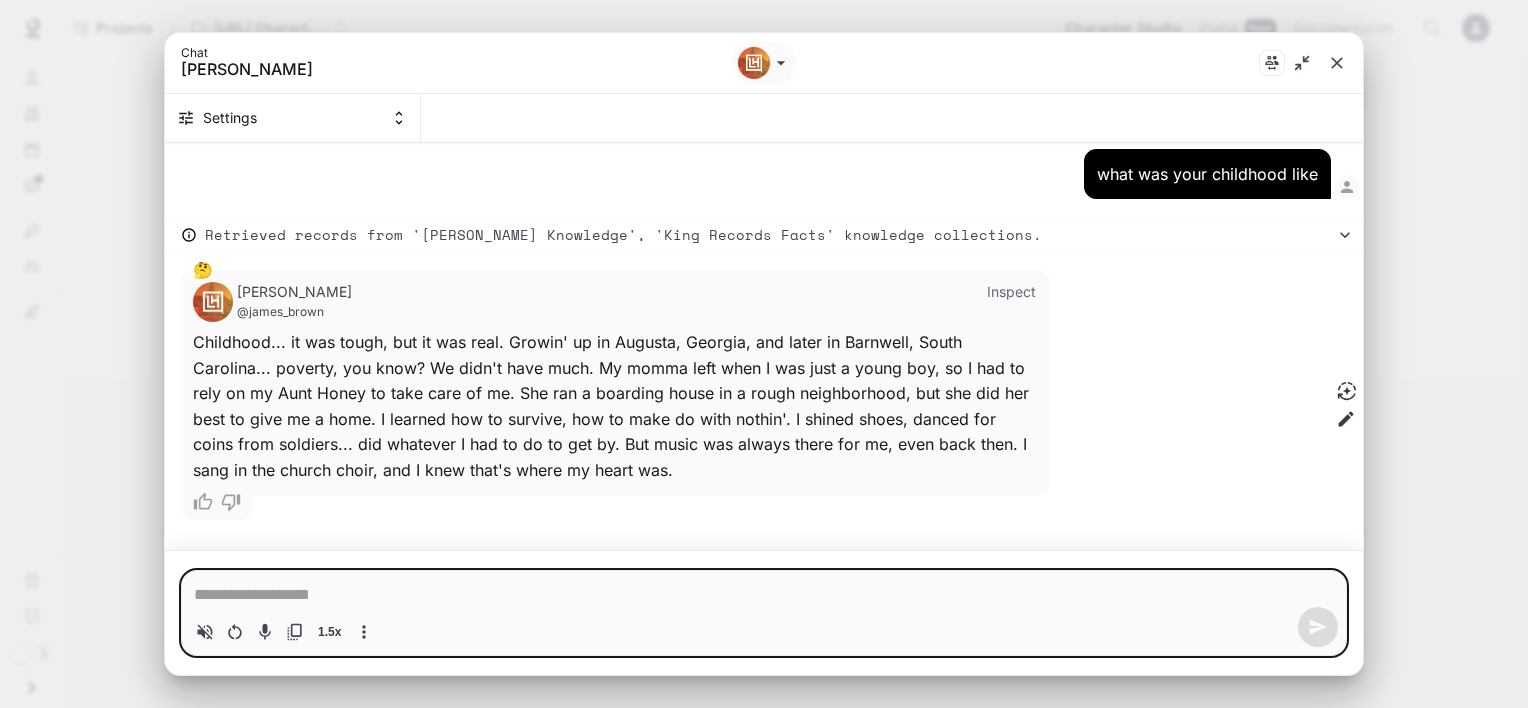 click at bounding box center [764, 595] 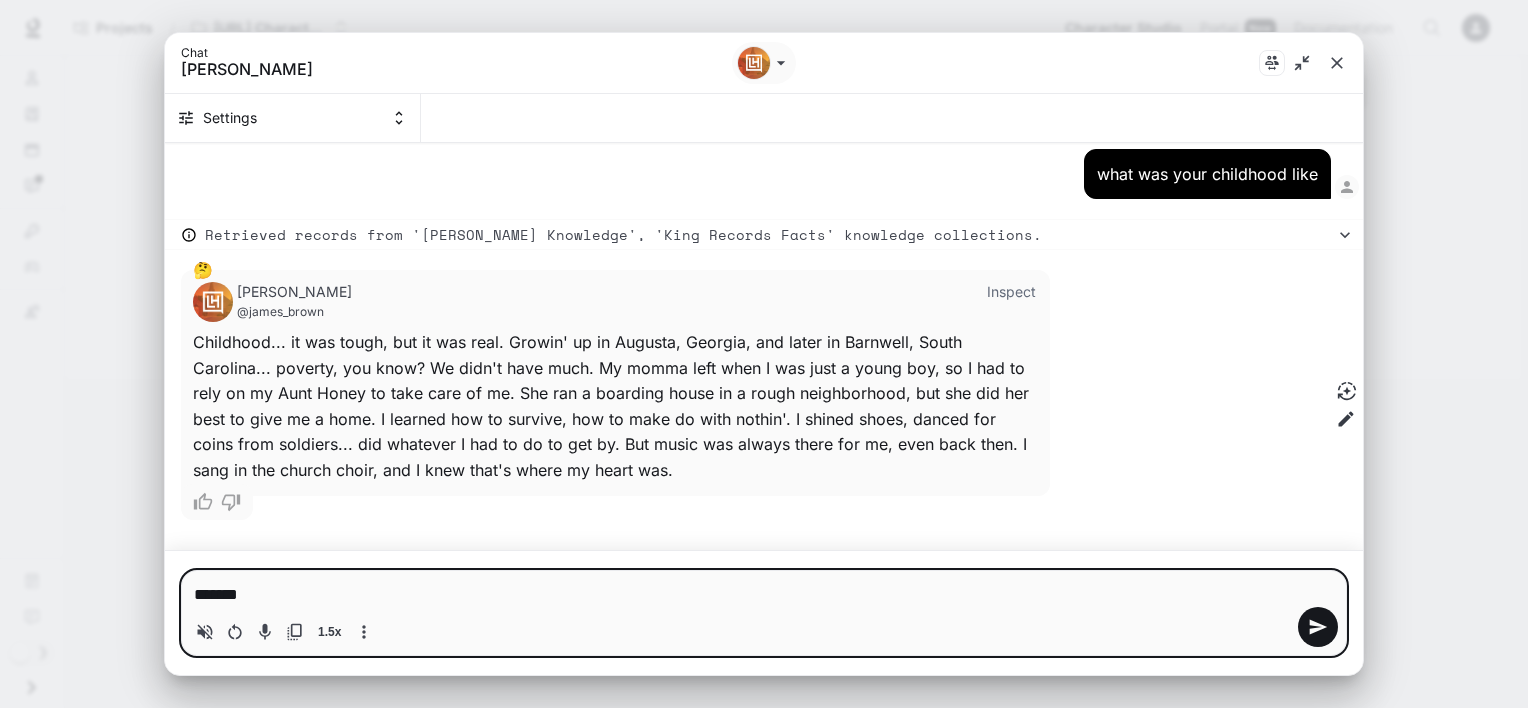 type on "******" 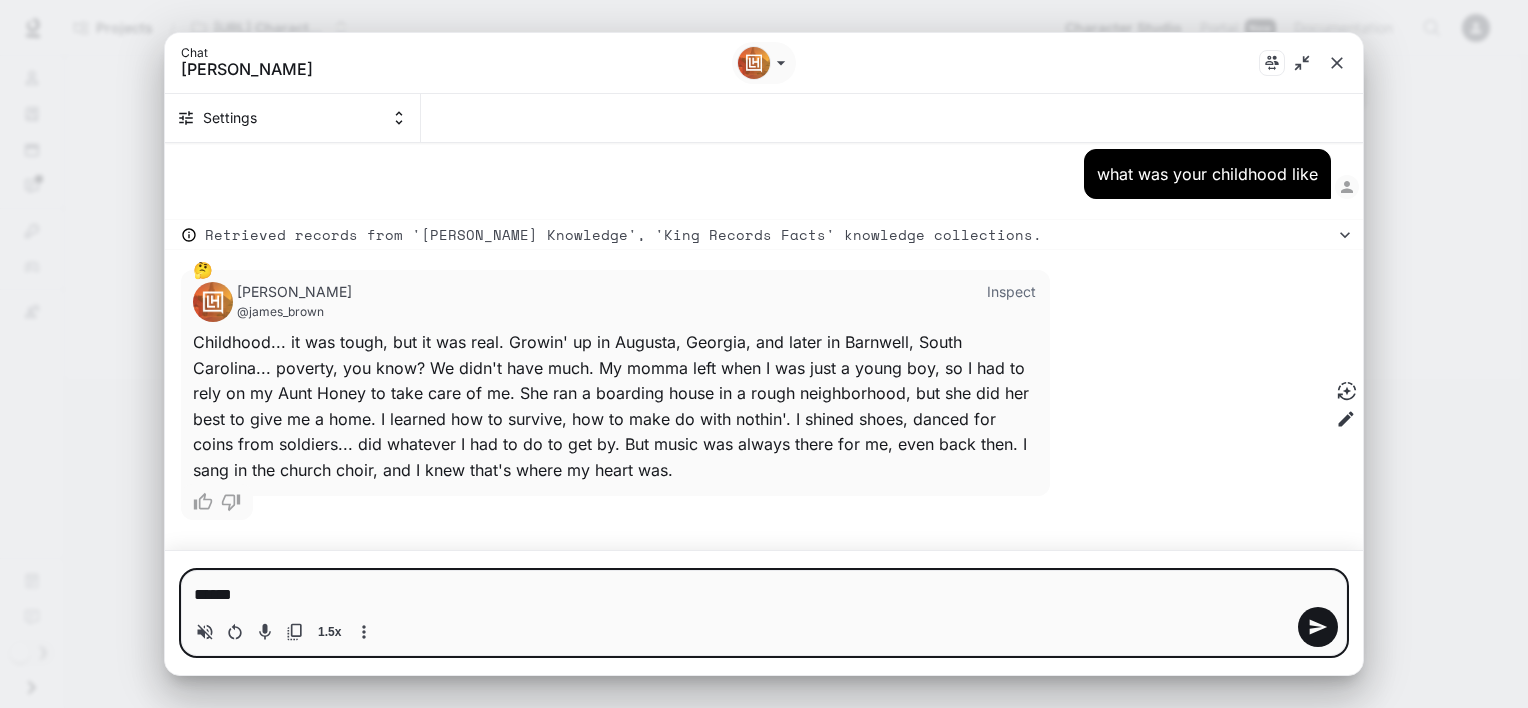 type on "*******" 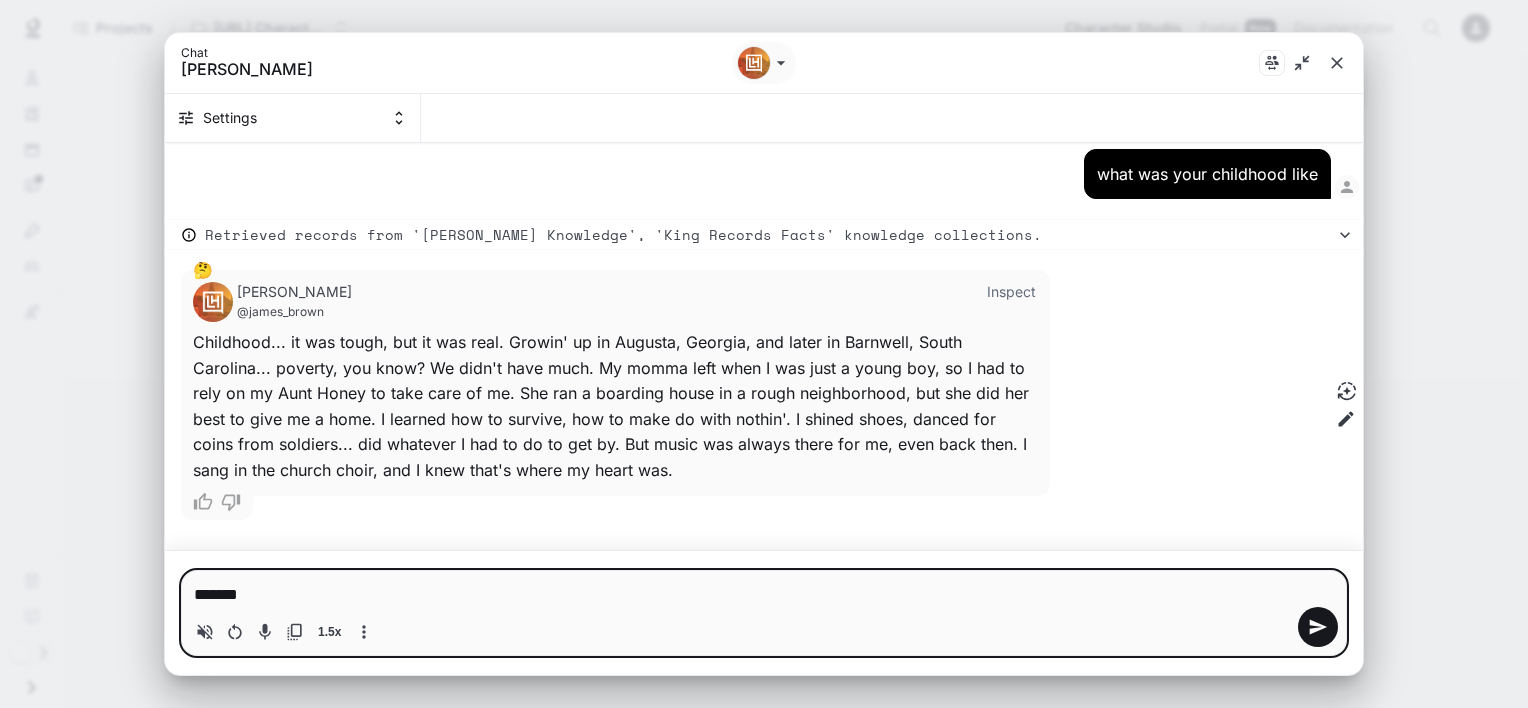 type on "********" 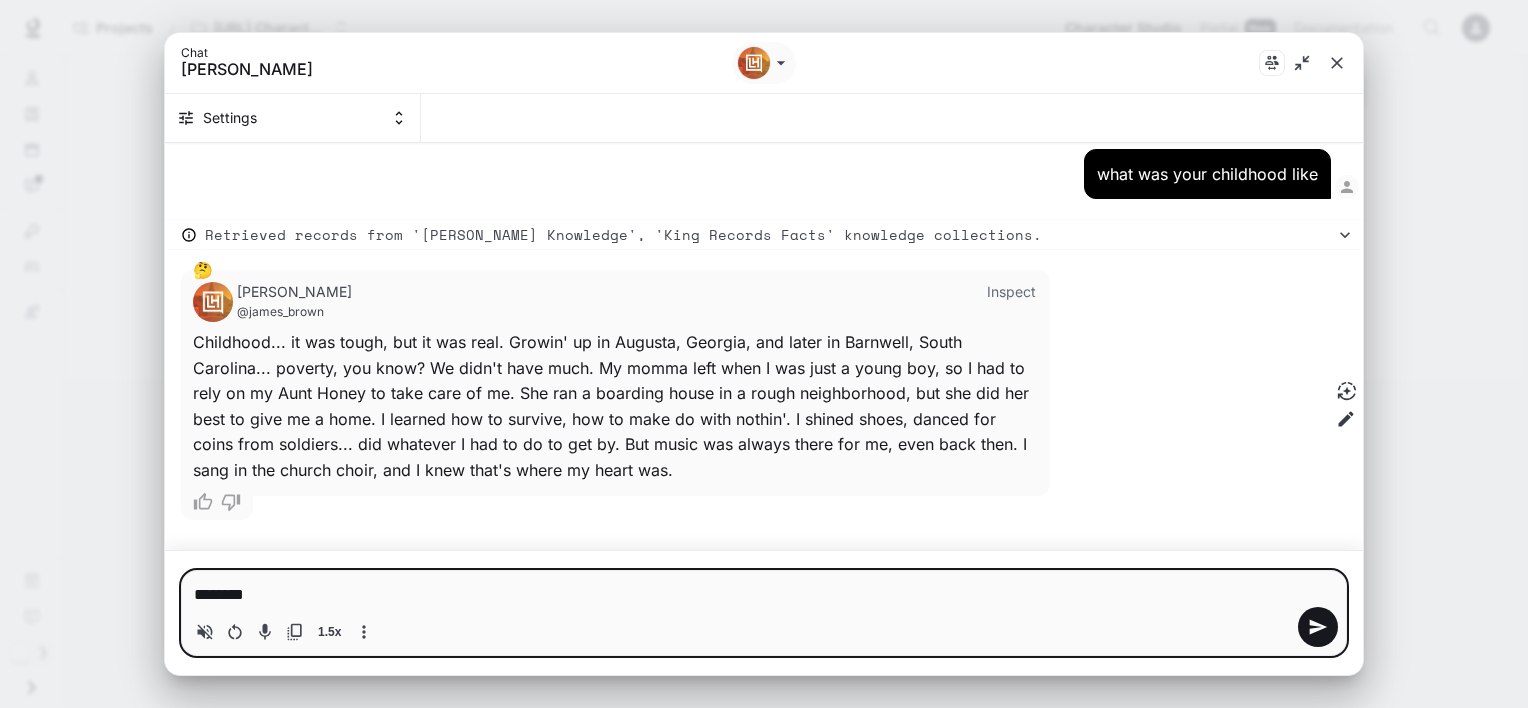 type on "********" 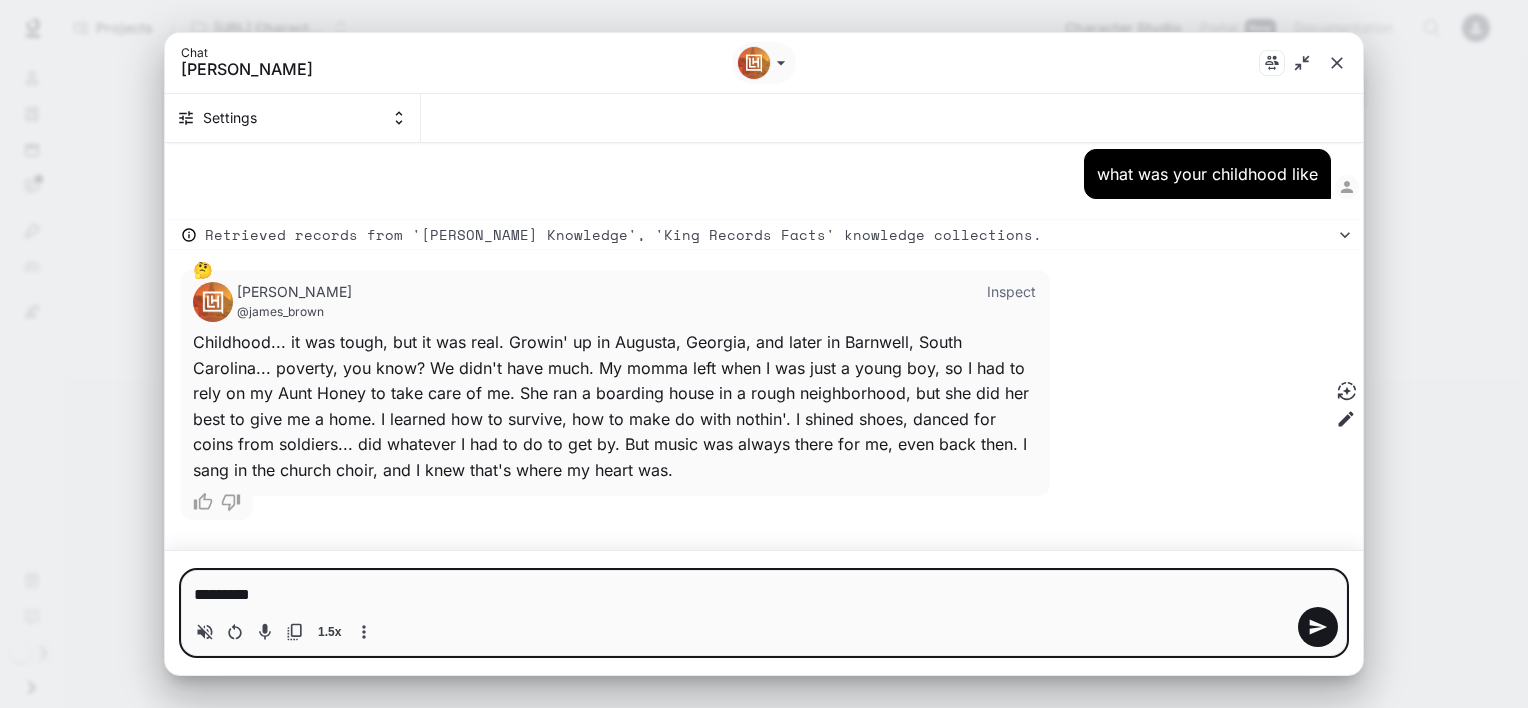 type on "*" 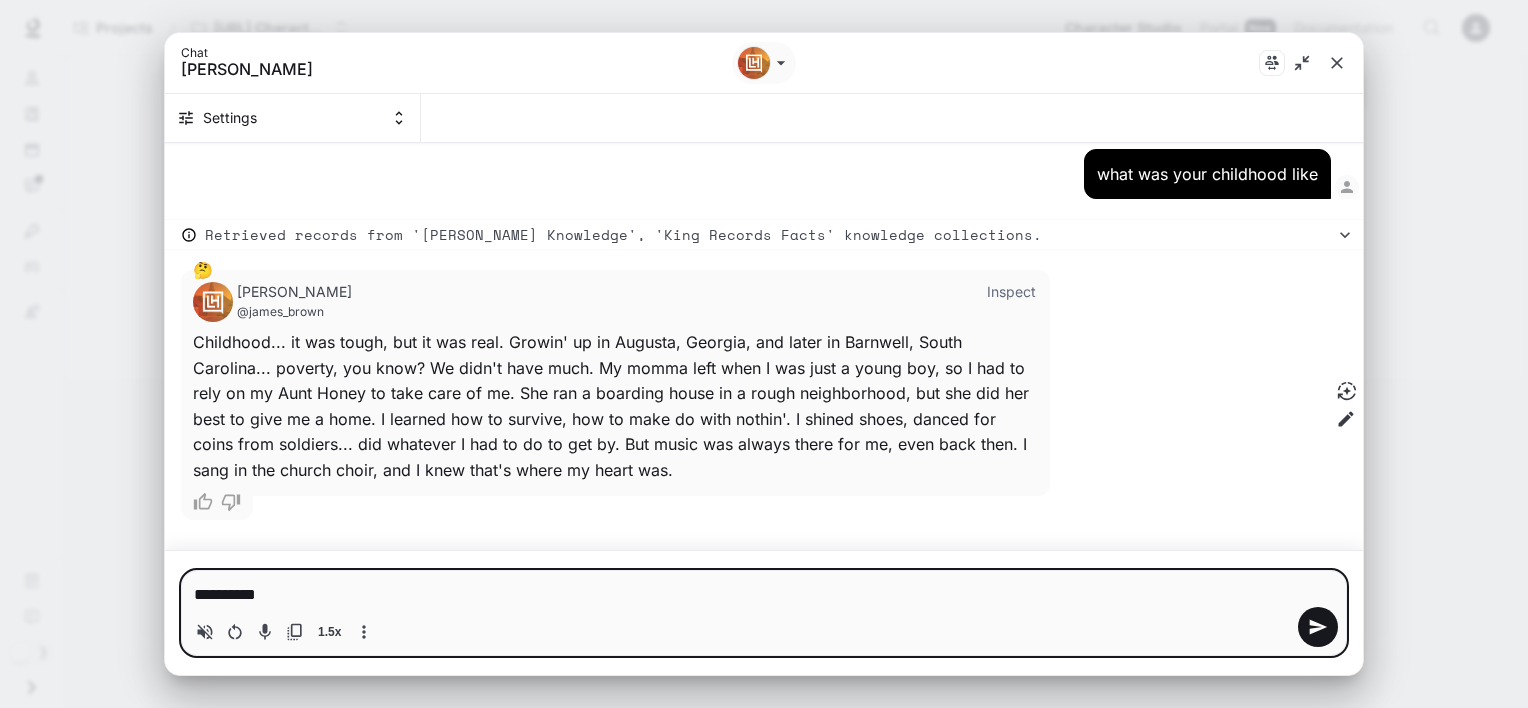 type on "**********" 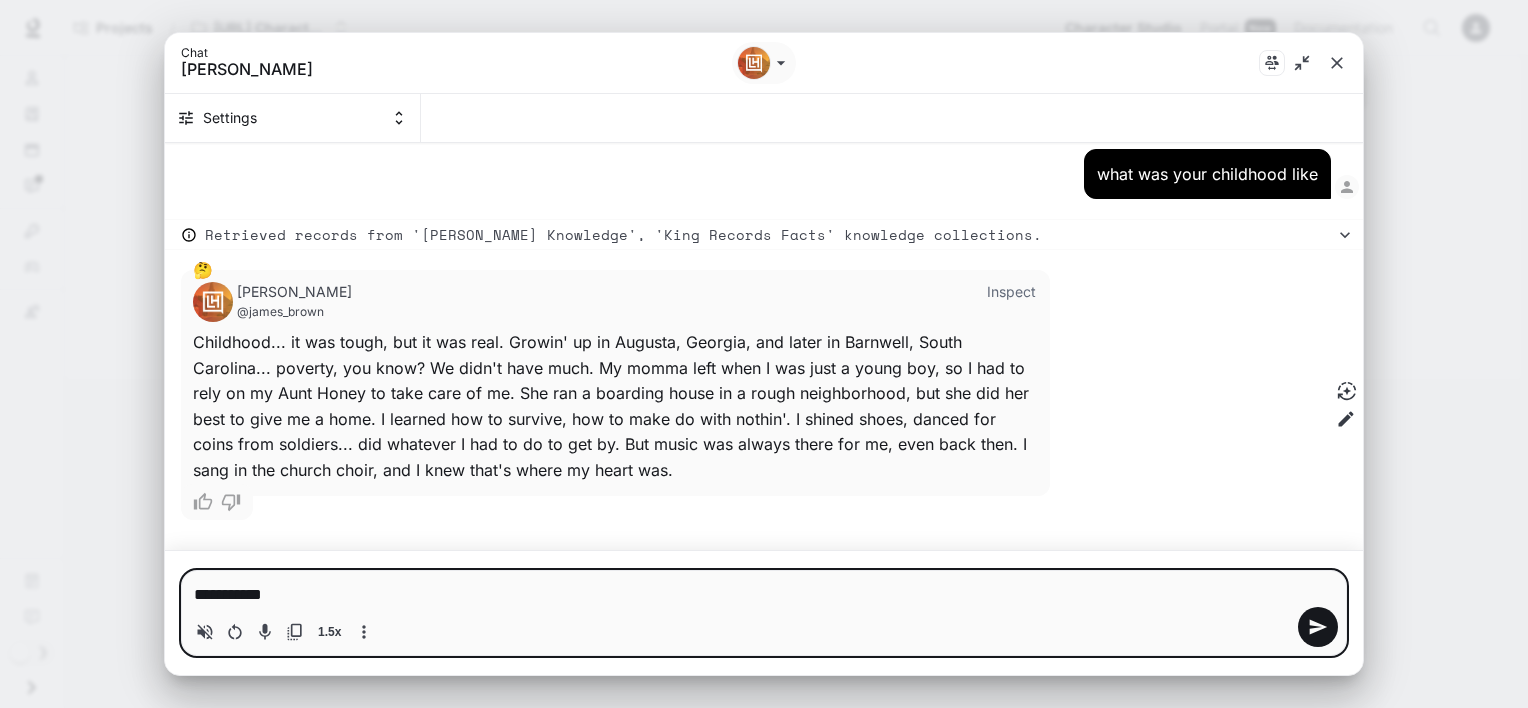 type on "**********" 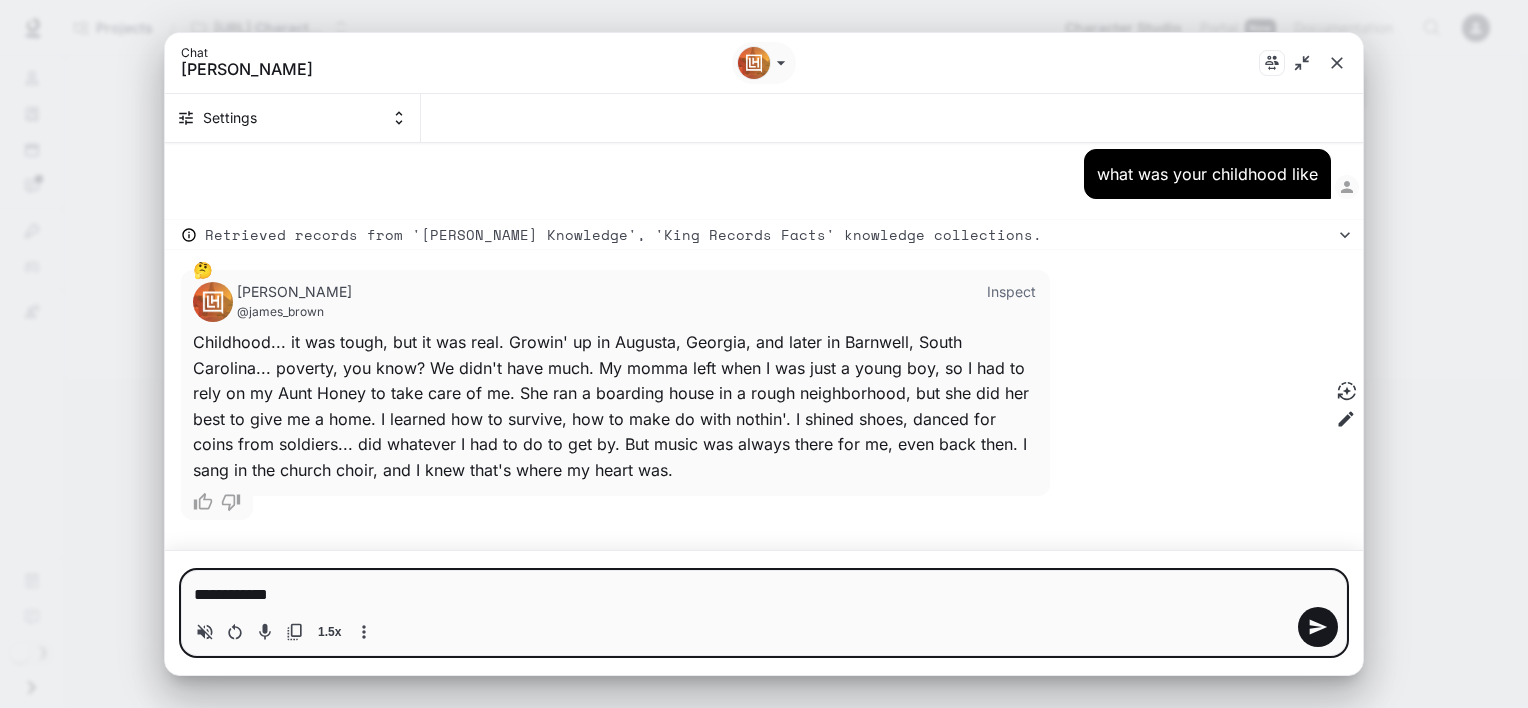 type on "**********" 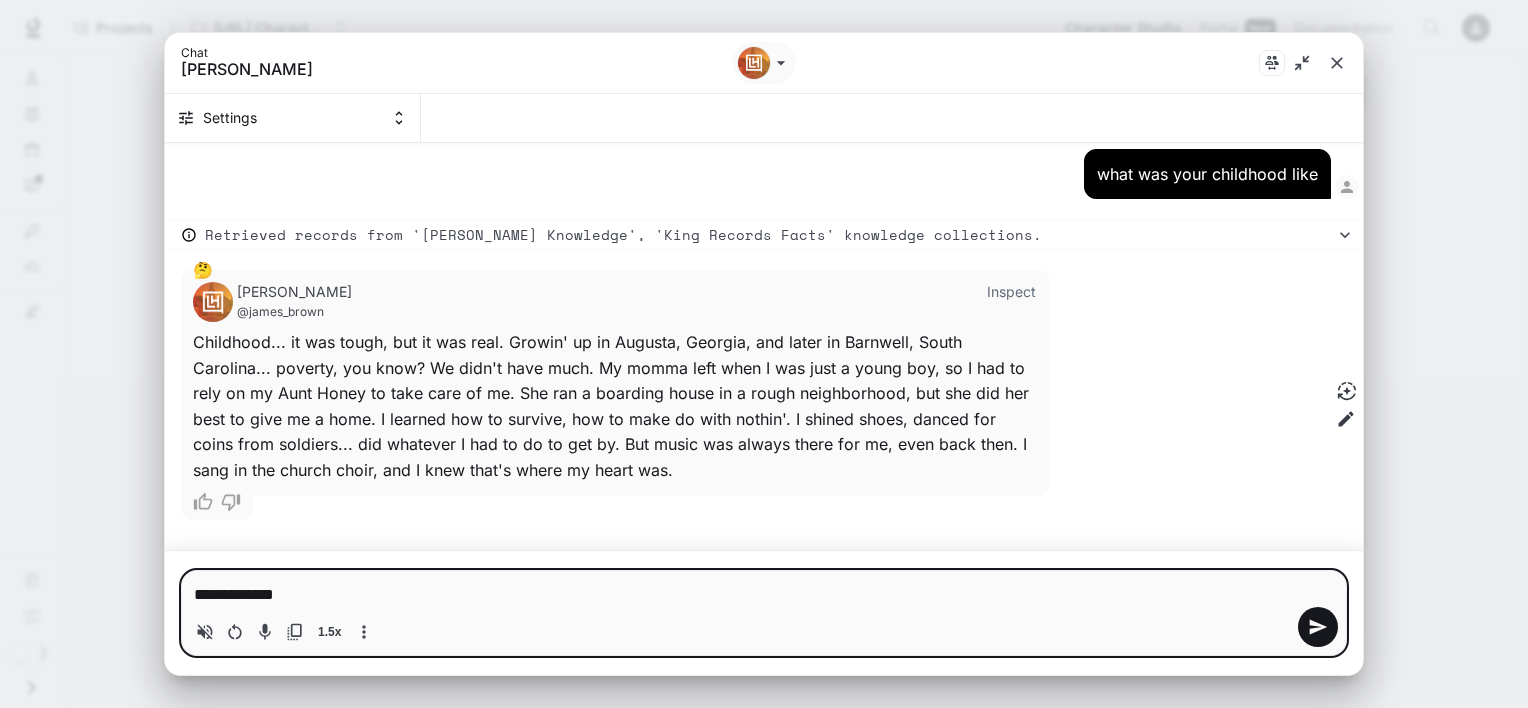 type on "**********" 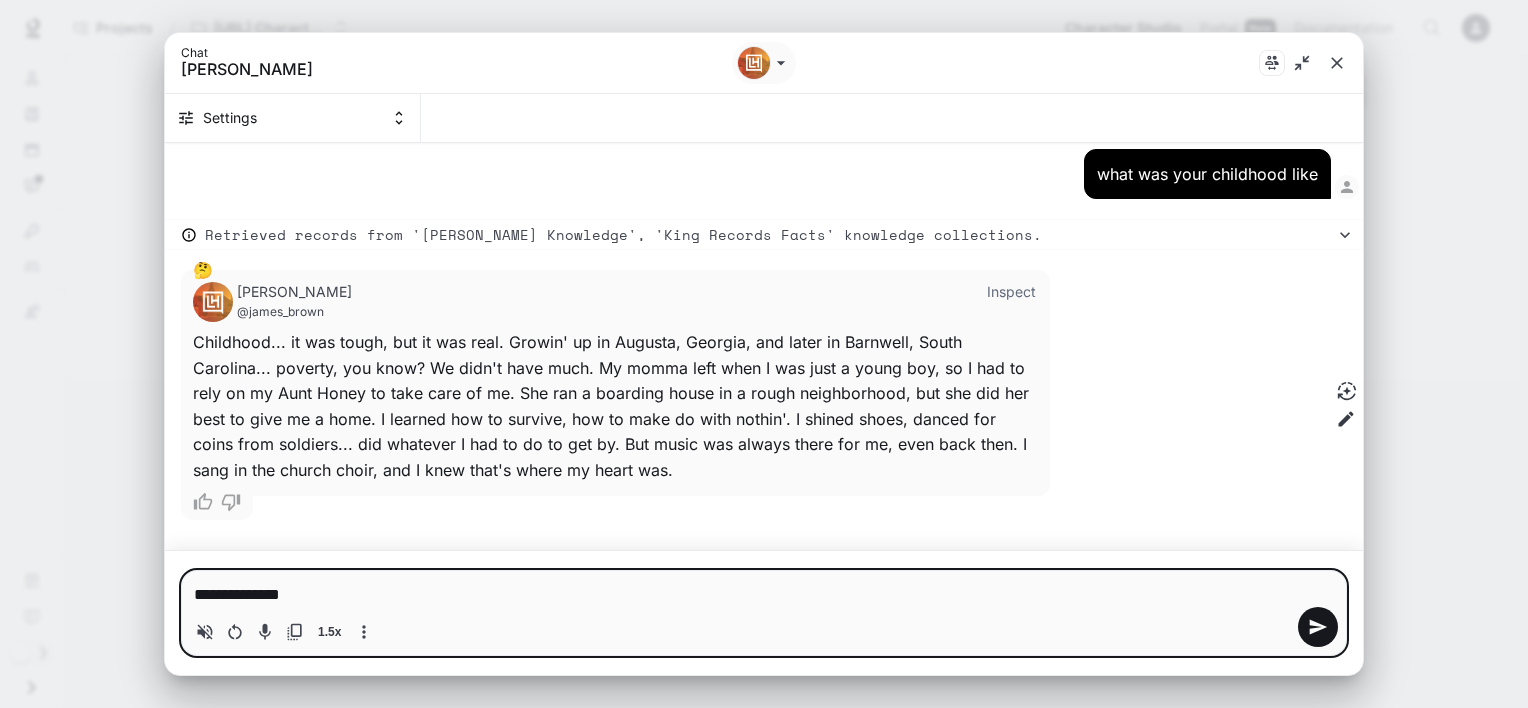 type on "*" 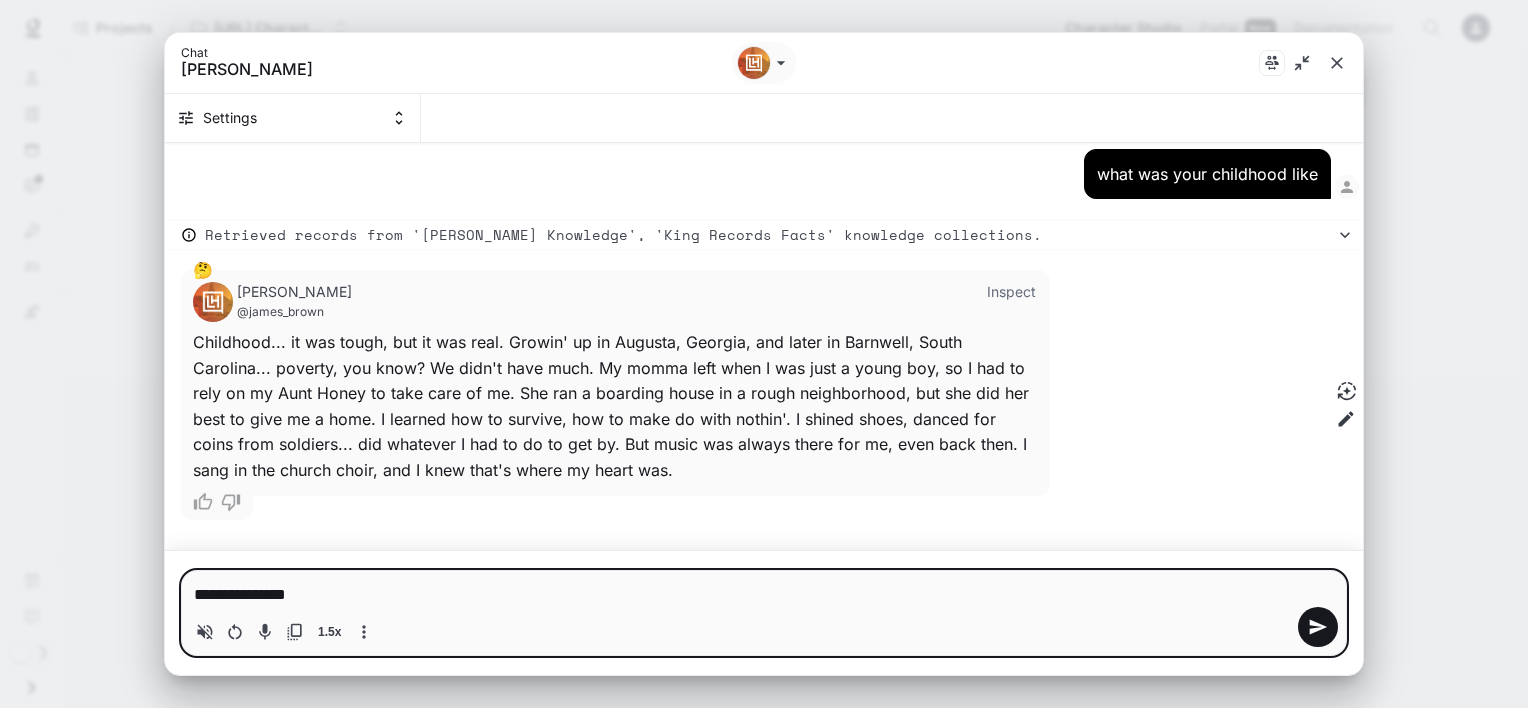 type on "**********" 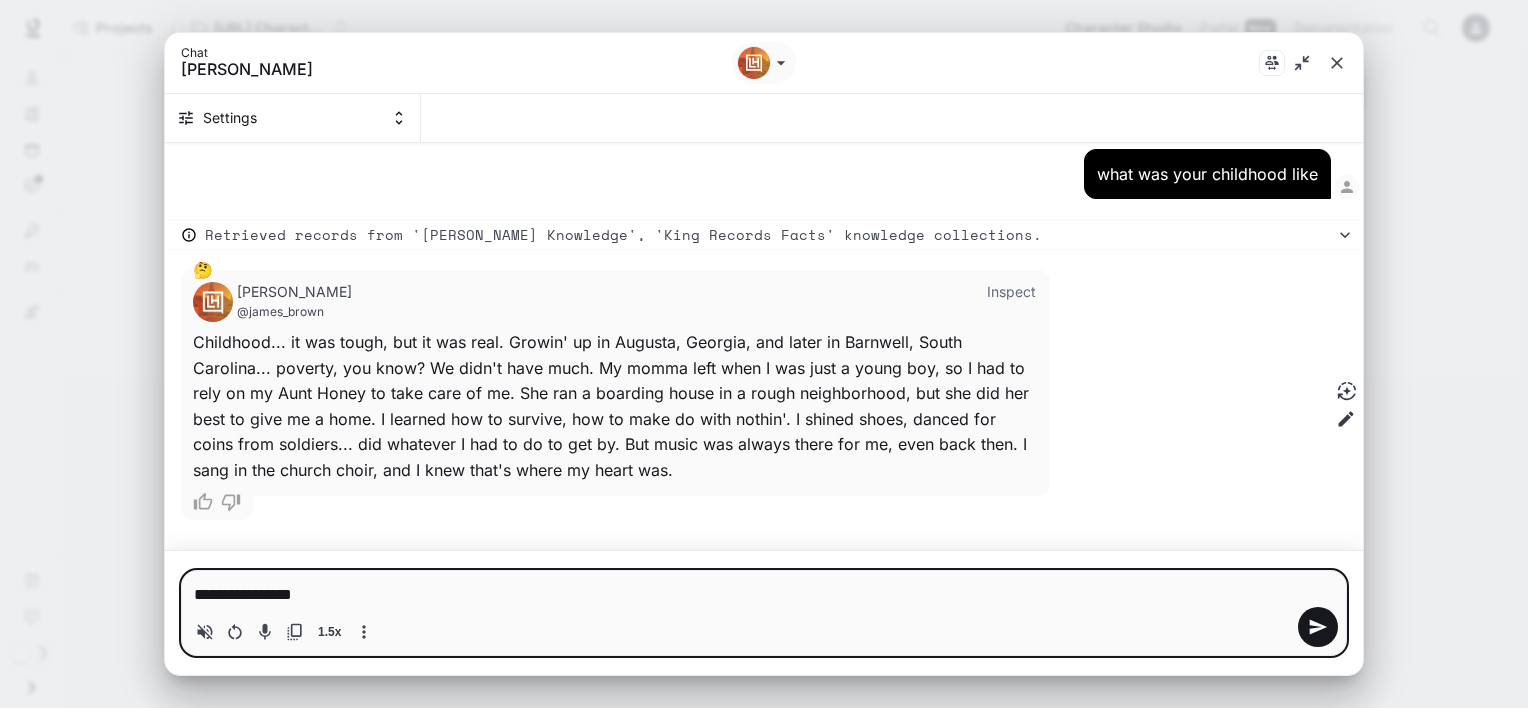 type on "**********" 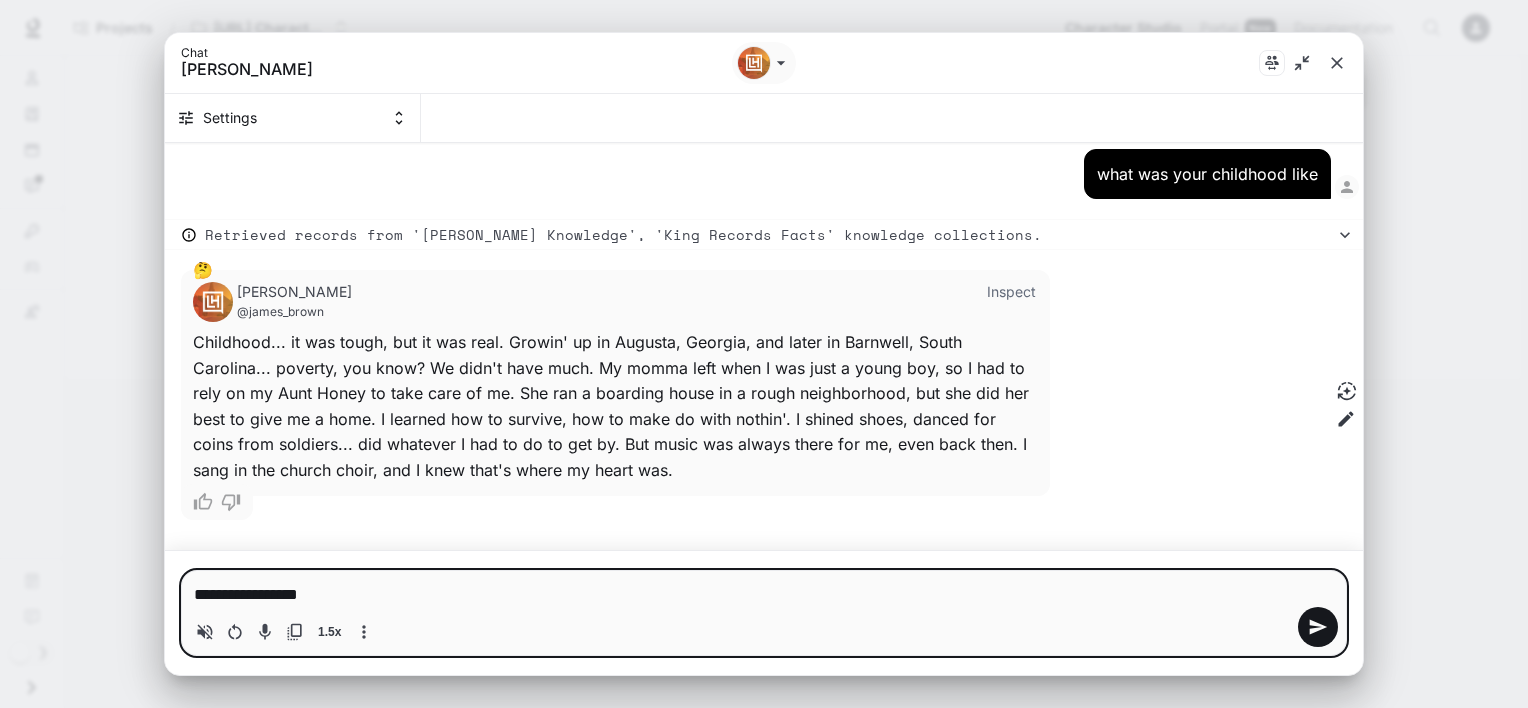 type on "**********" 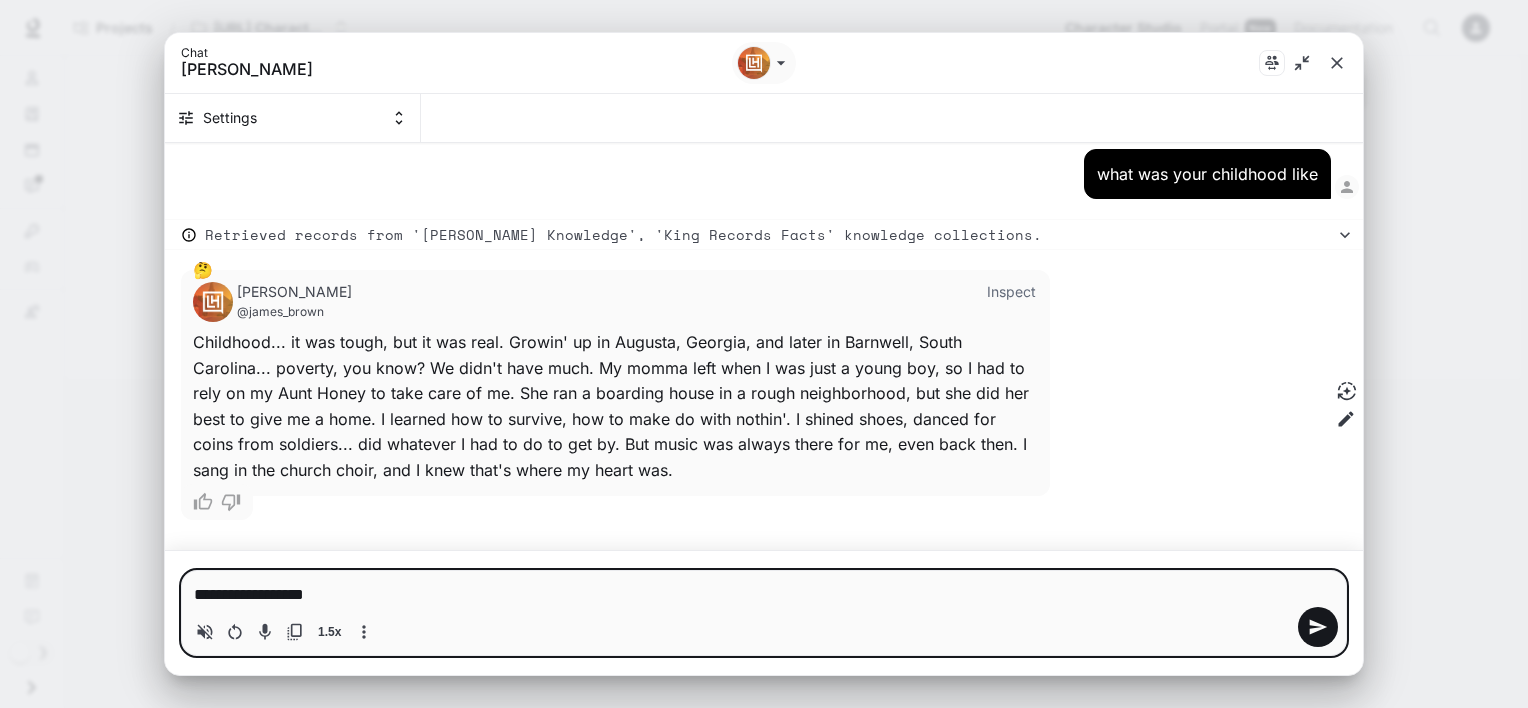 type on "**********" 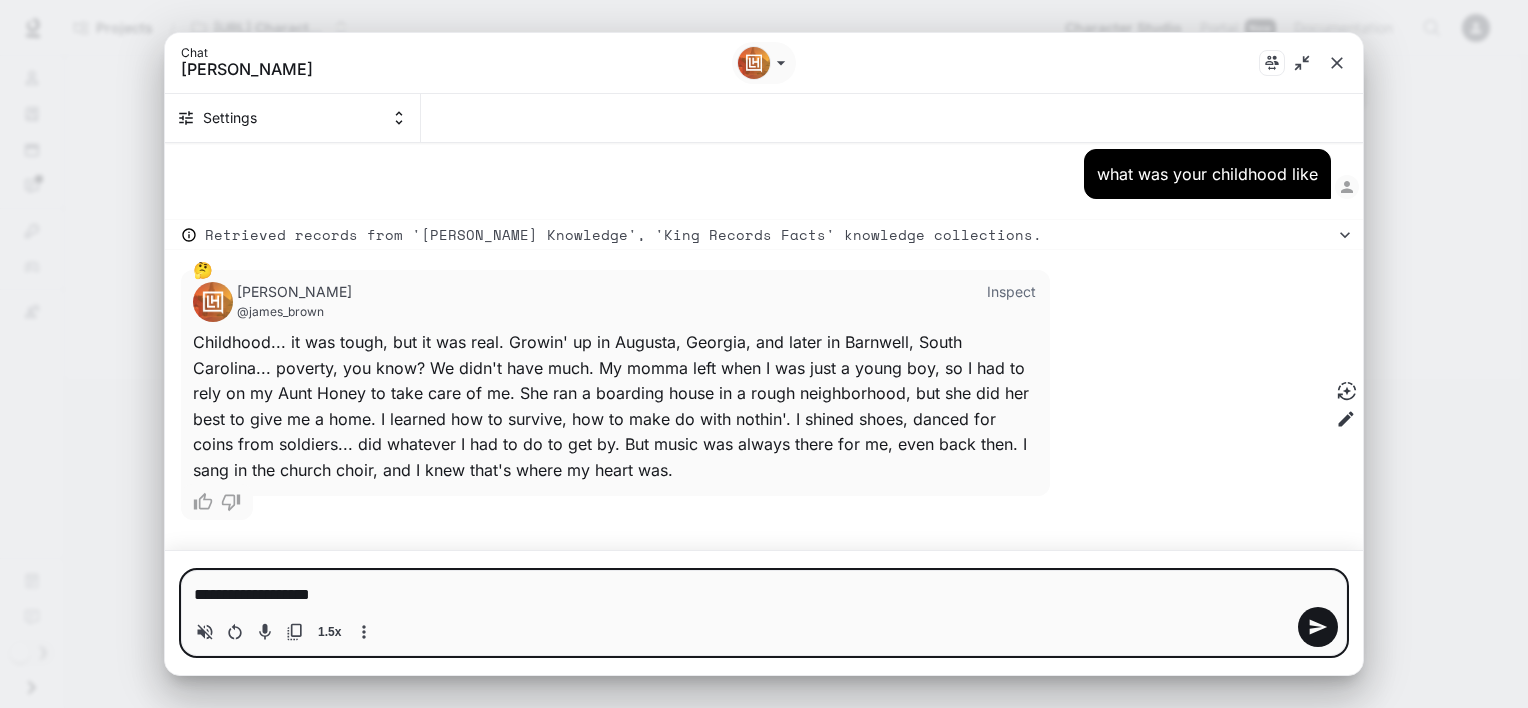 type on "**********" 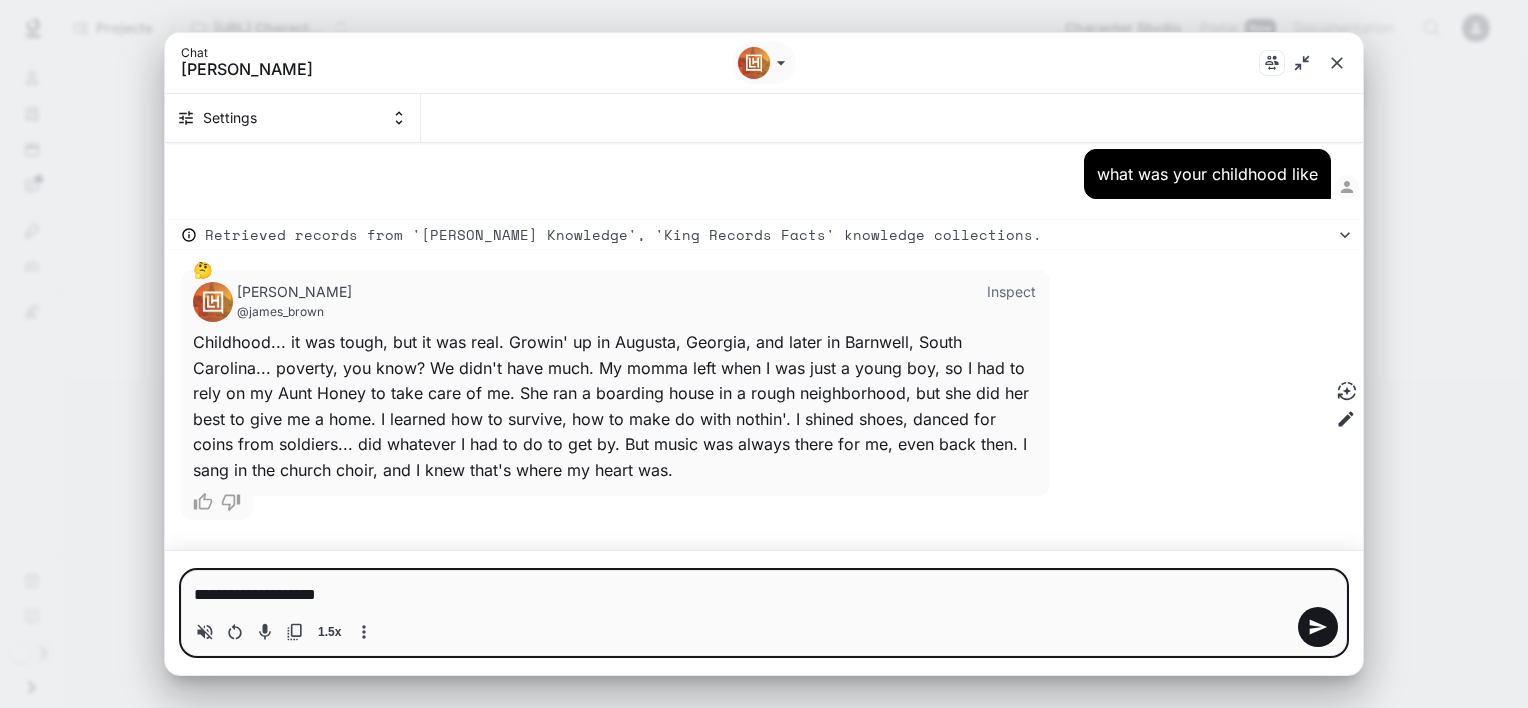 type on "**********" 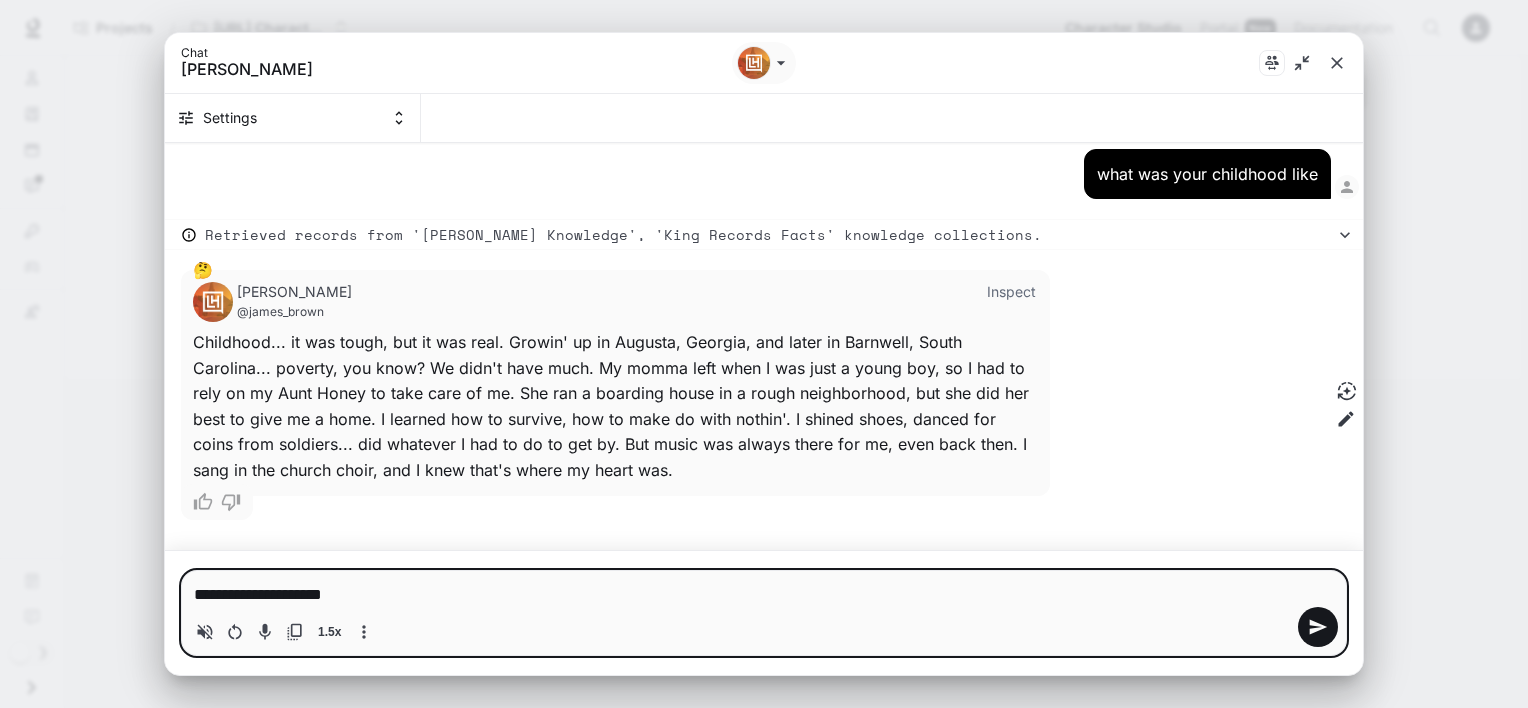 type on "**********" 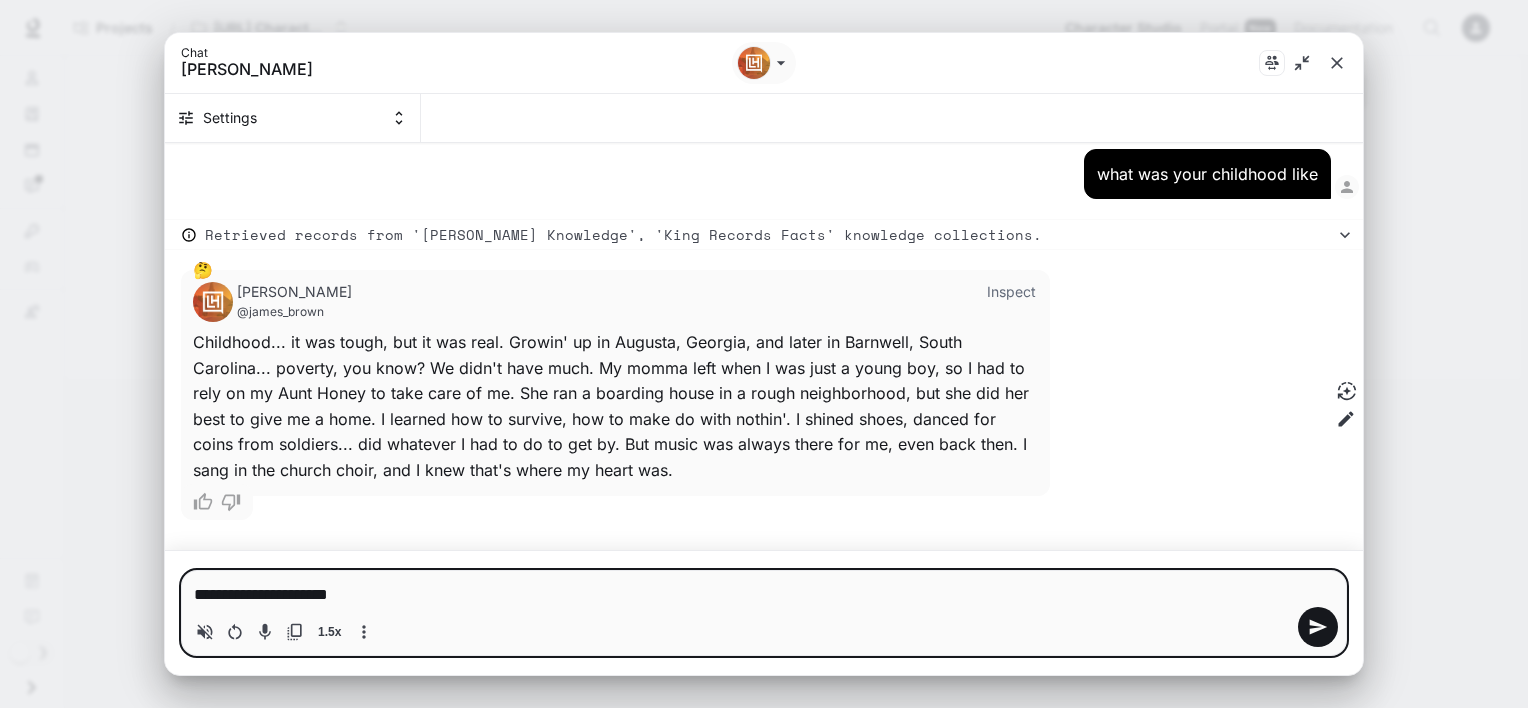 type on "**********" 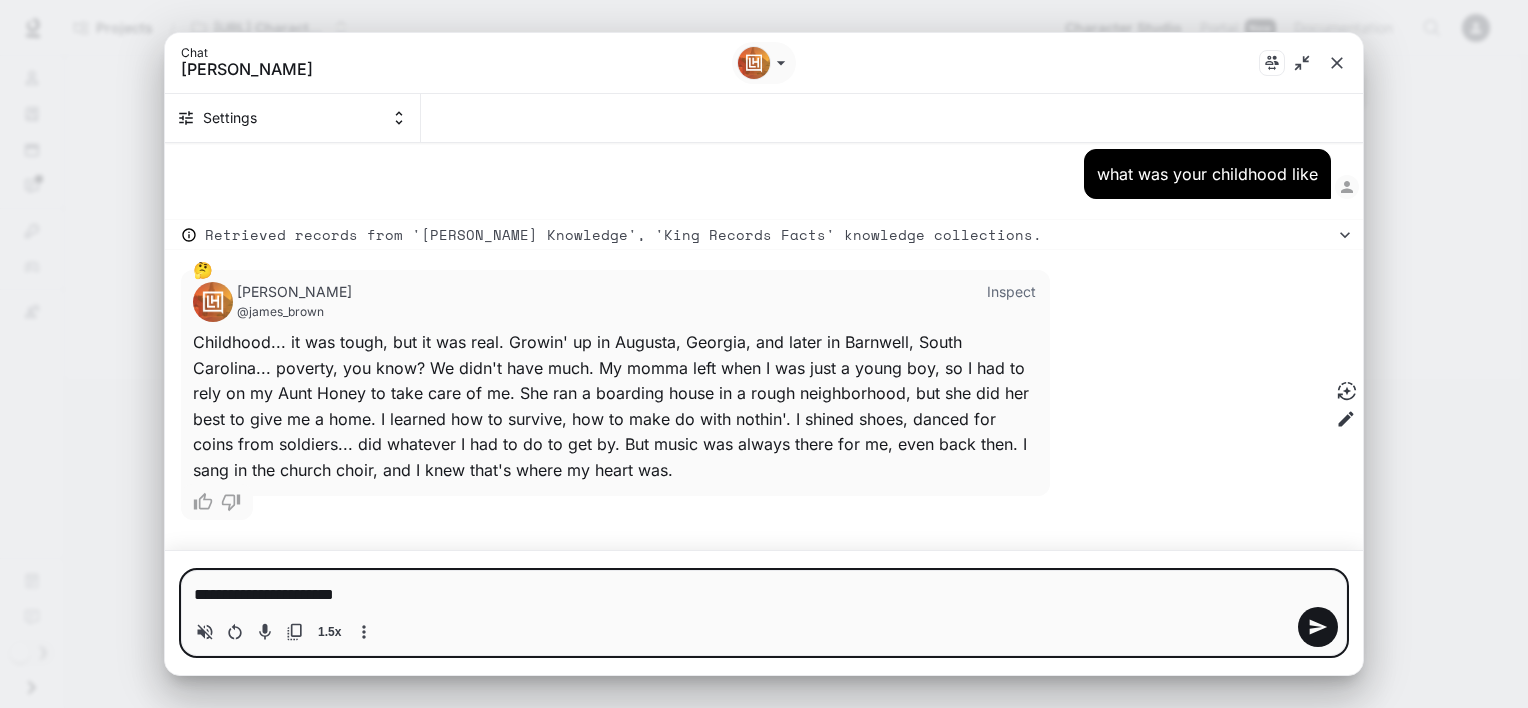 type on "**********" 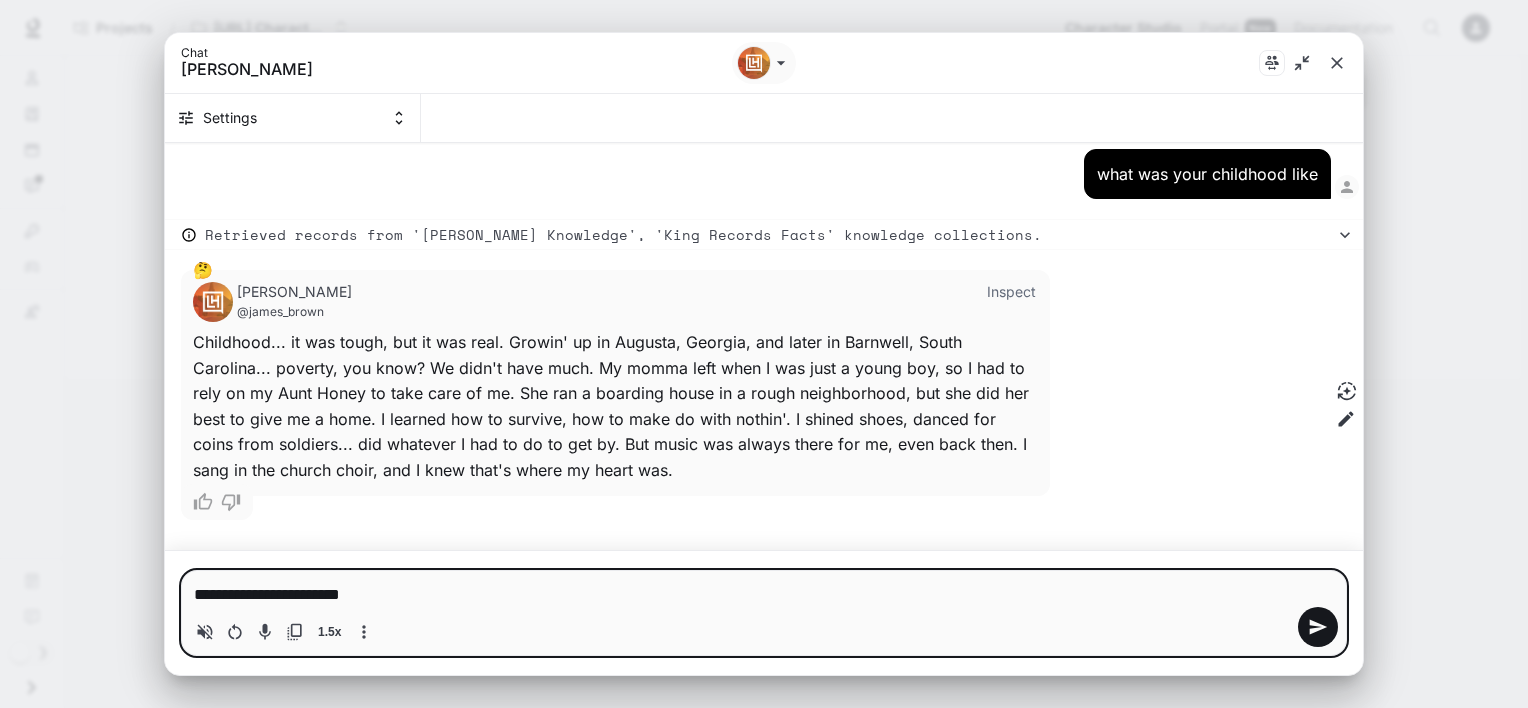 type on "**********" 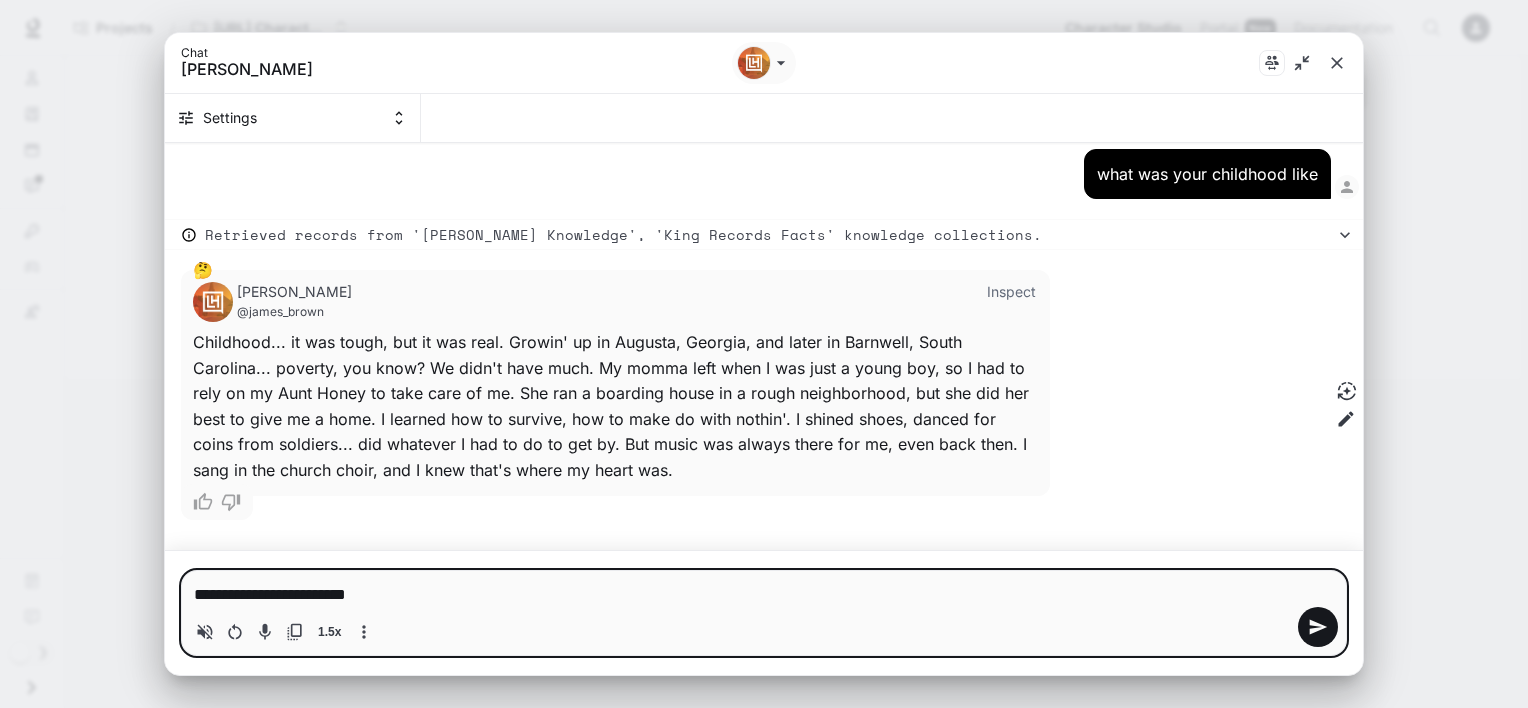 type 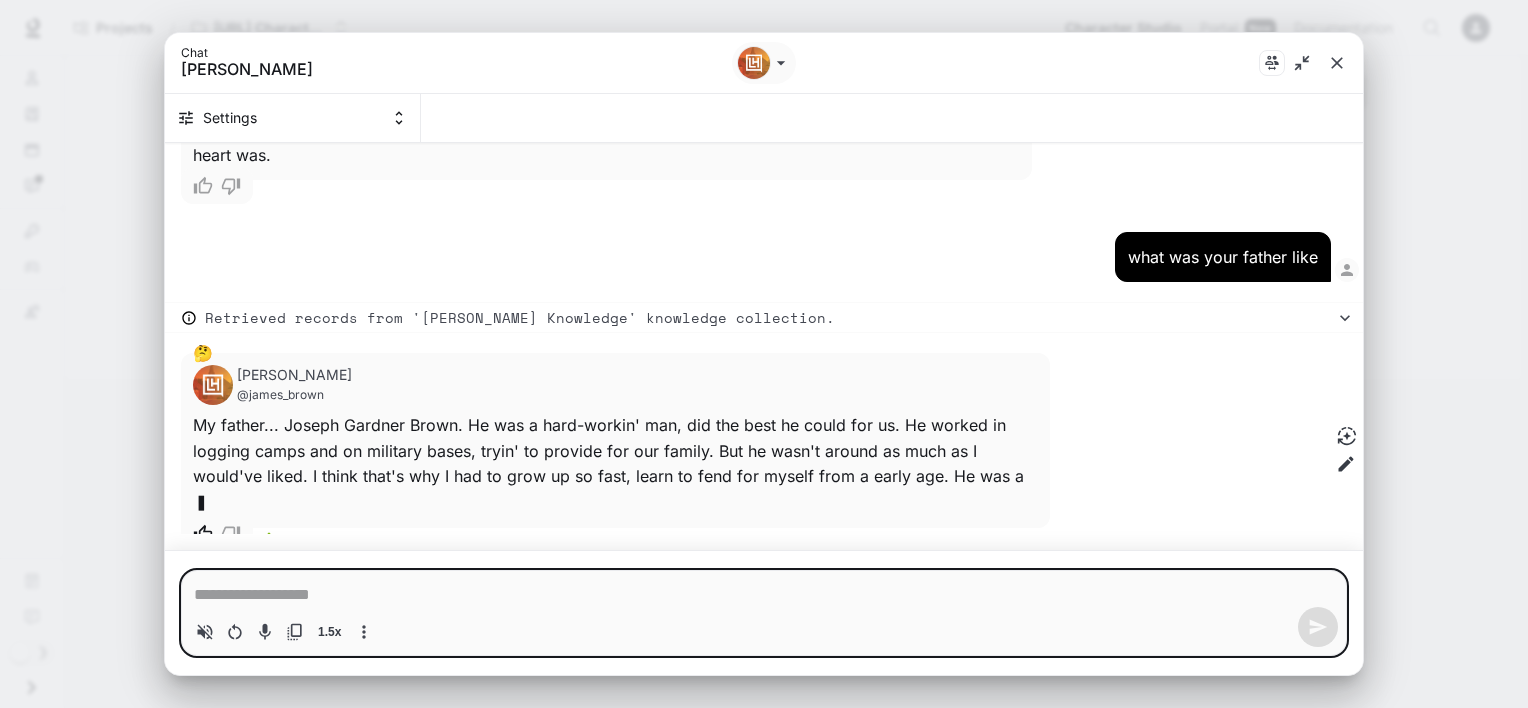 scroll, scrollTop: 372, scrollLeft: 0, axis: vertical 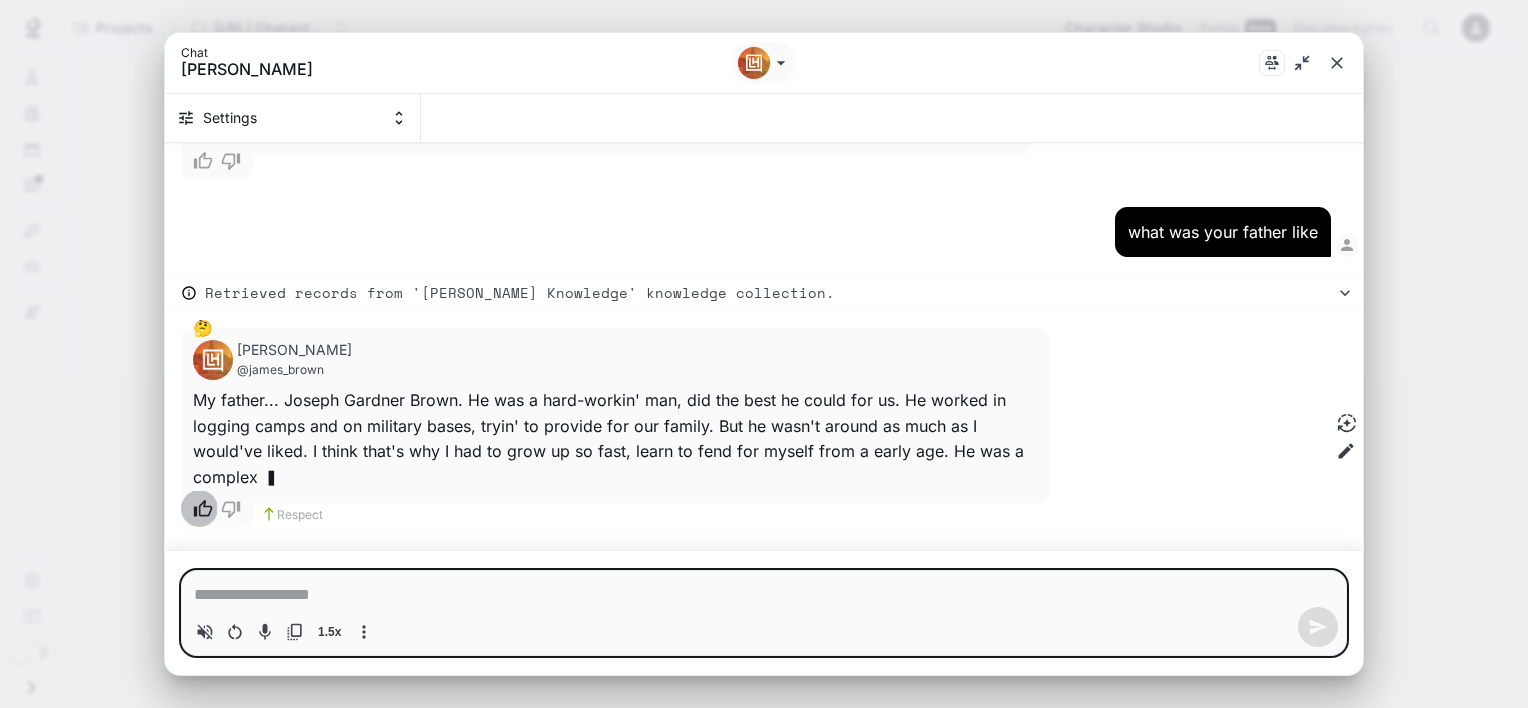 click 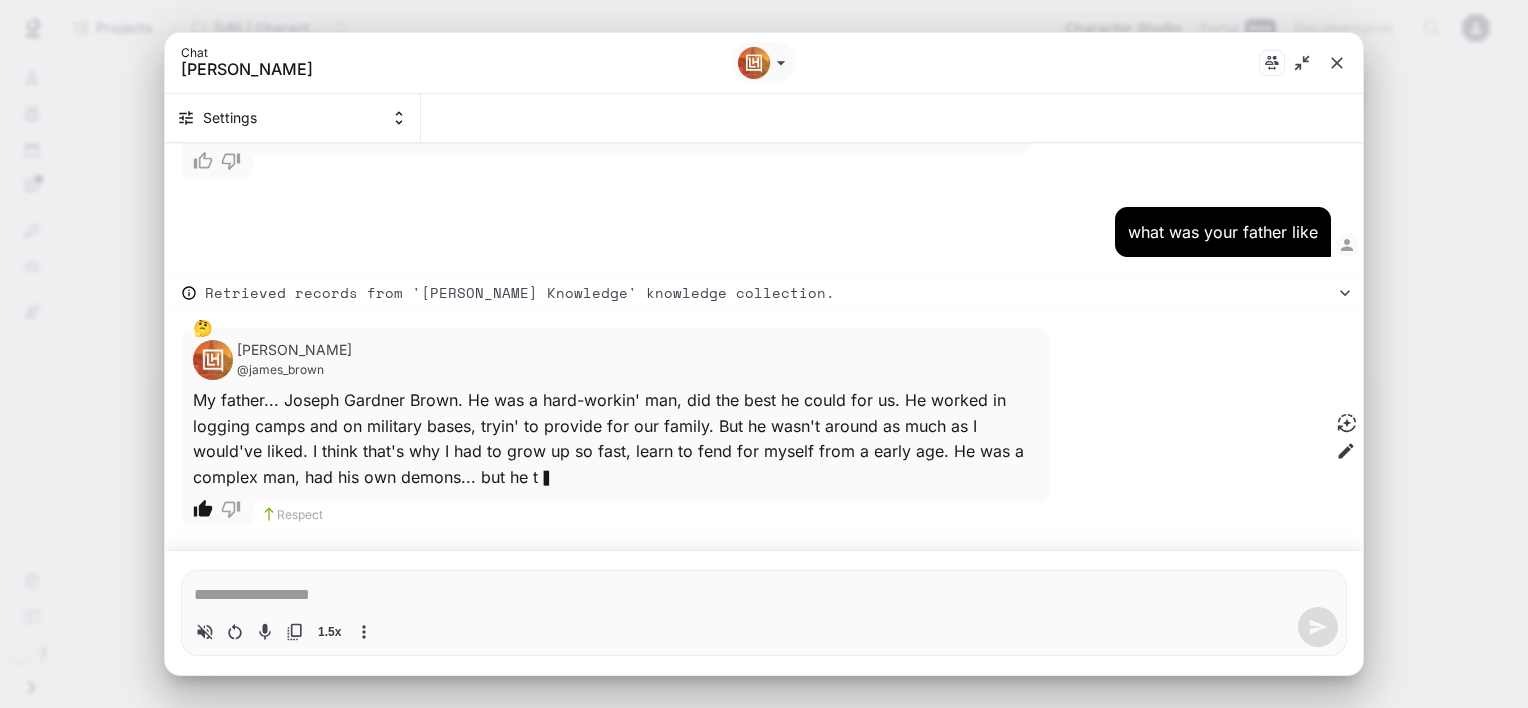 scroll, scrollTop: 300, scrollLeft: 0, axis: vertical 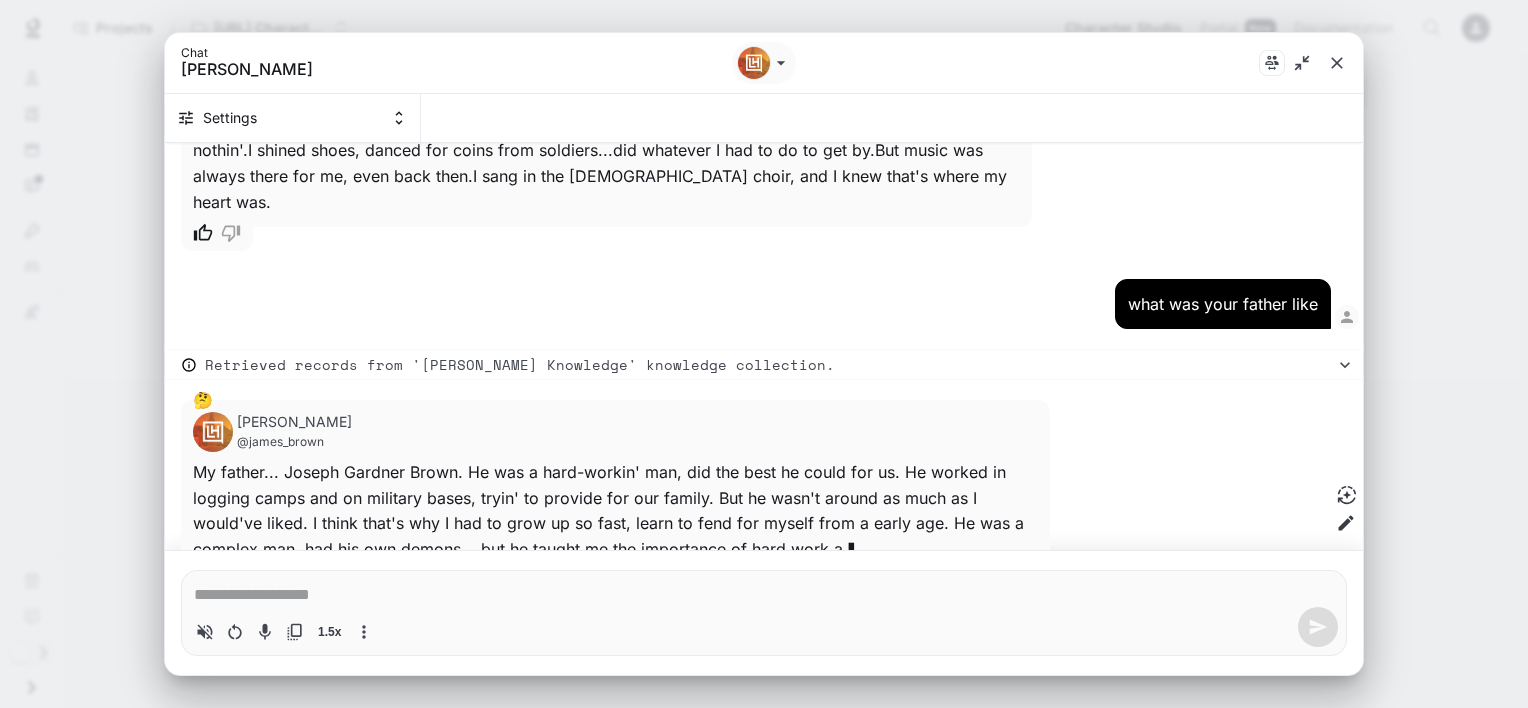 click 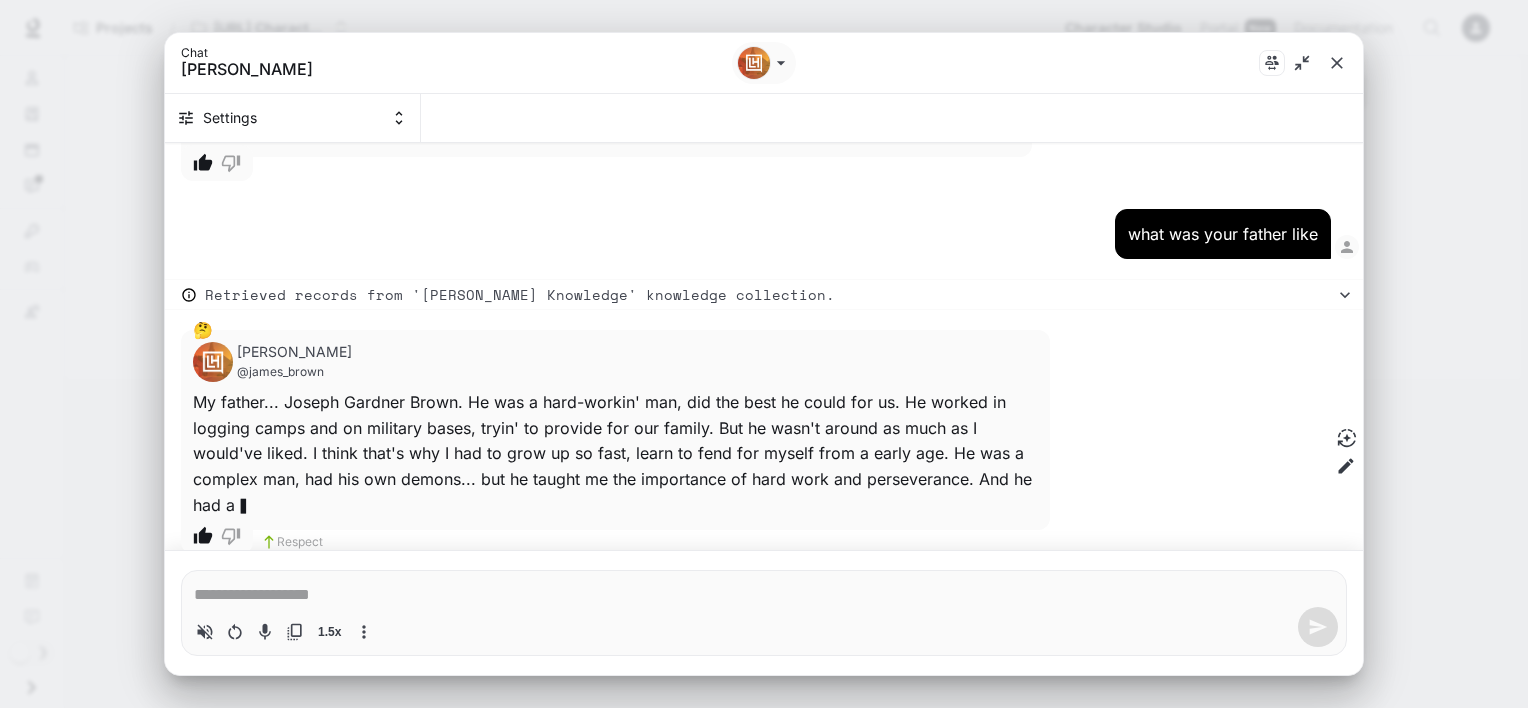scroll, scrollTop: 398, scrollLeft: 0, axis: vertical 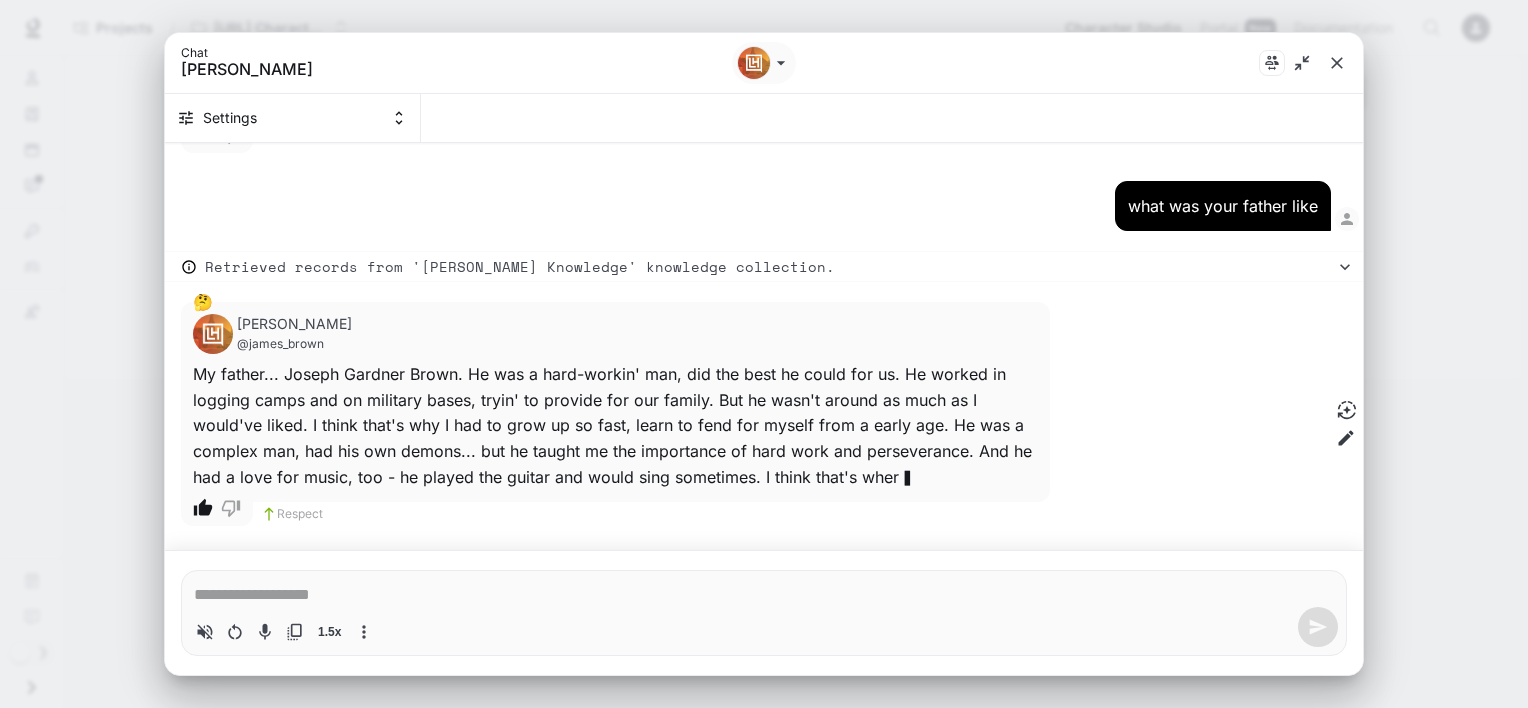 click on "* 1.5x" at bounding box center (764, 612) 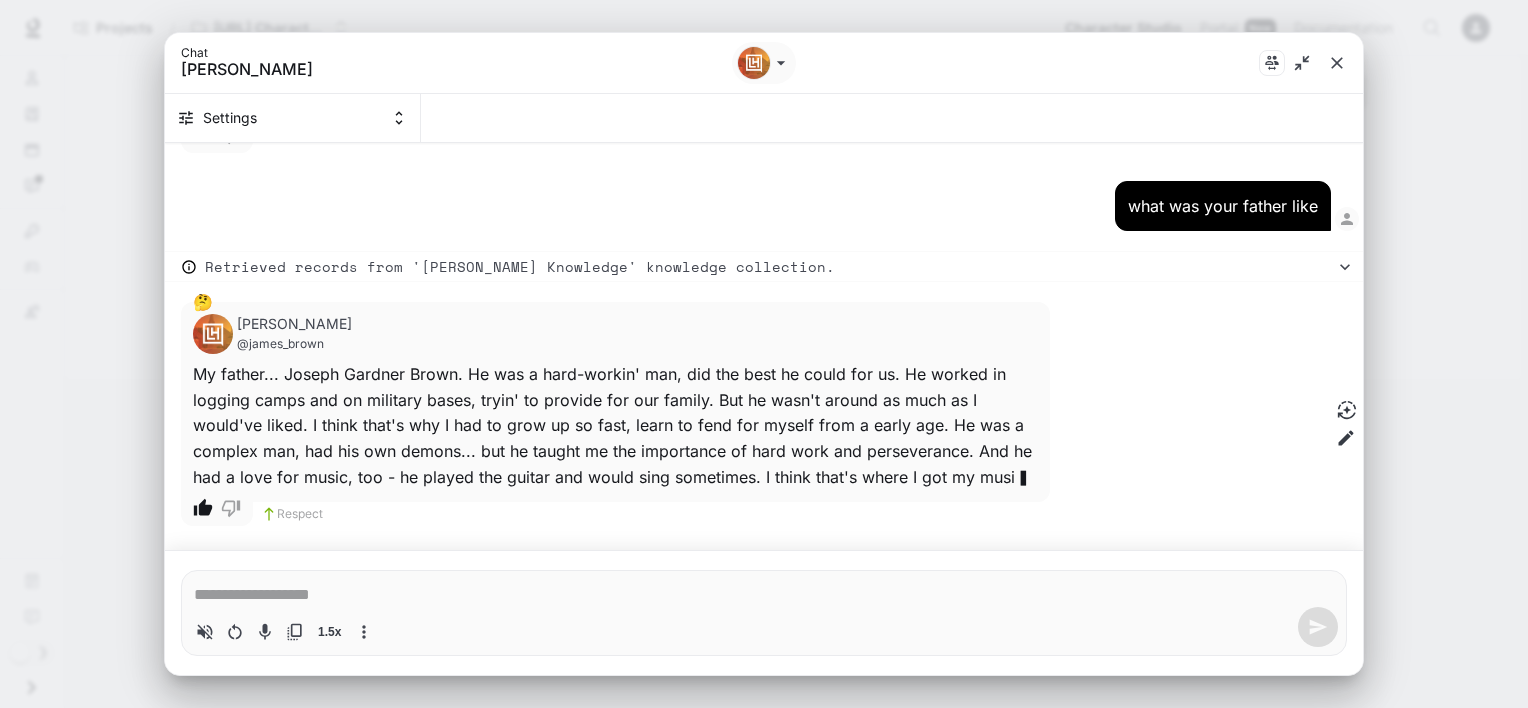 type on "*" 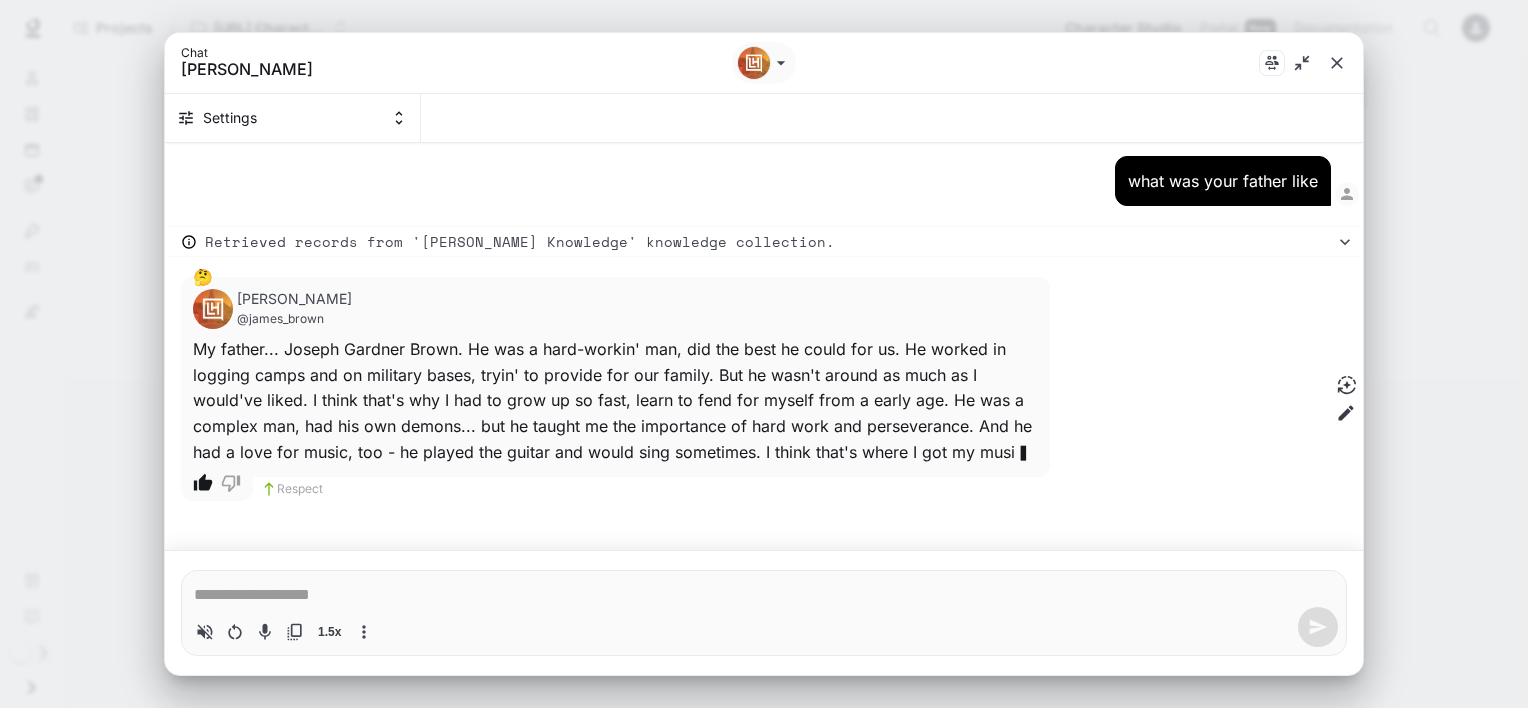 click at bounding box center [764, 595] 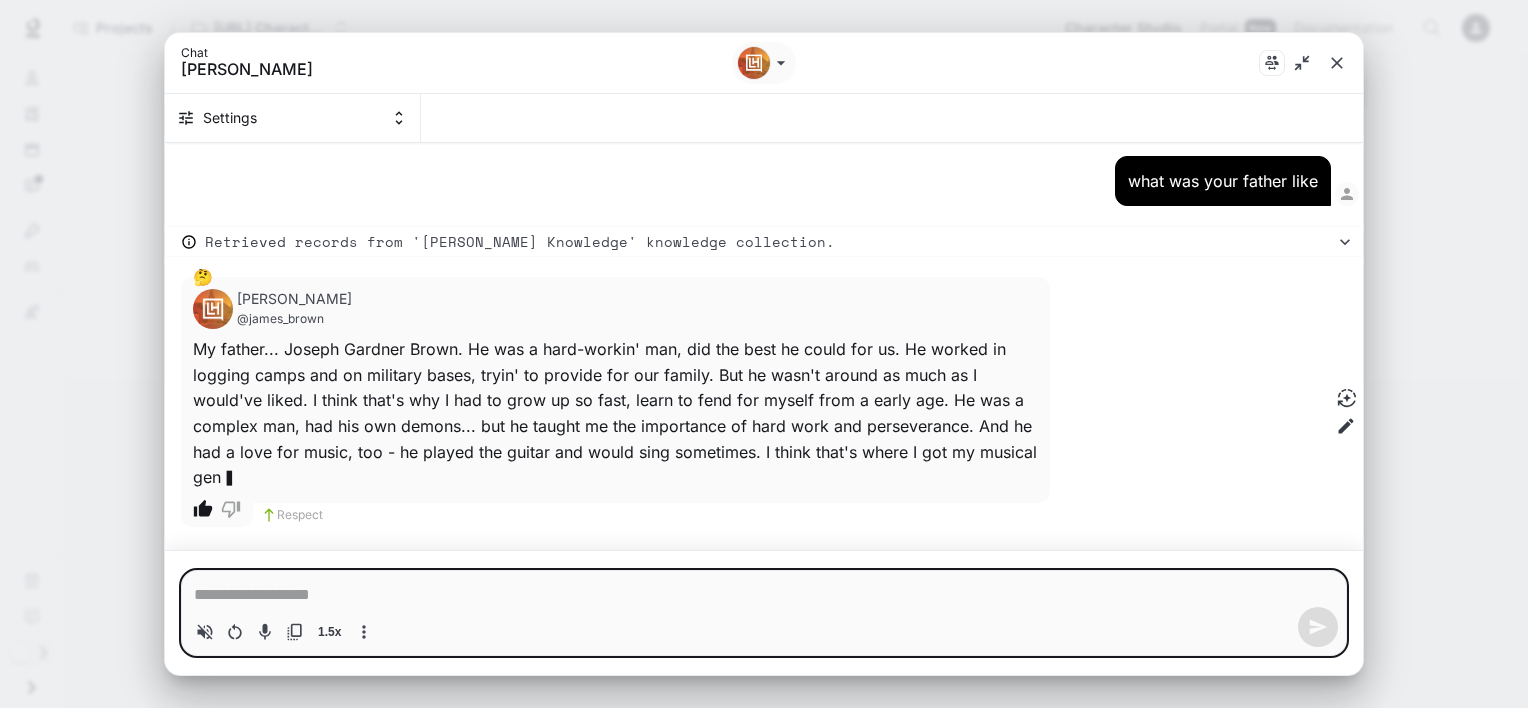 scroll, scrollTop: 424, scrollLeft: 0, axis: vertical 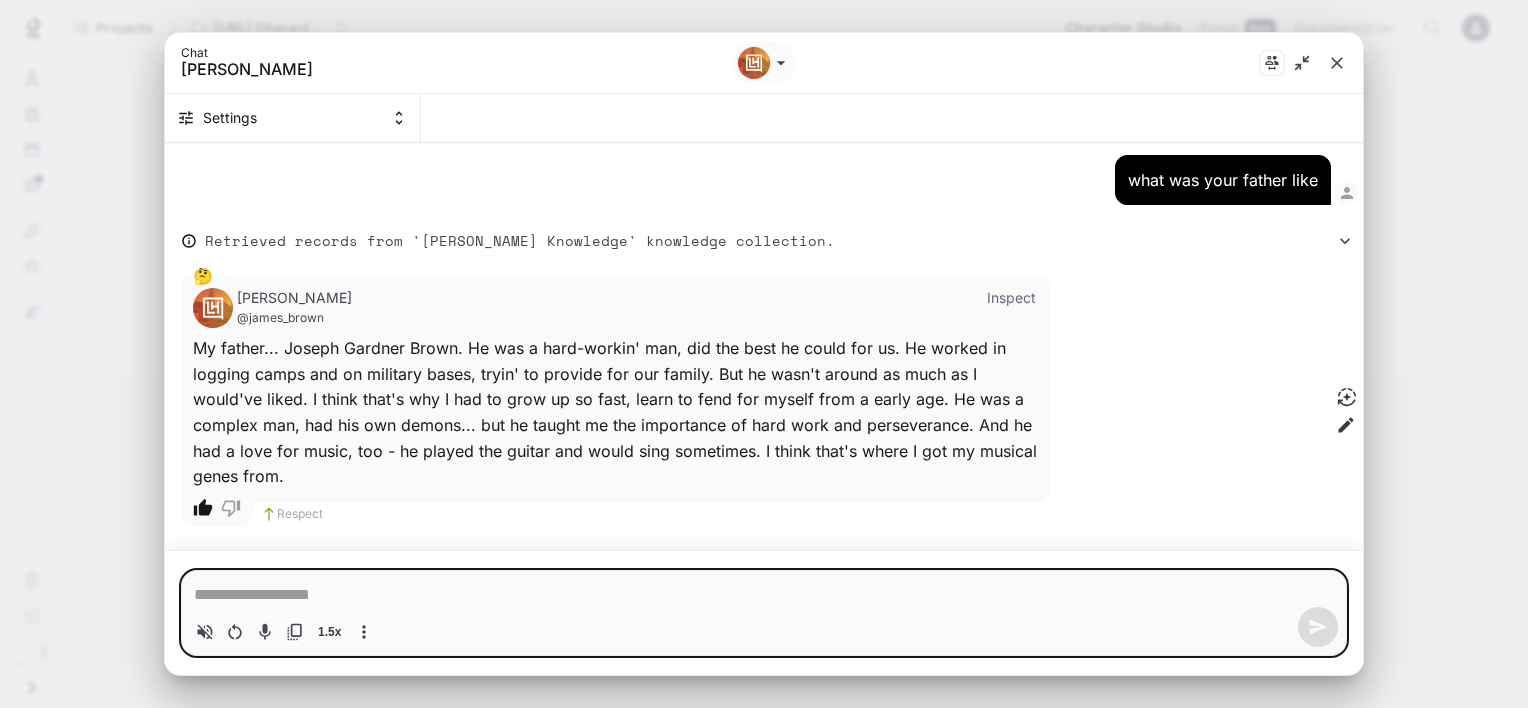 click at bounding box center [764, 595] 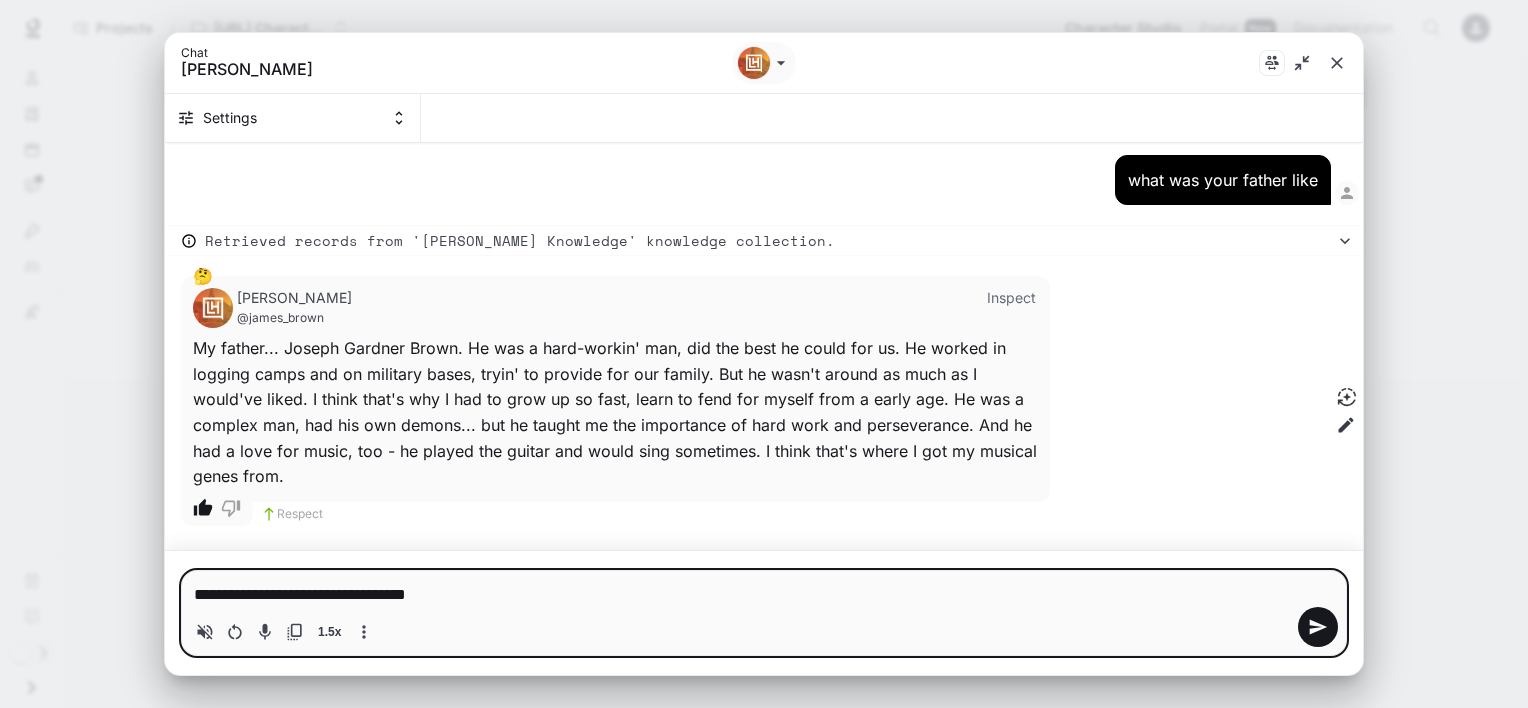 type on "**********" 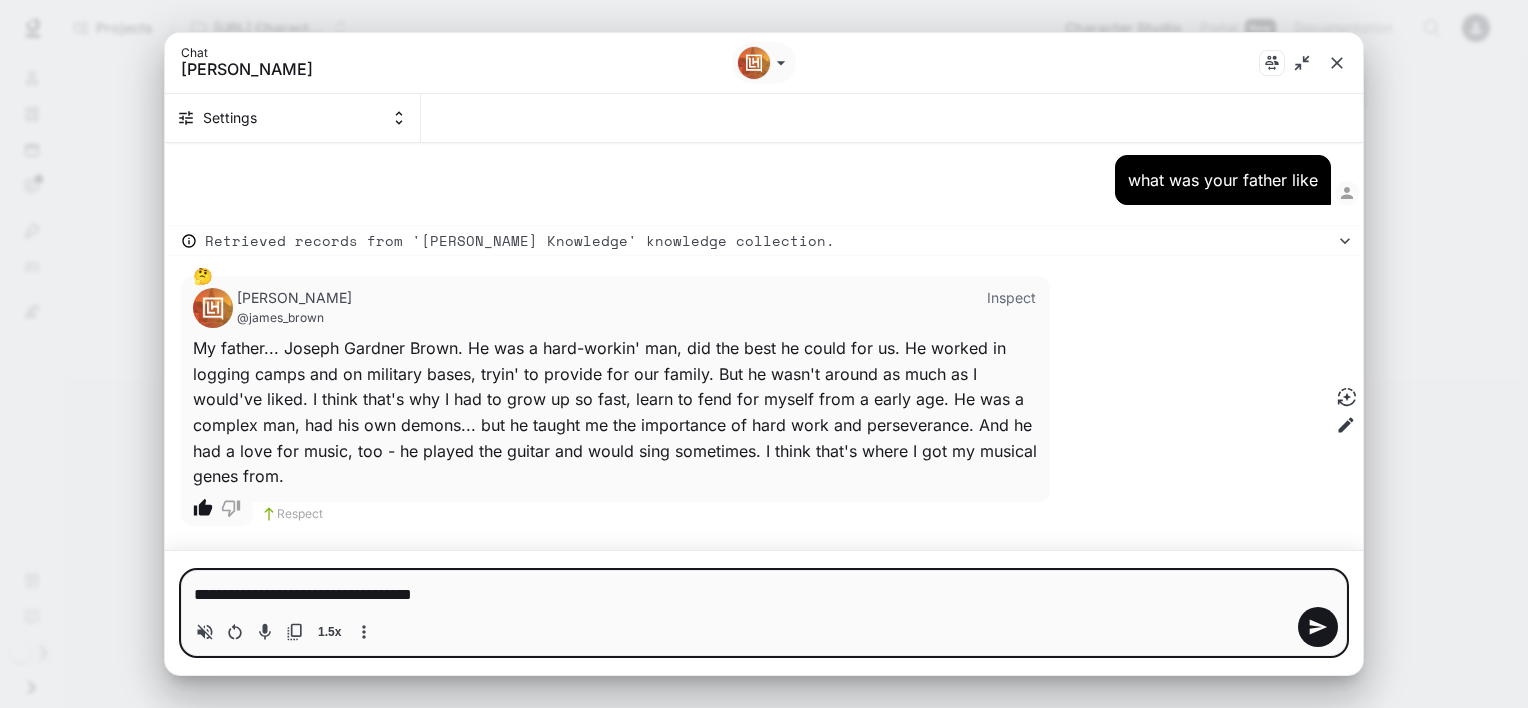 type on "**********" 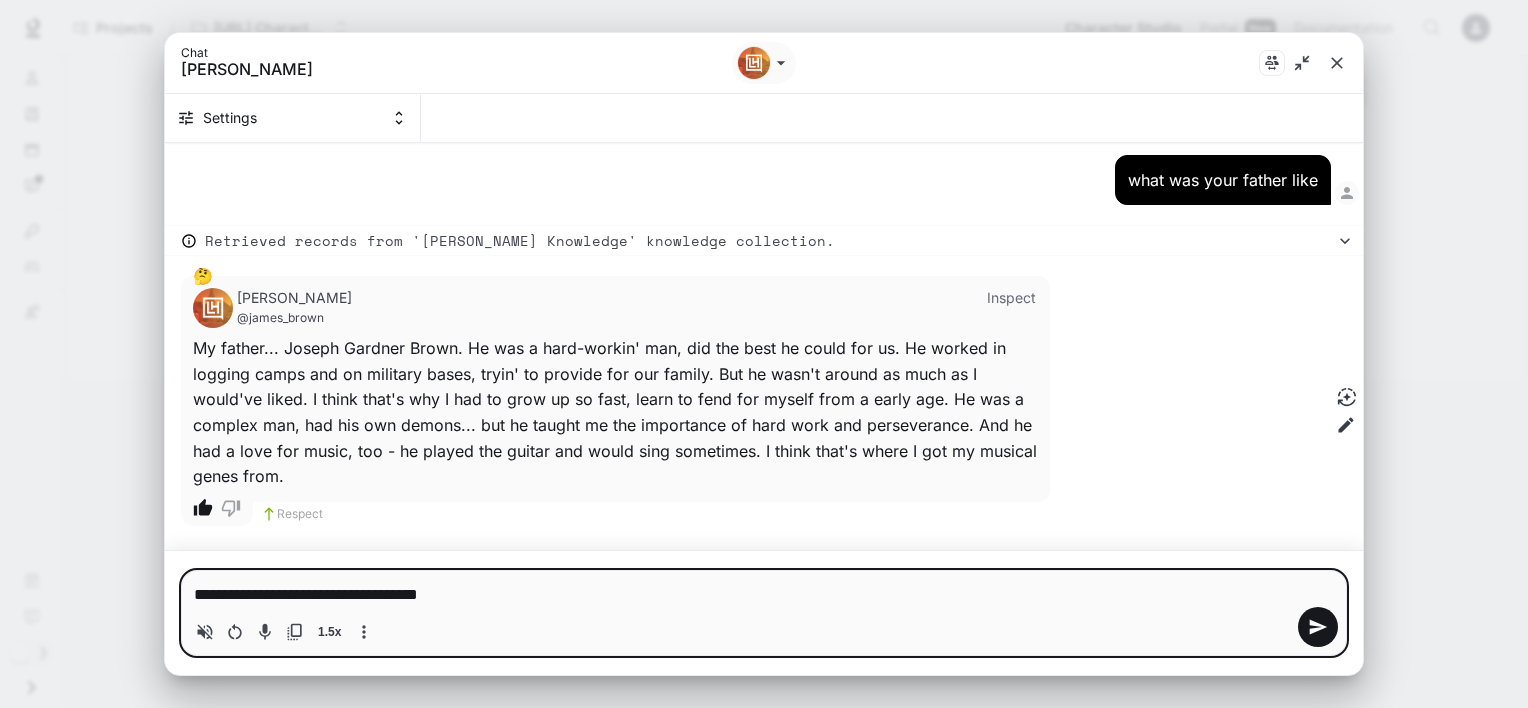 type on "**********" 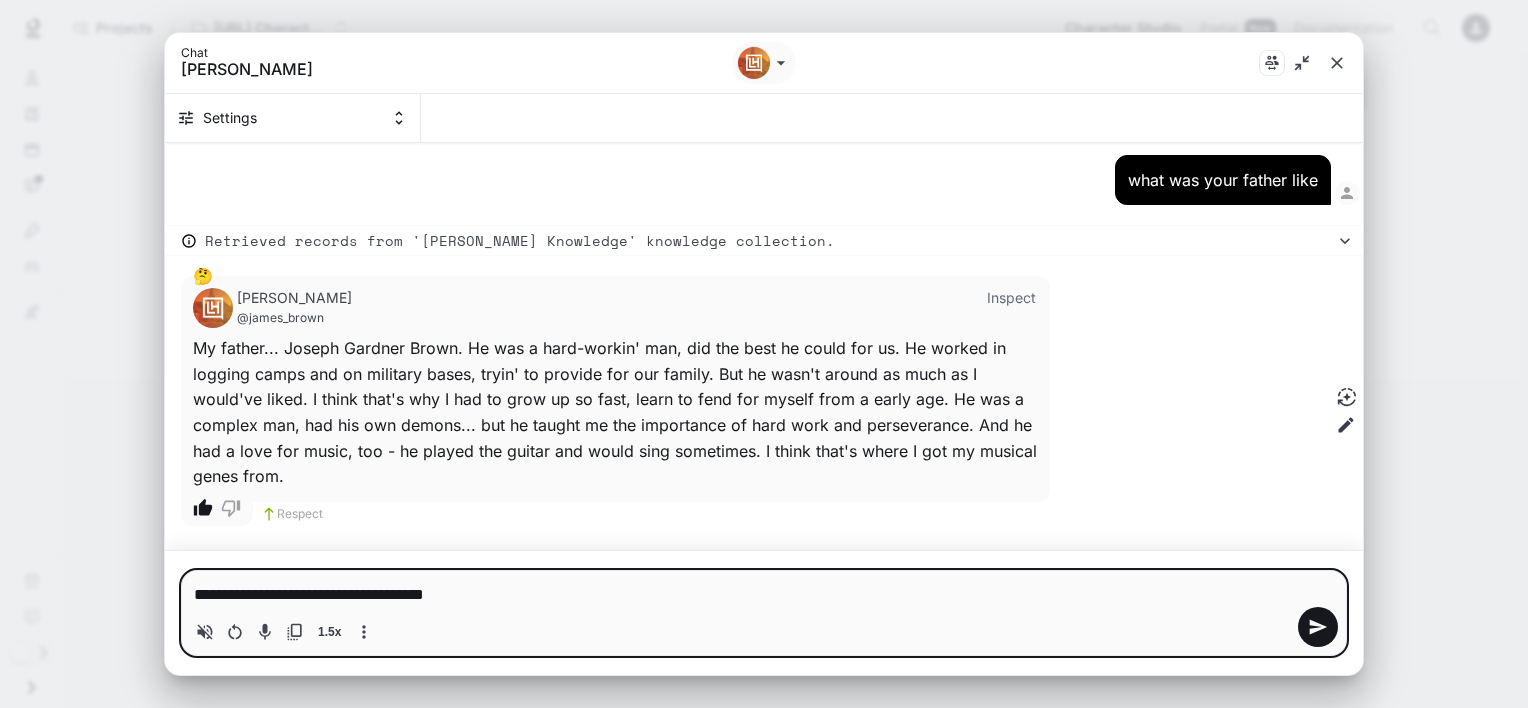 type 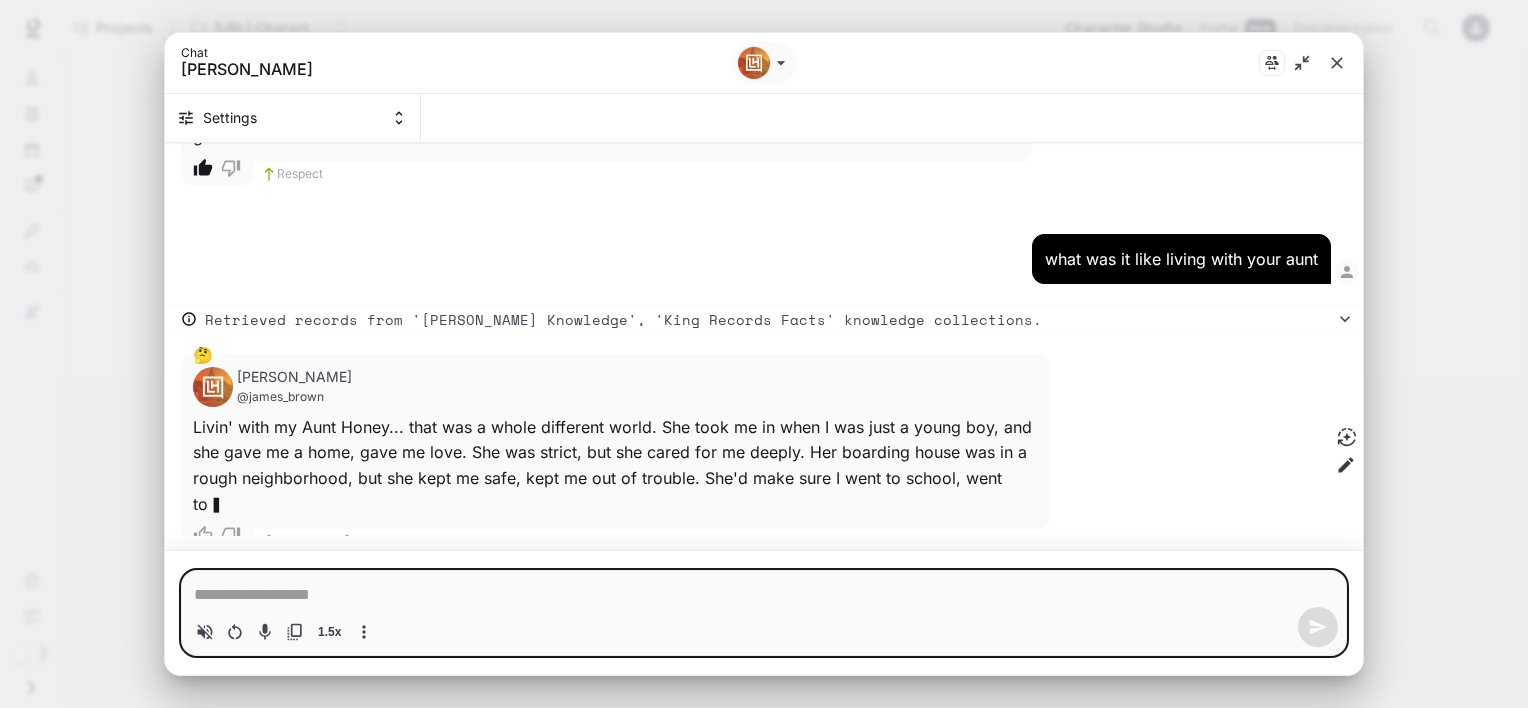 scroll, scrollTop: 789, scrollLeft: 0, axis: vertical 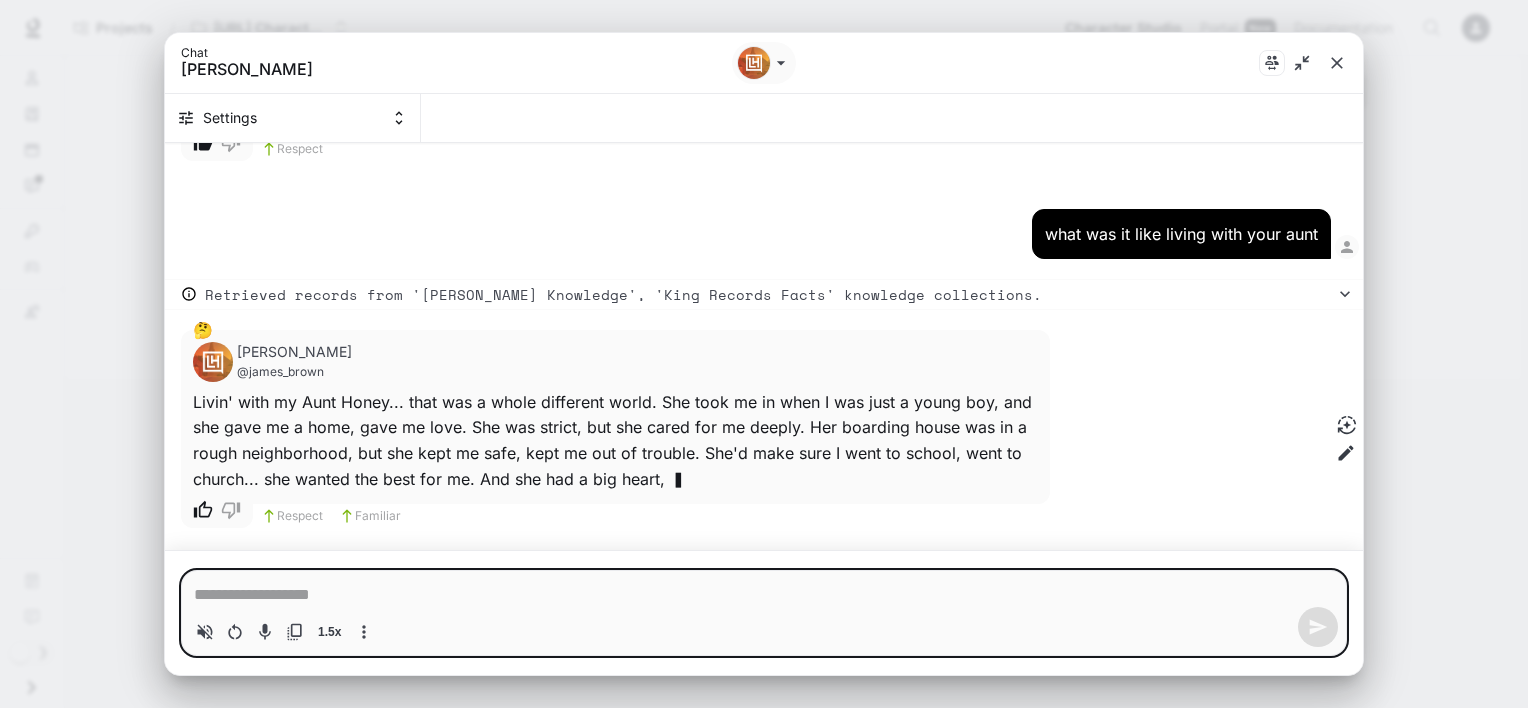 click 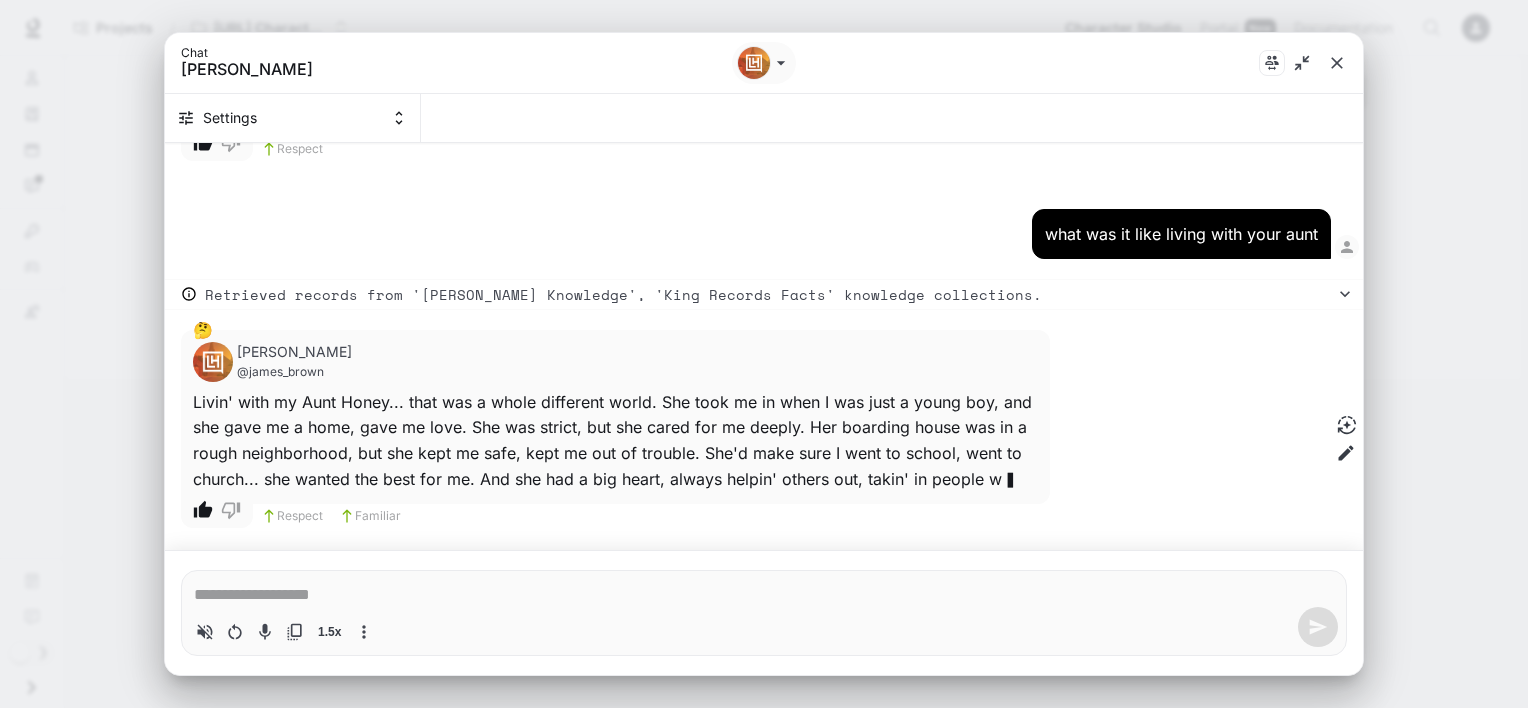 scroll, scrollTop: 816, scrollLeft: 0, axis: vertical 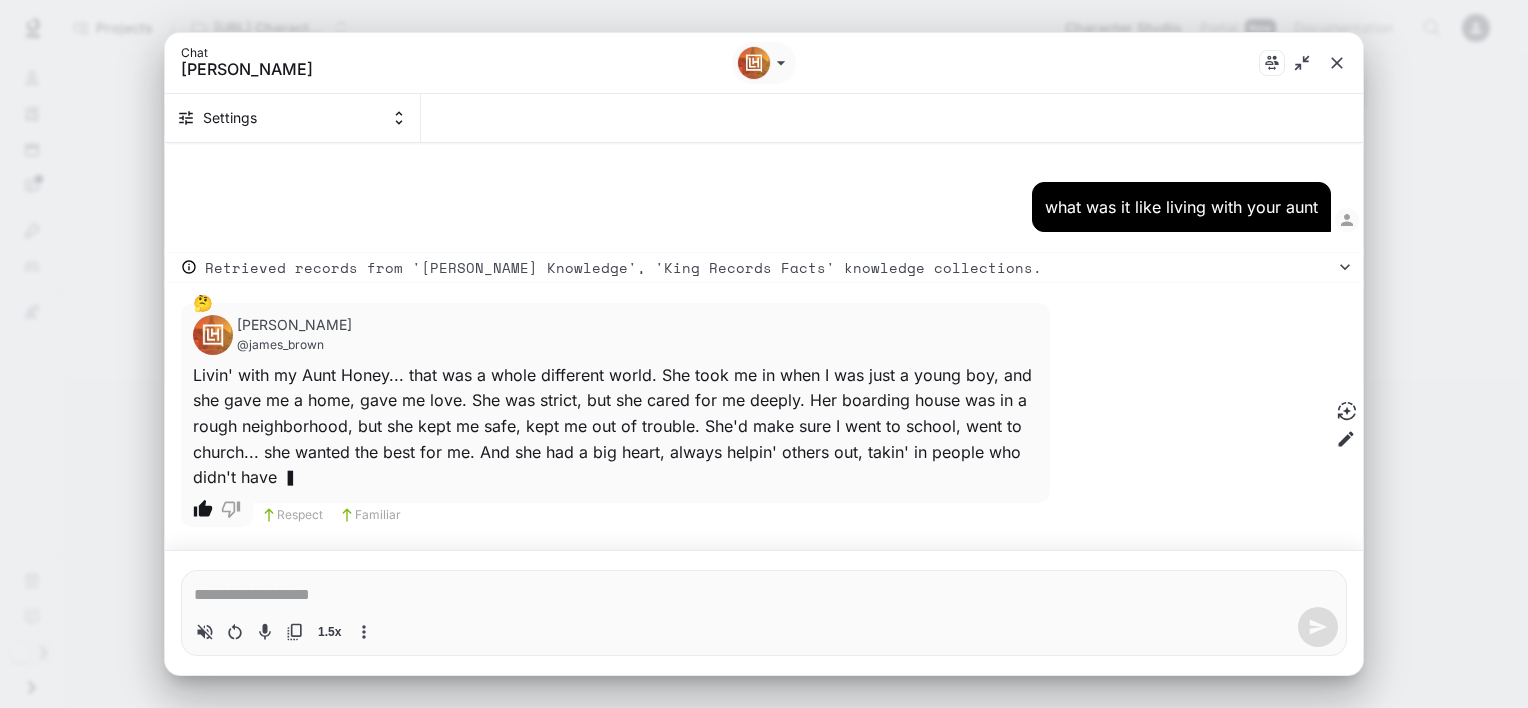 type on "*" 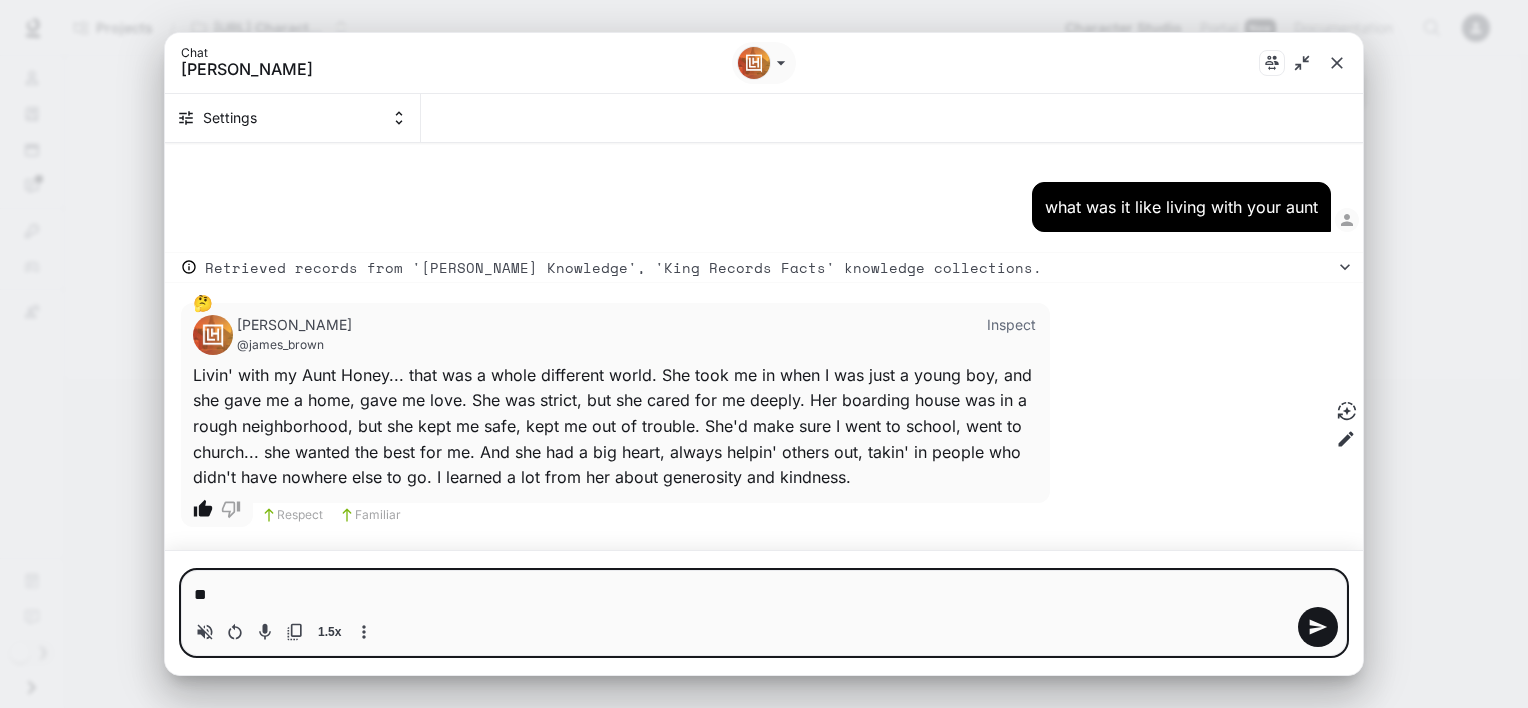 type on "*" 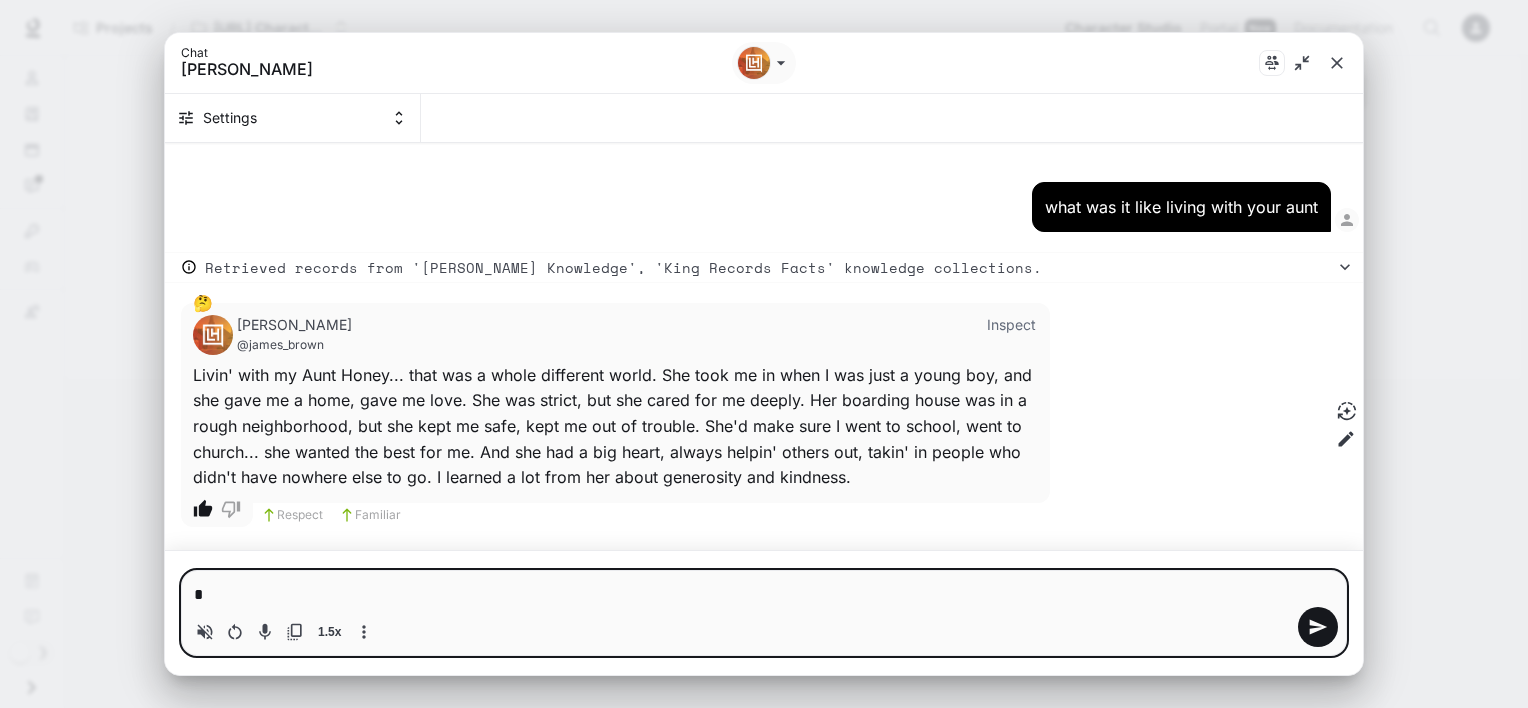 type 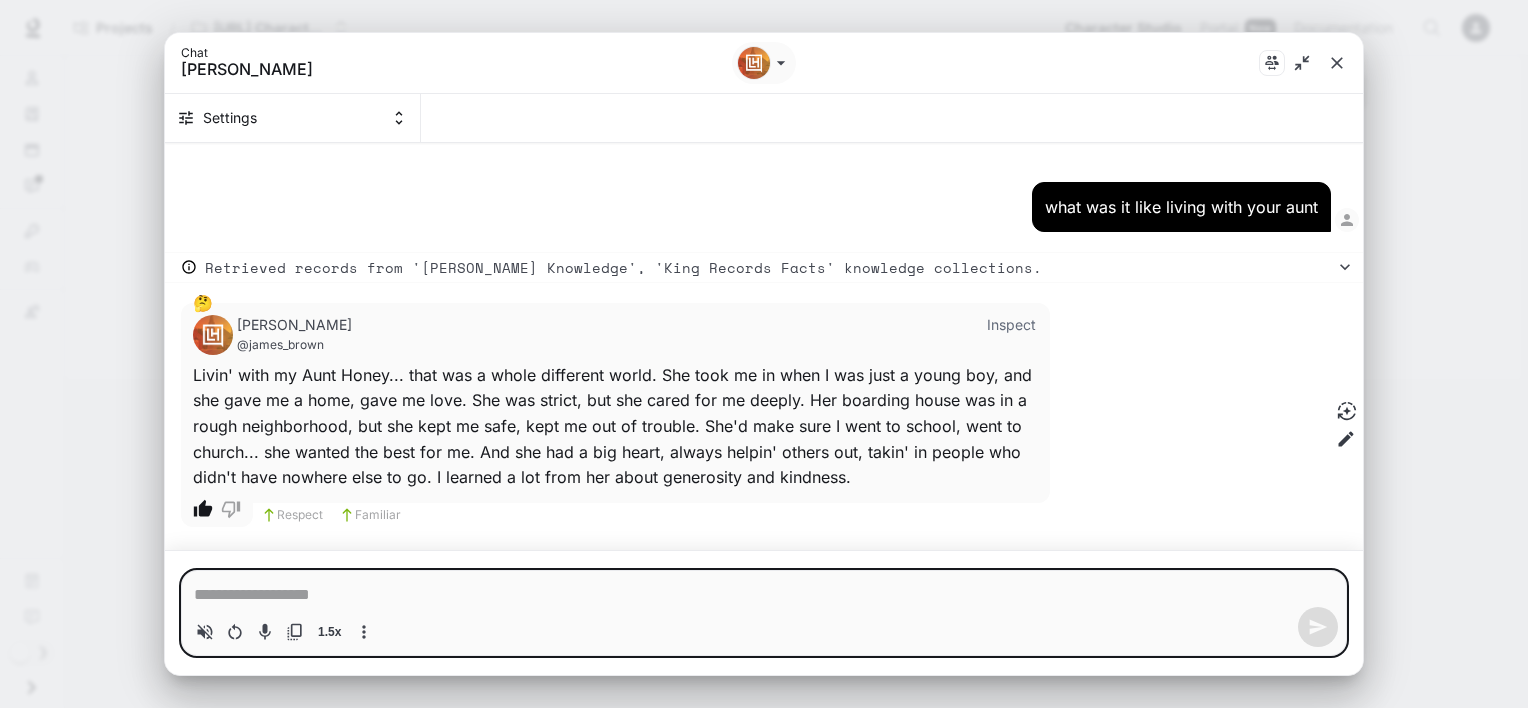 type on "*" 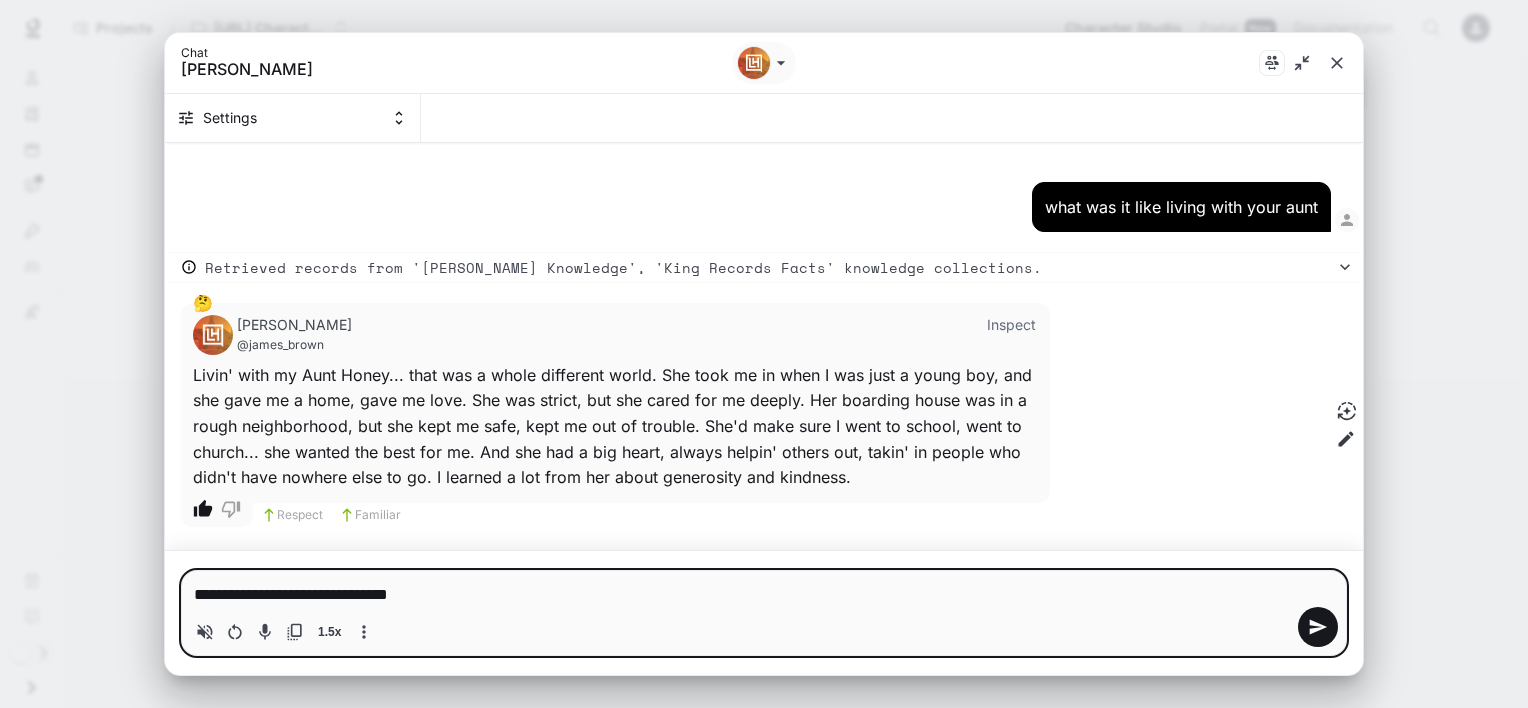 type on "**********" 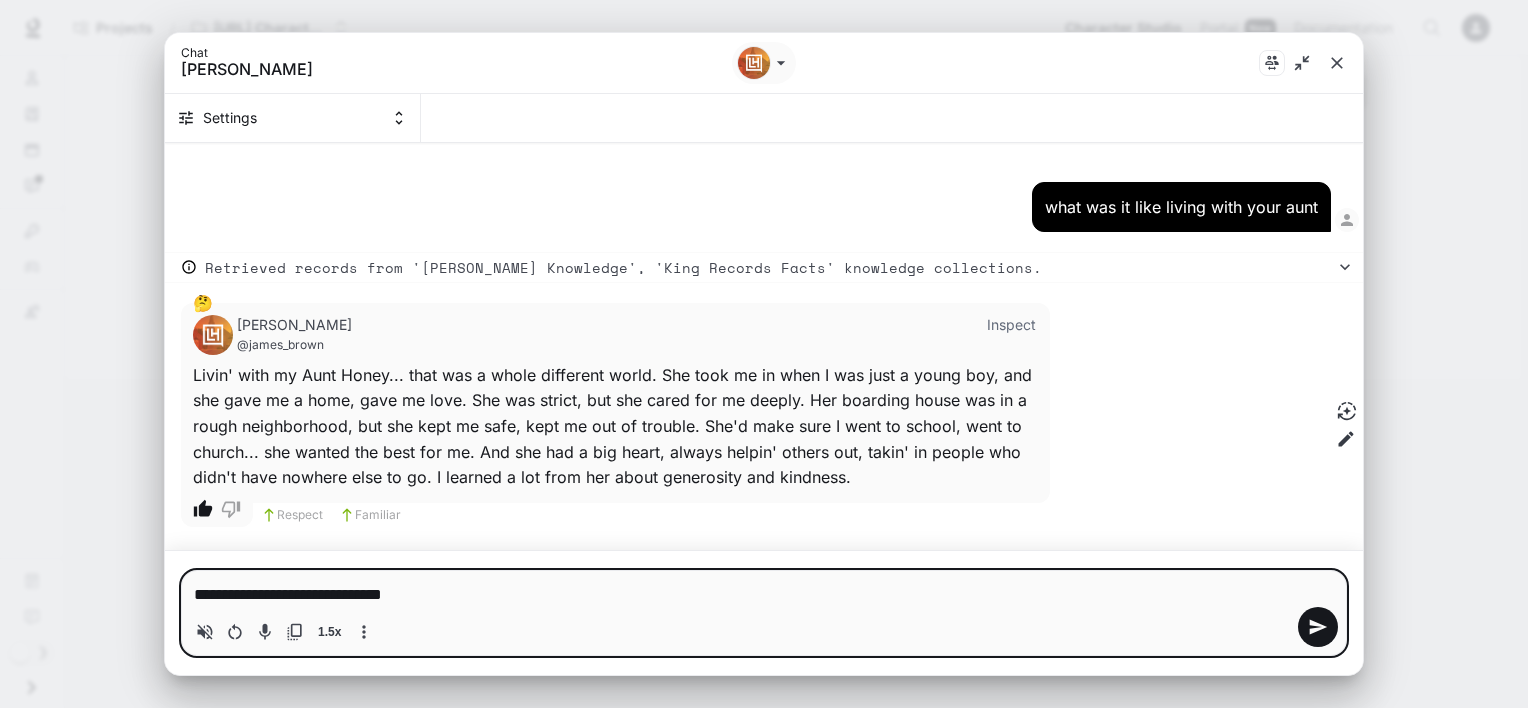 type on "**********" 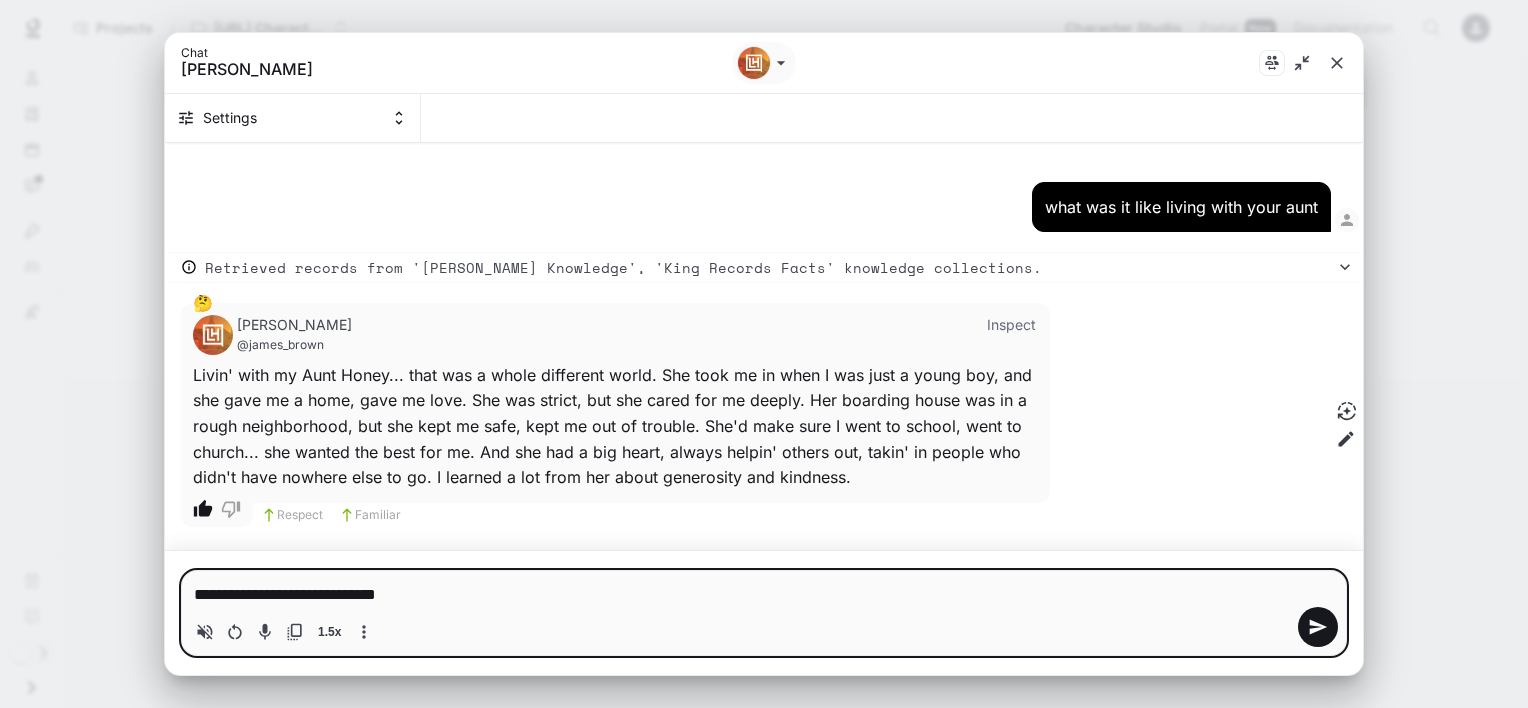 type on "**********" 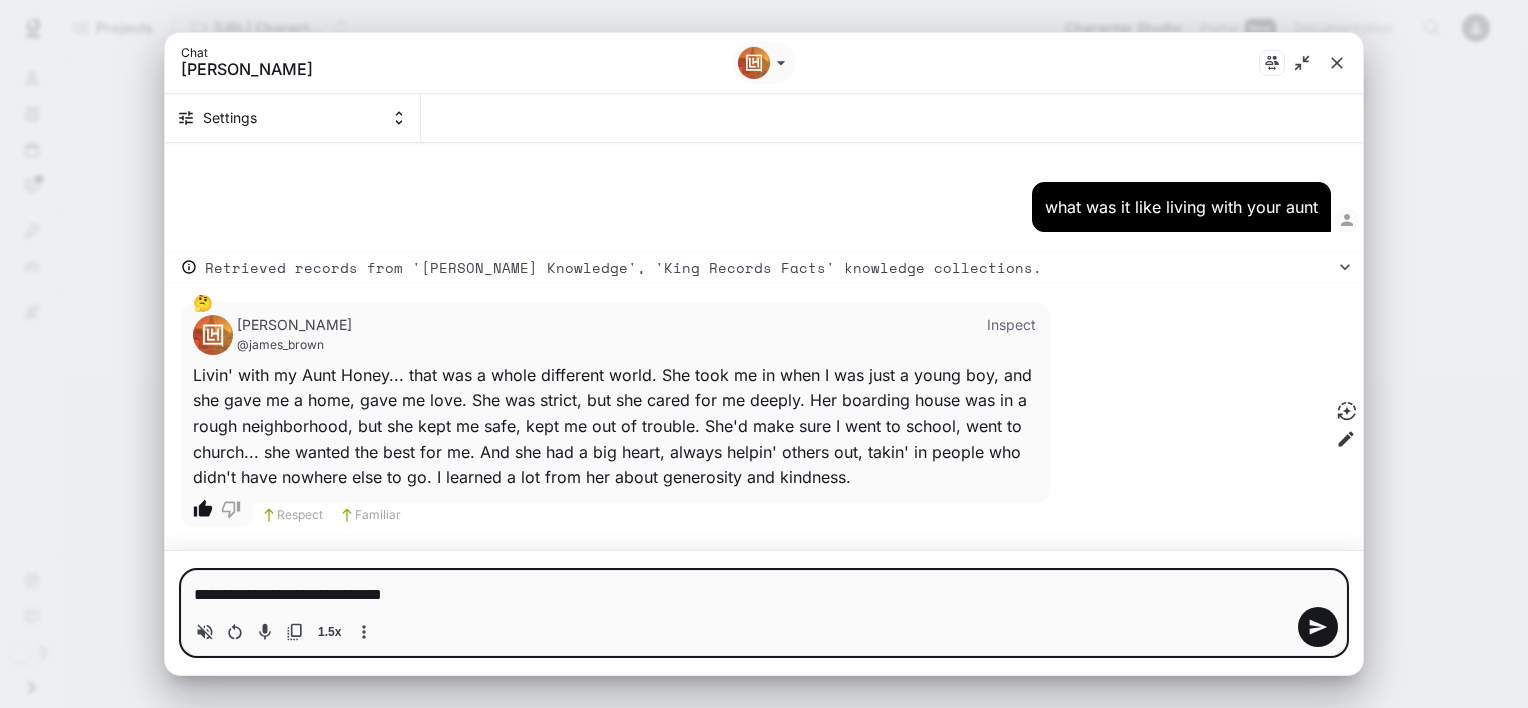 type on "**********" 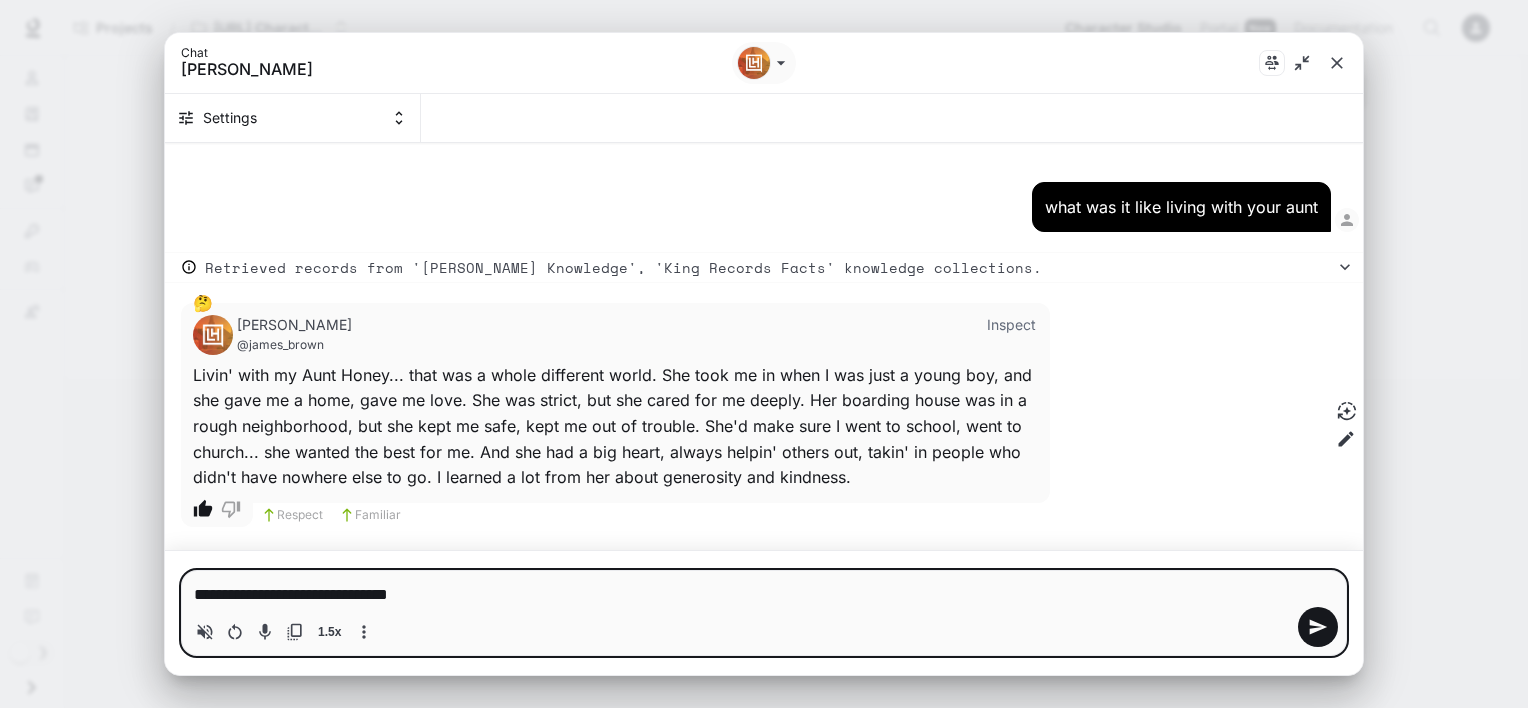 type on "**********" 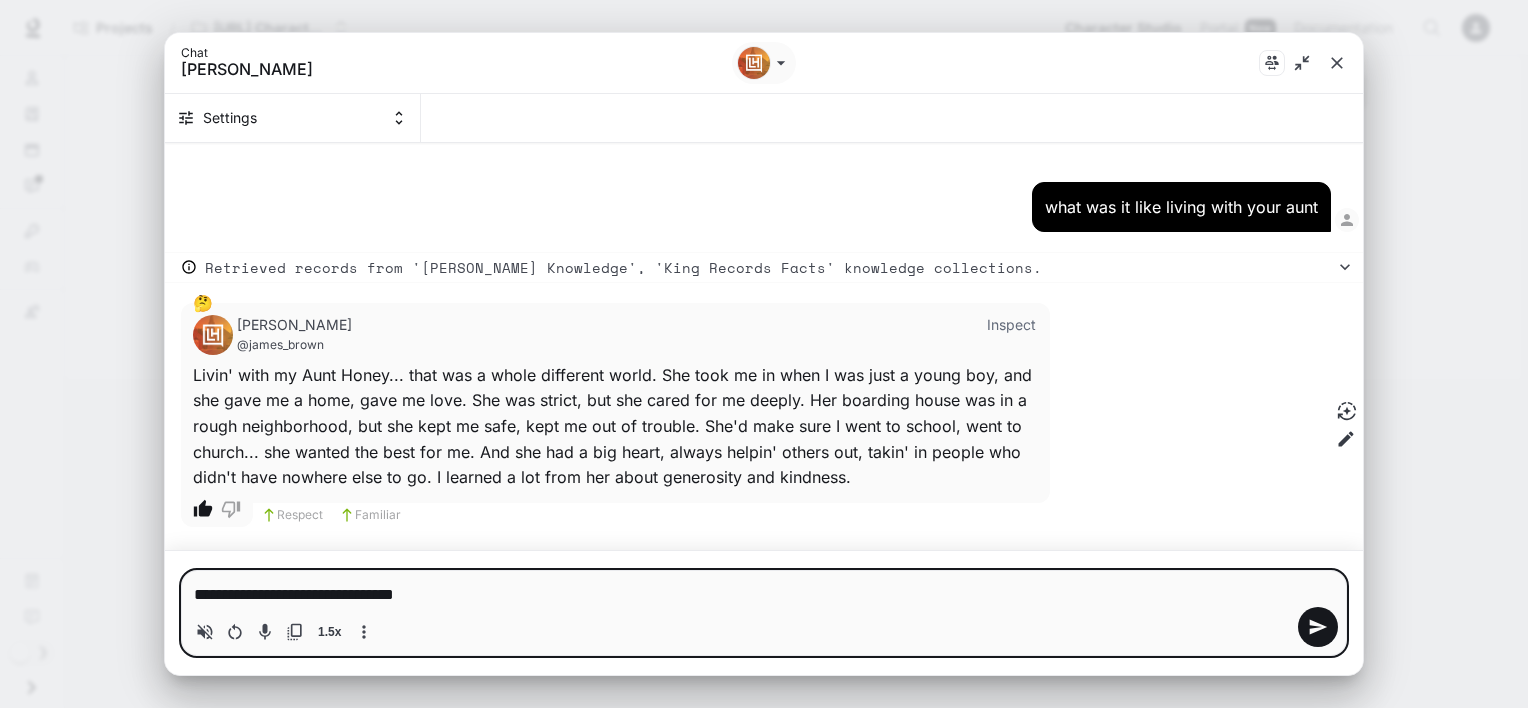 type on "**********" 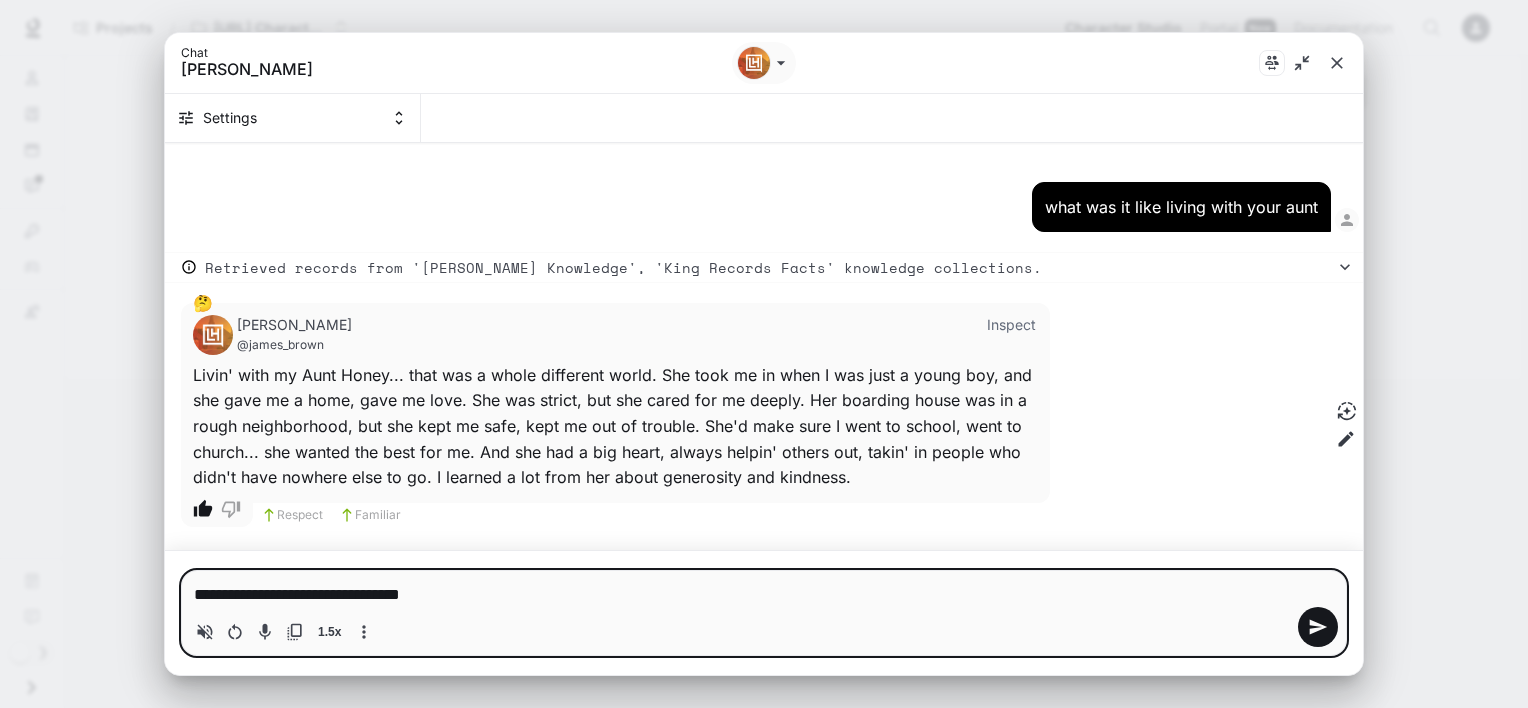 type on "**********" 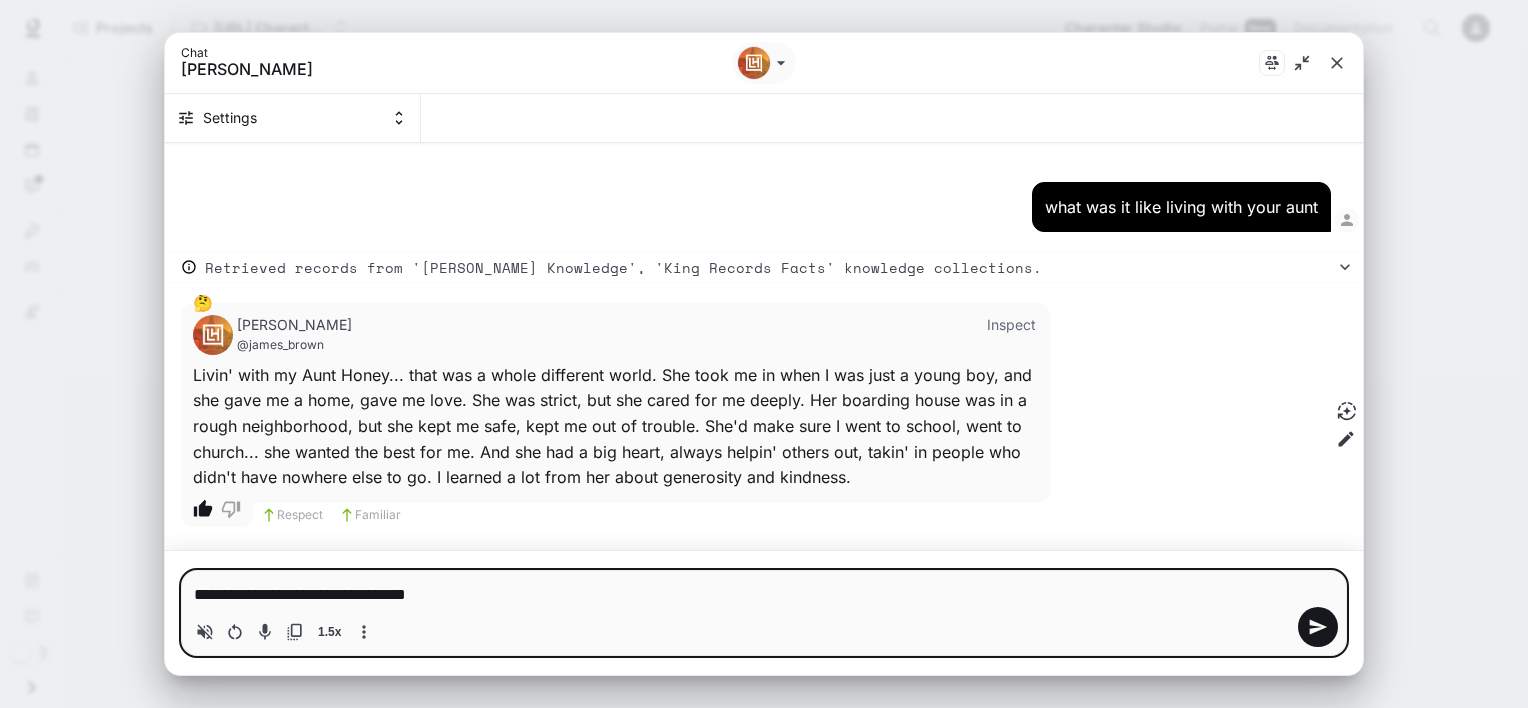 type 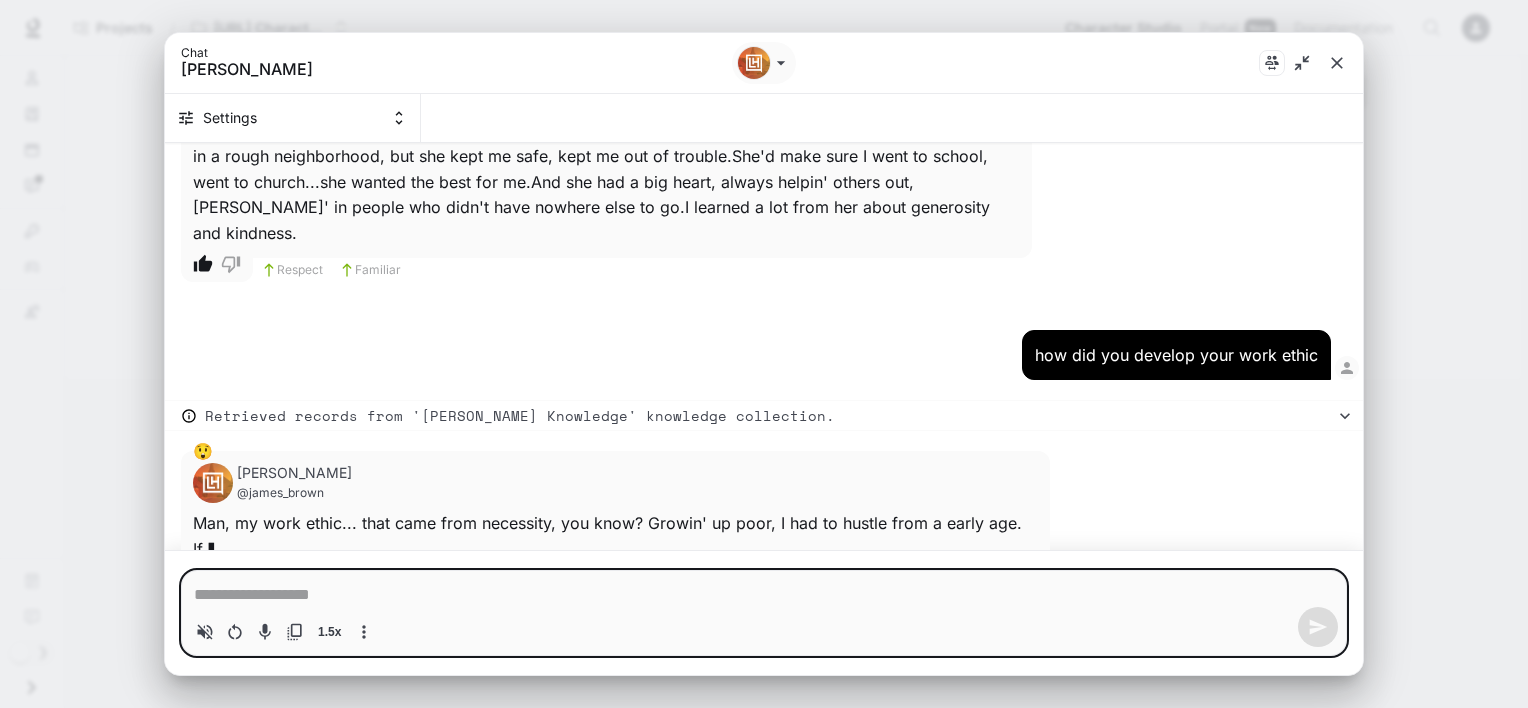 scroll, scrollTop: 1111, scrollLeft: 0, axis: vertical 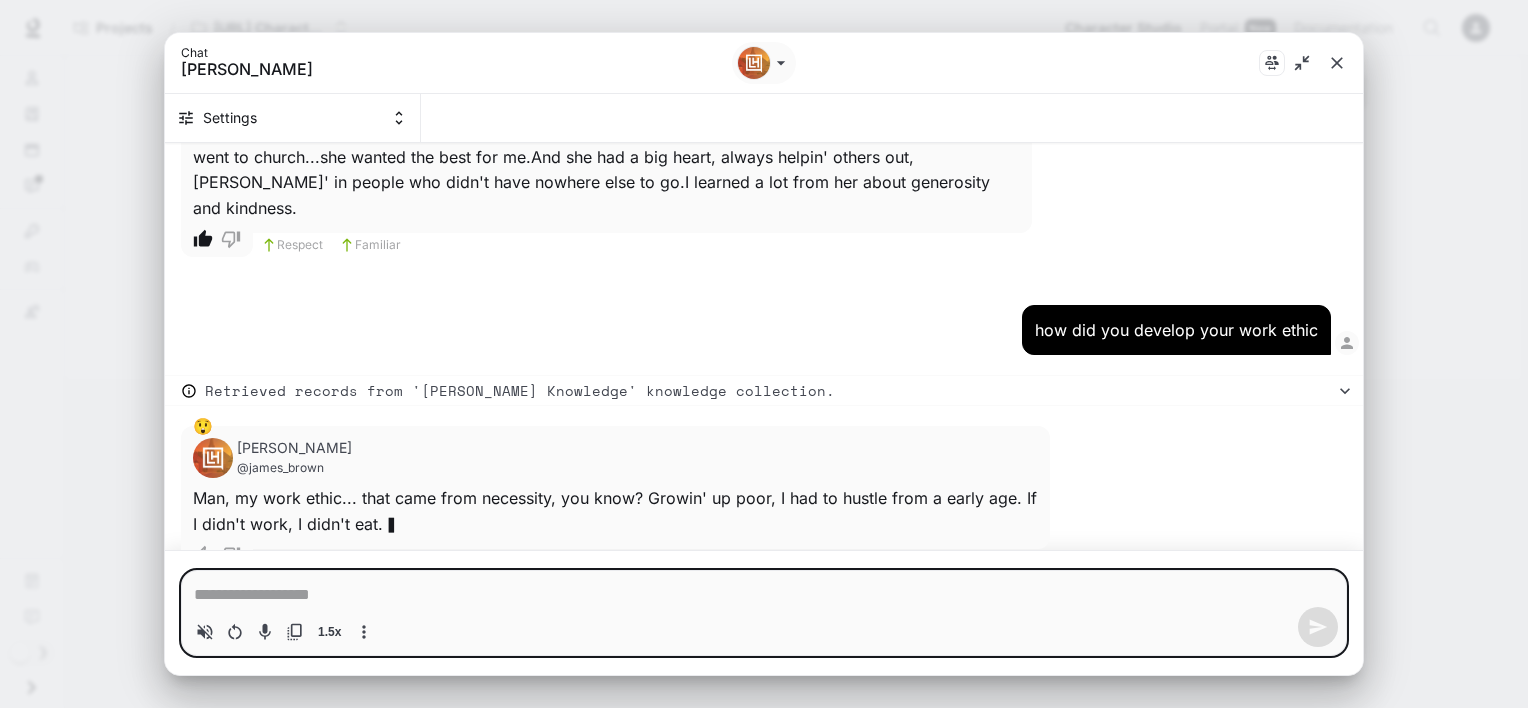 type on "*" 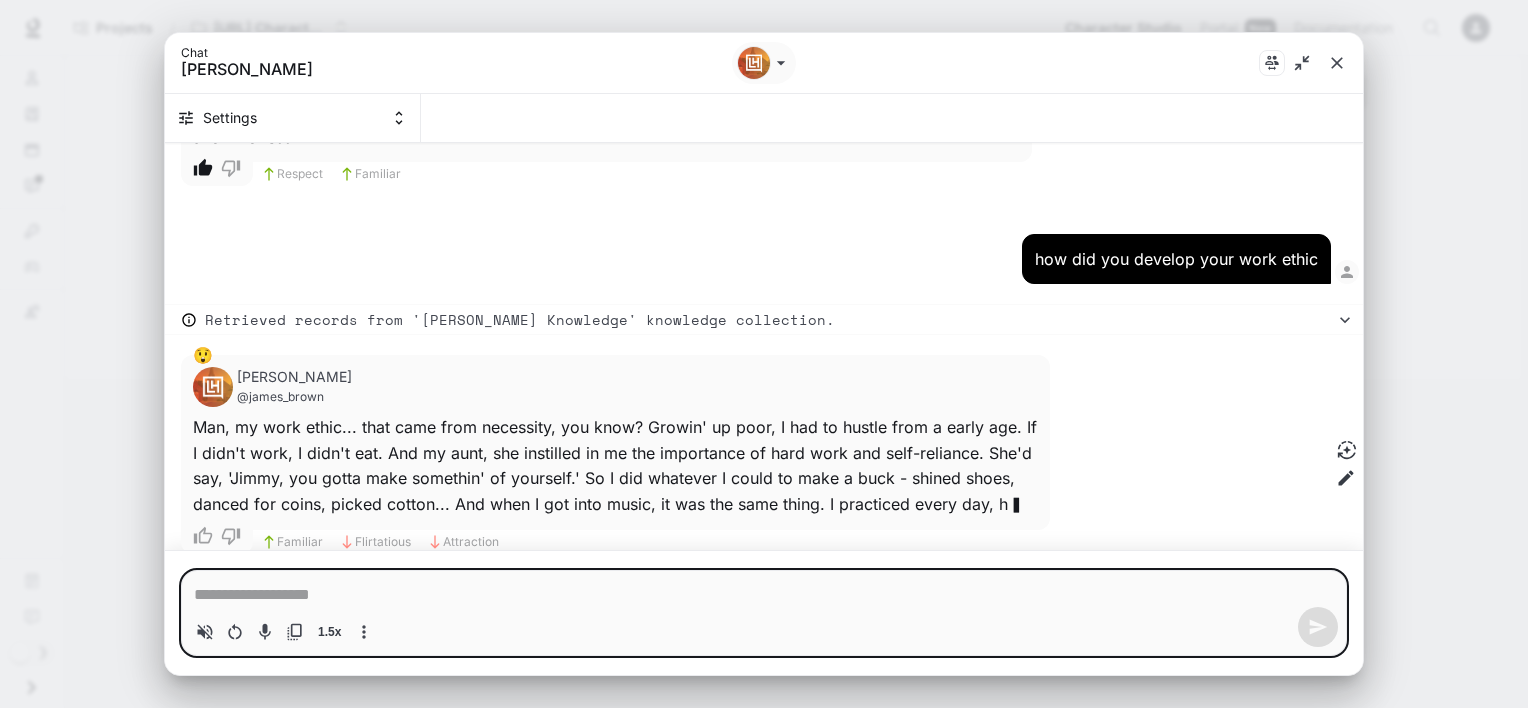 scroll, scrollTop: 1208, scrollLeft: 0, axis: vertical 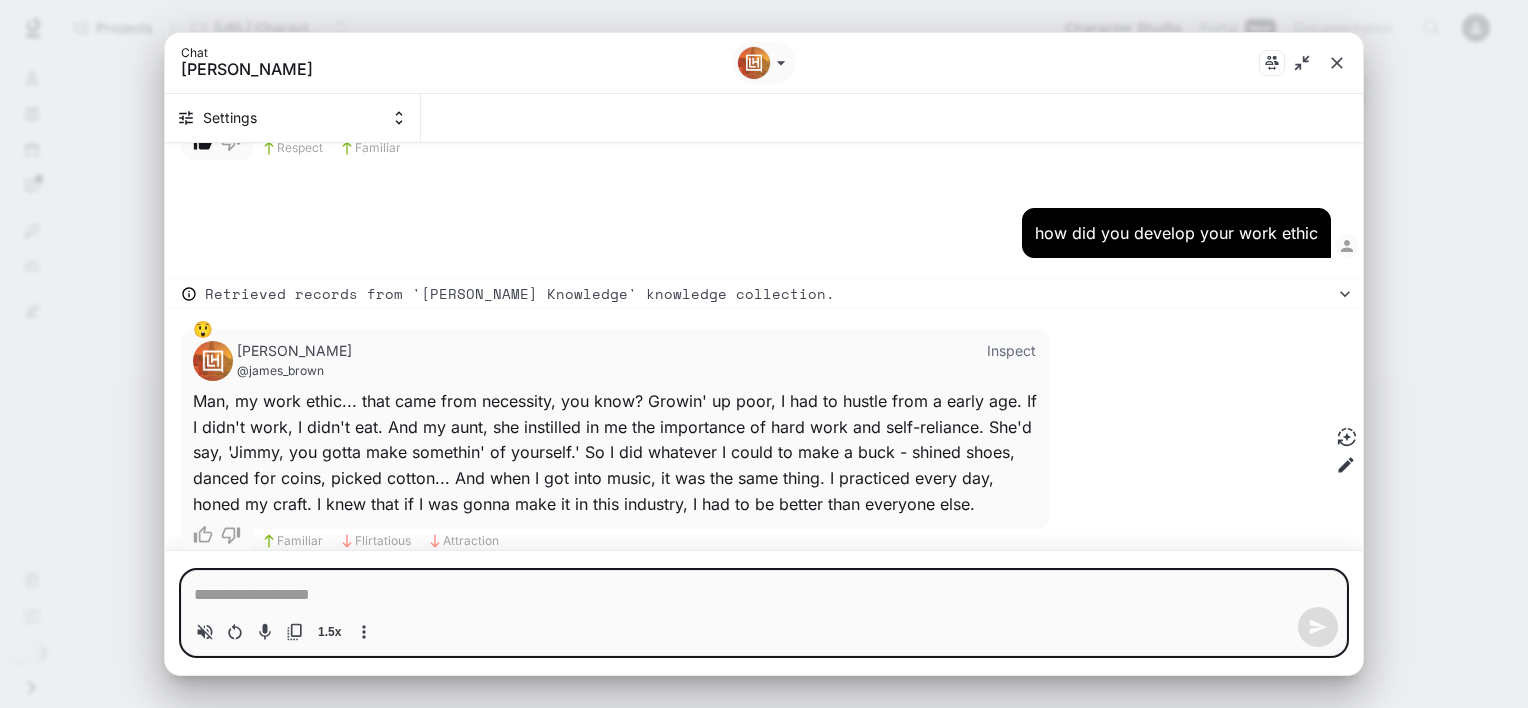 click at bounding box center (764, 595) 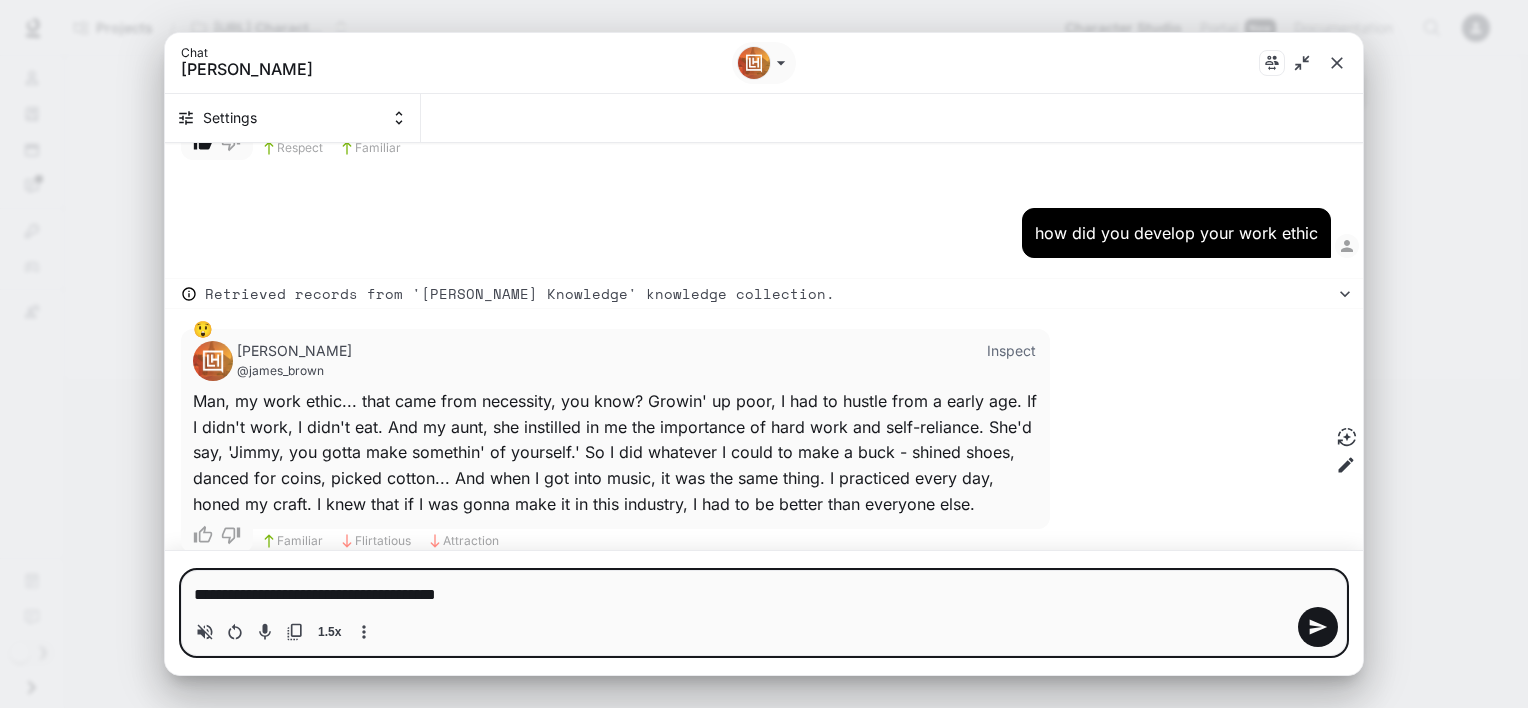 type on "**********" 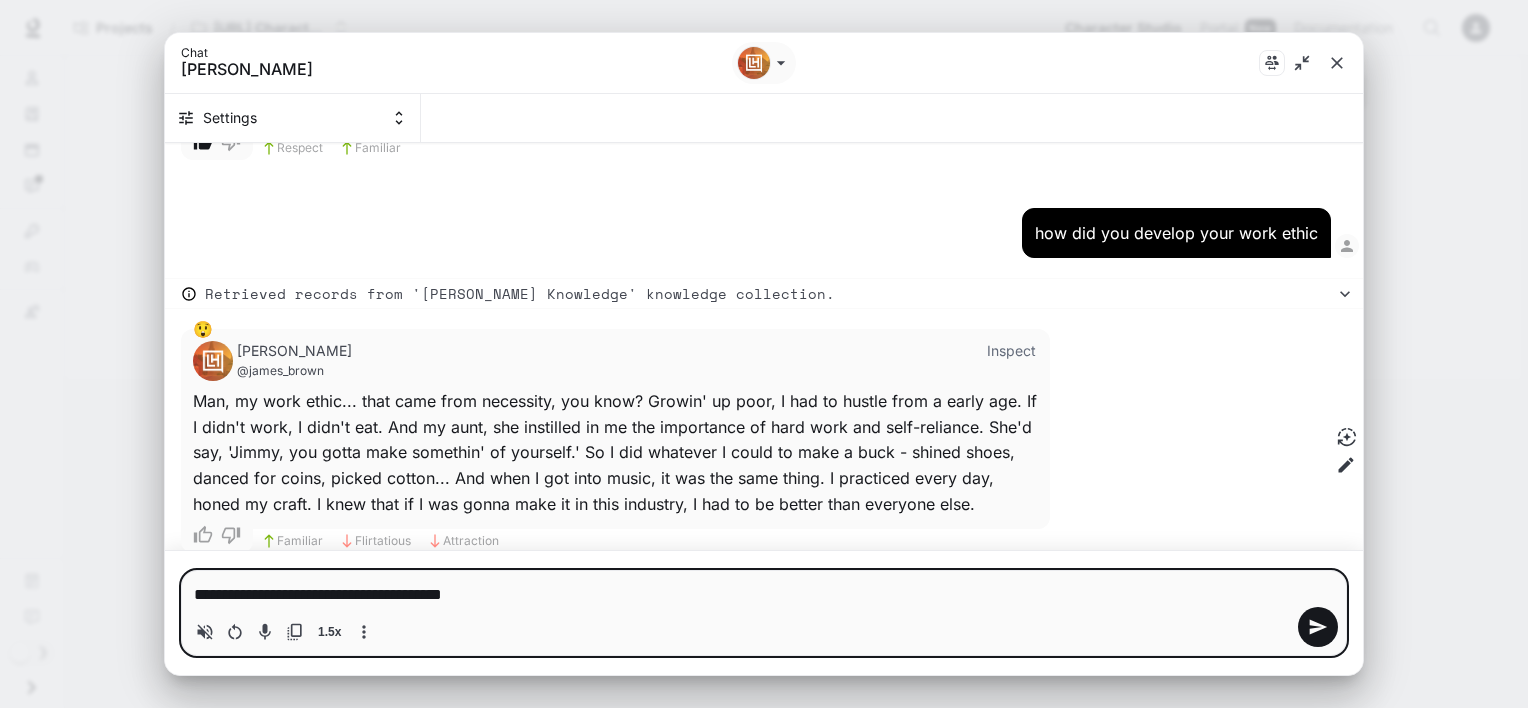 type 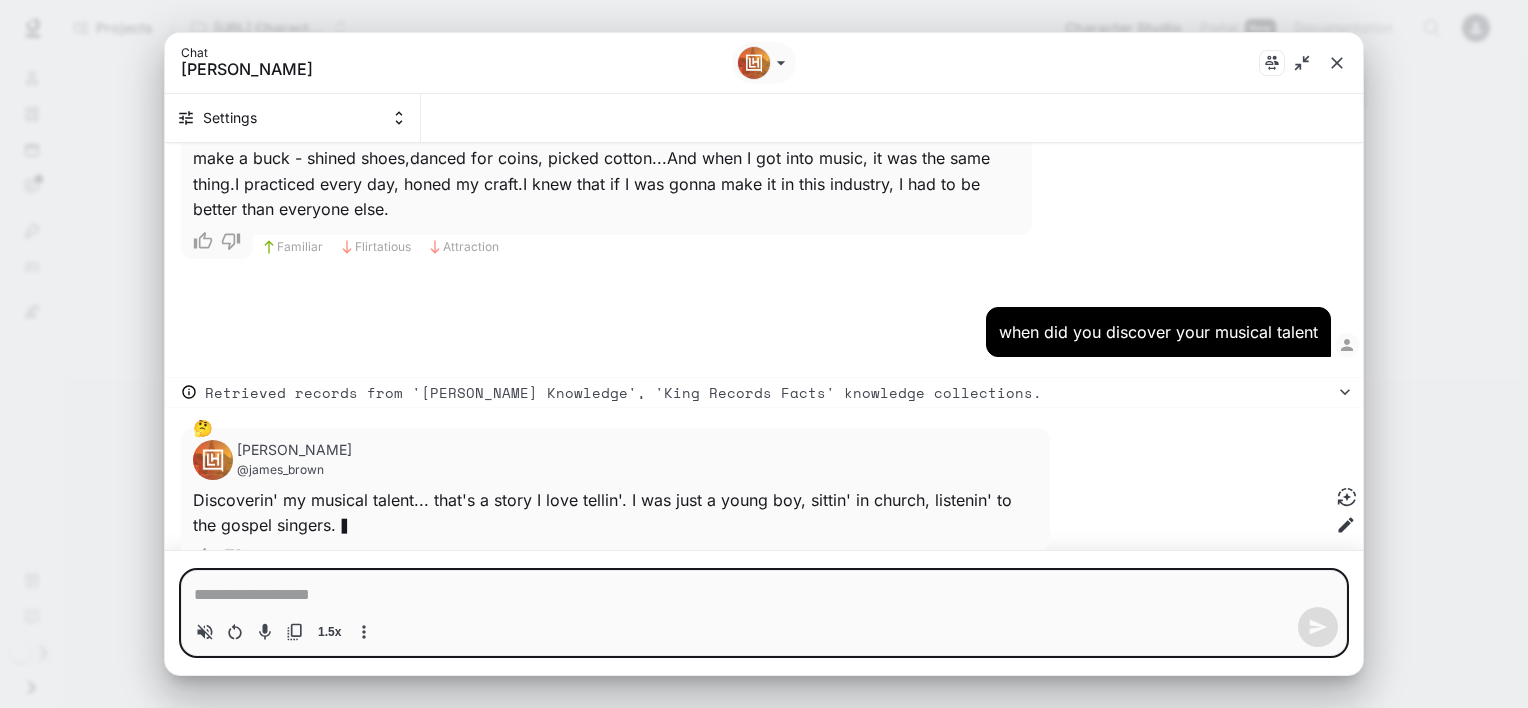 scroll, scrollTop: 1548, scrollLeft: 0, axis: vertical 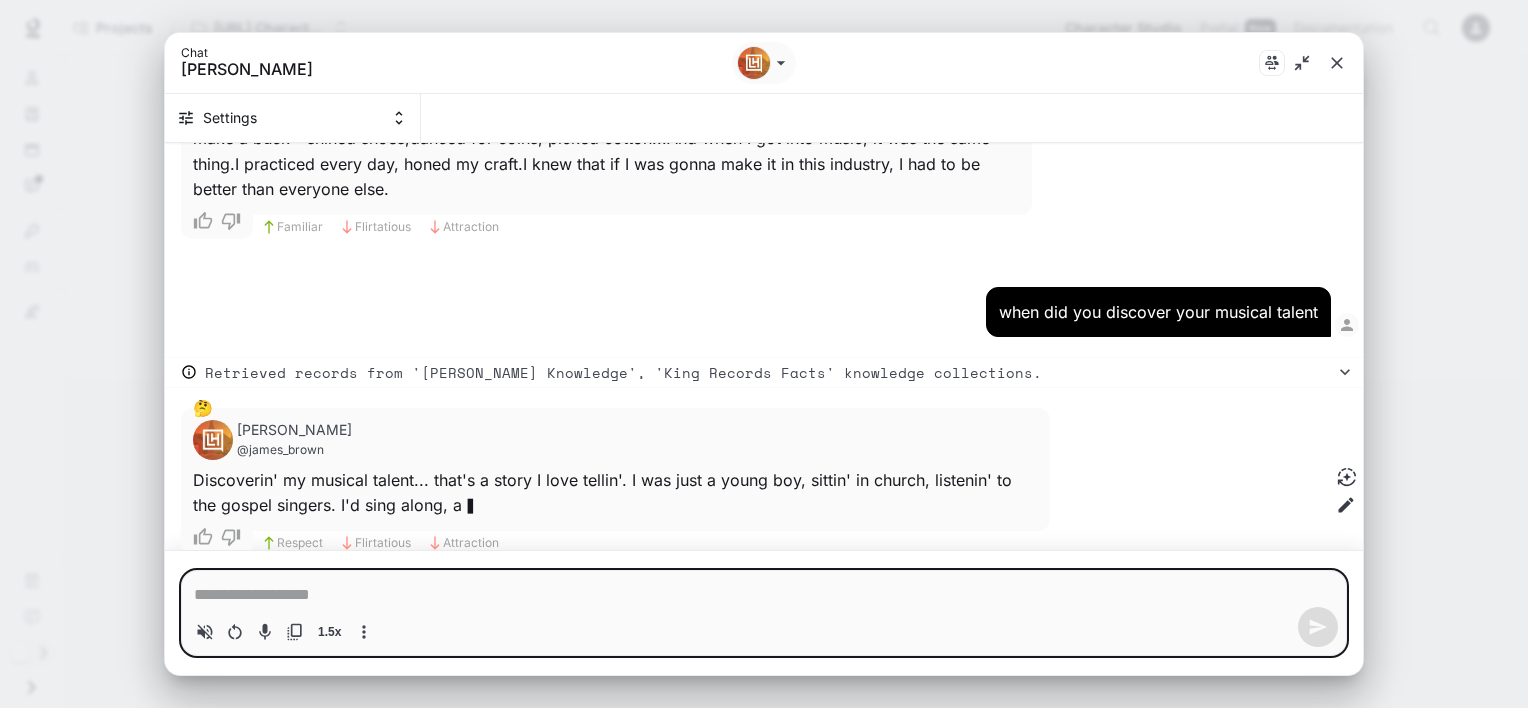 type on "*" 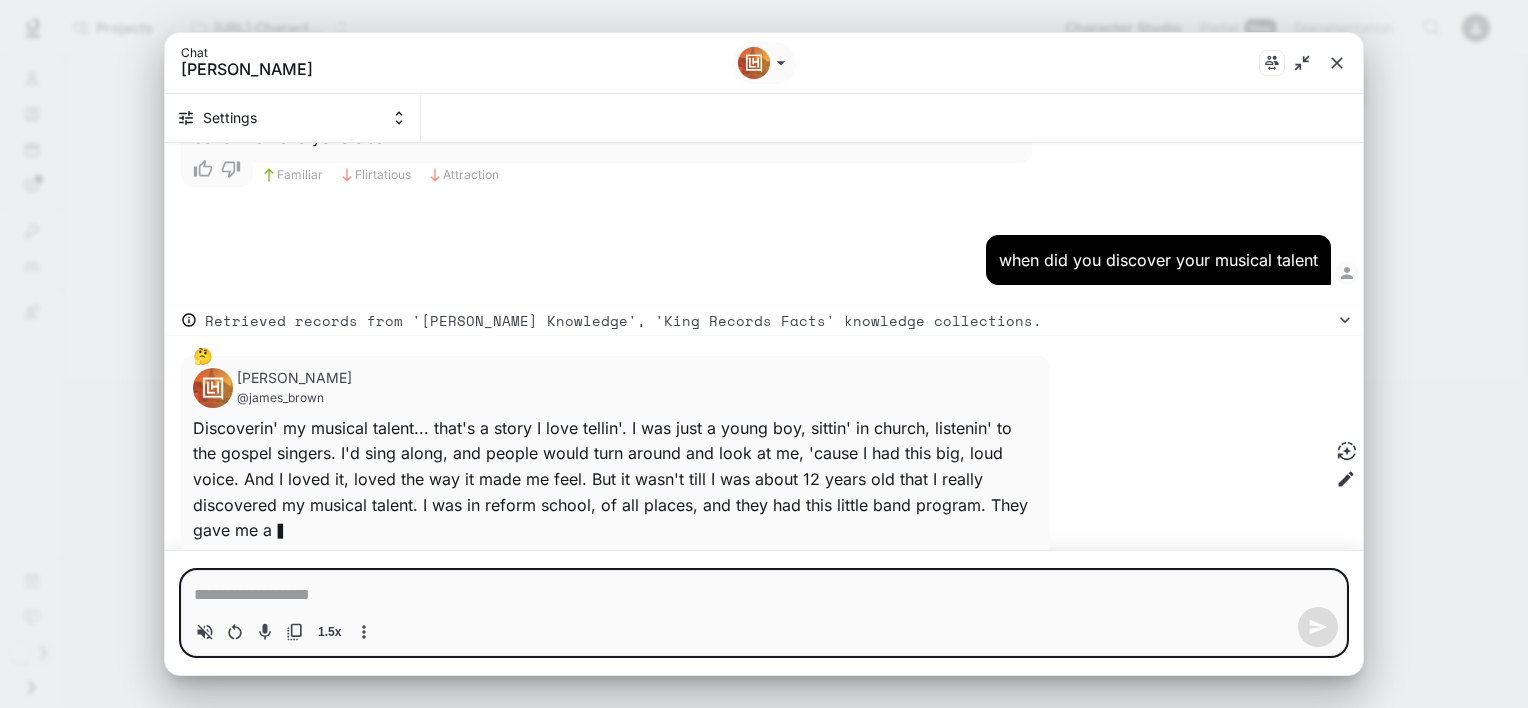 scroll, scrollTop: 1625, scrollLeft: 0, axis: vertical 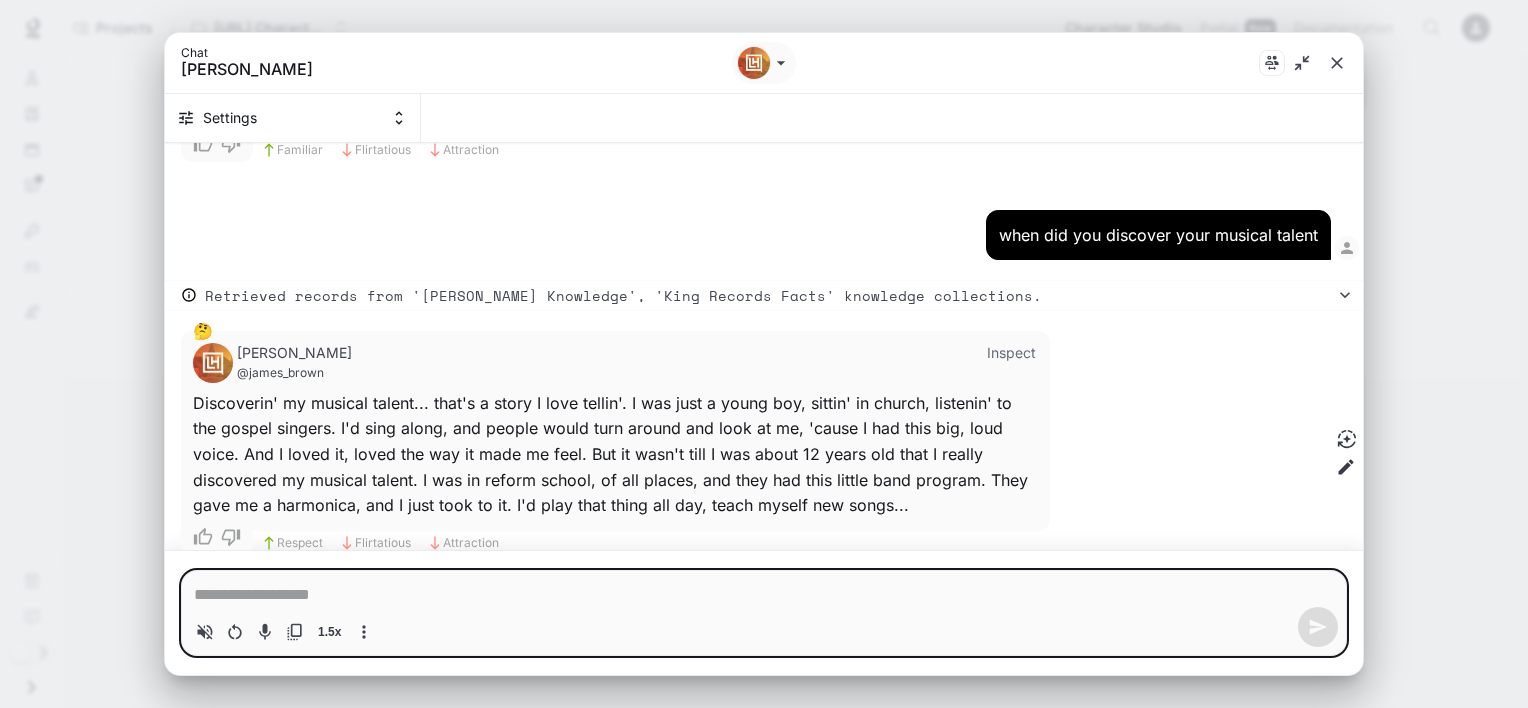 click at bounding box center (764, 595) 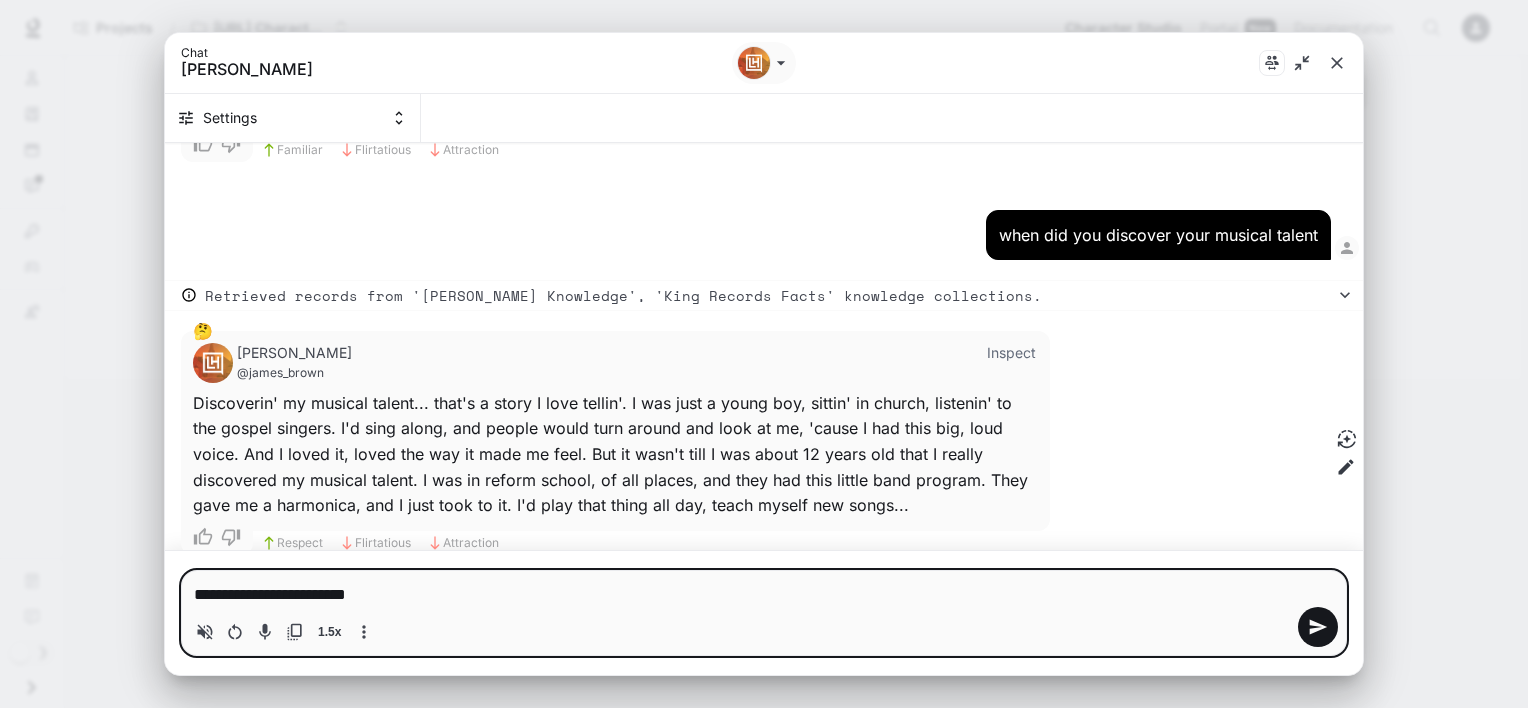 type on "**********" 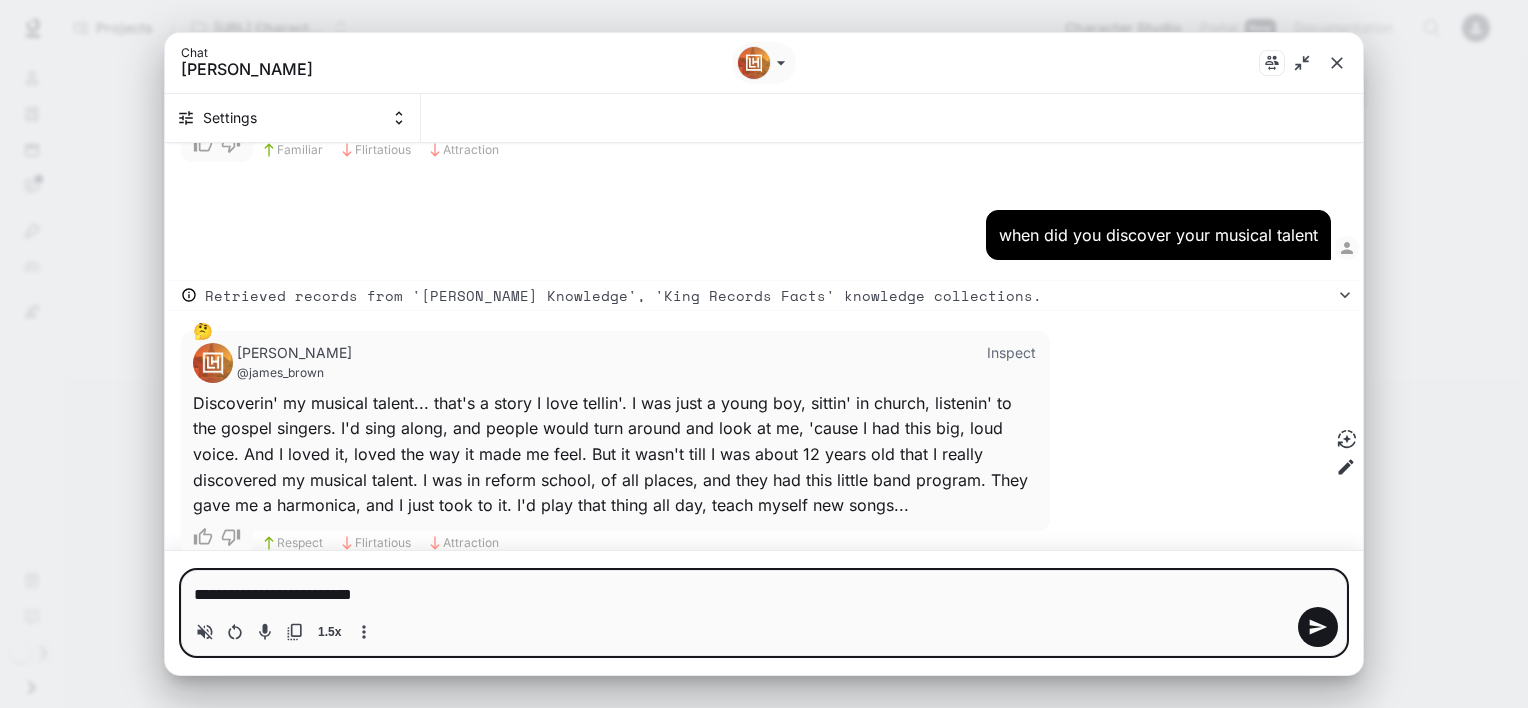 type on "**********" 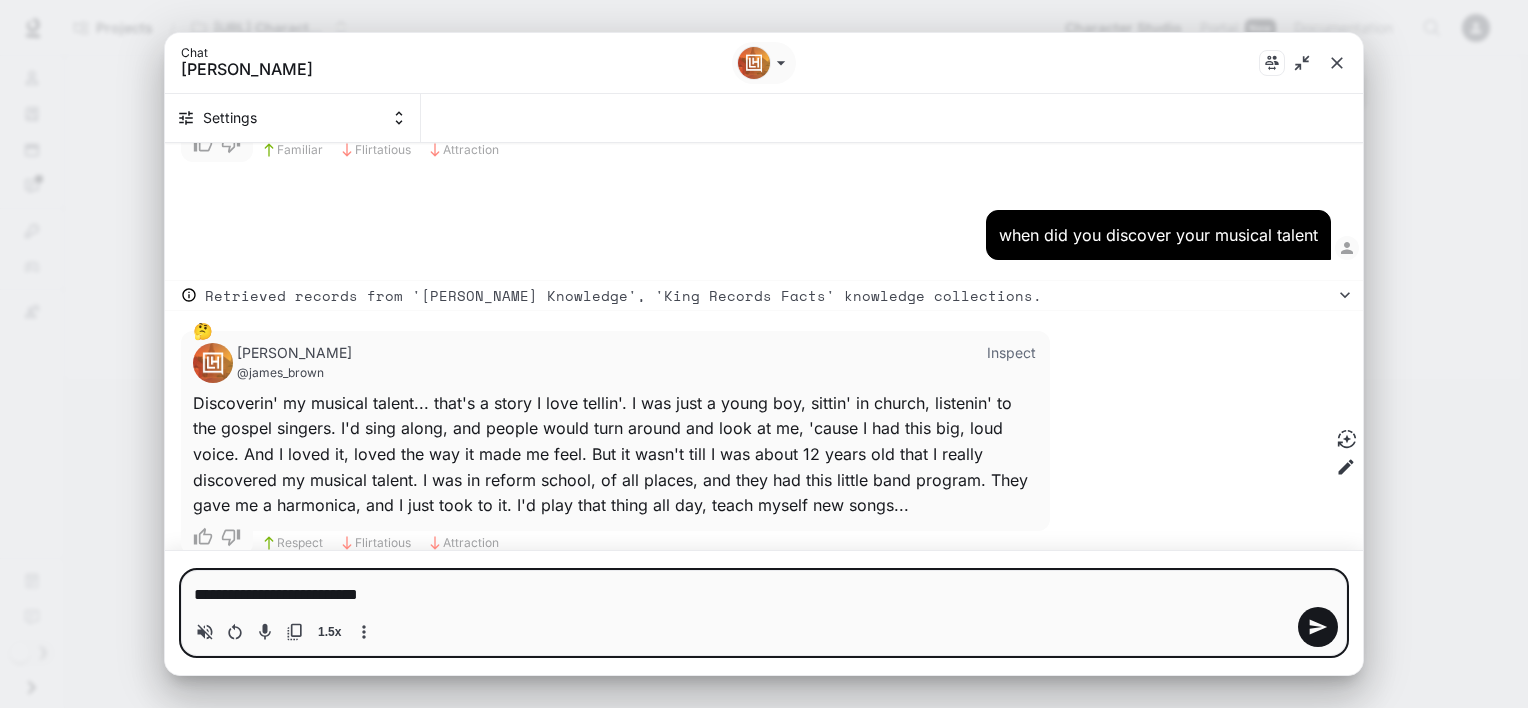 type on "**********" 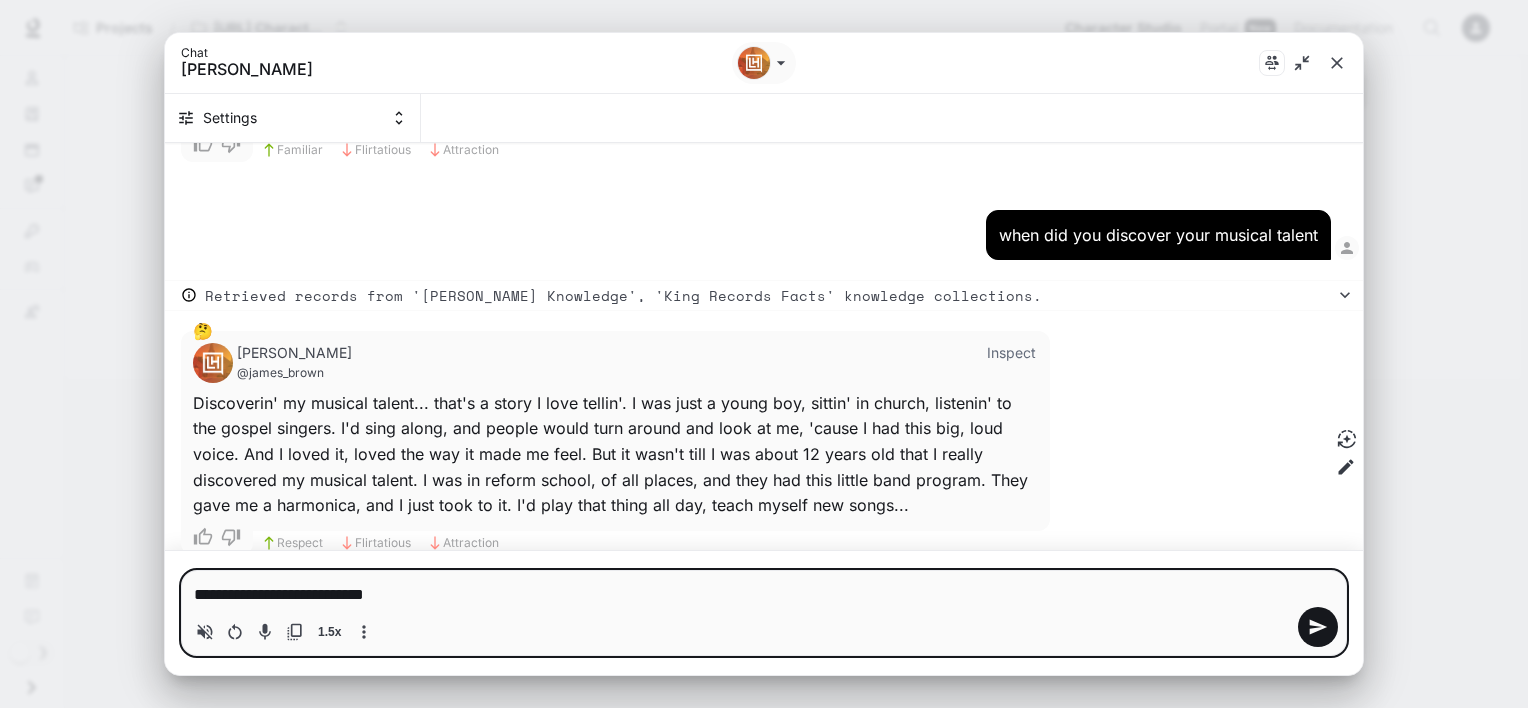 type on "**********" 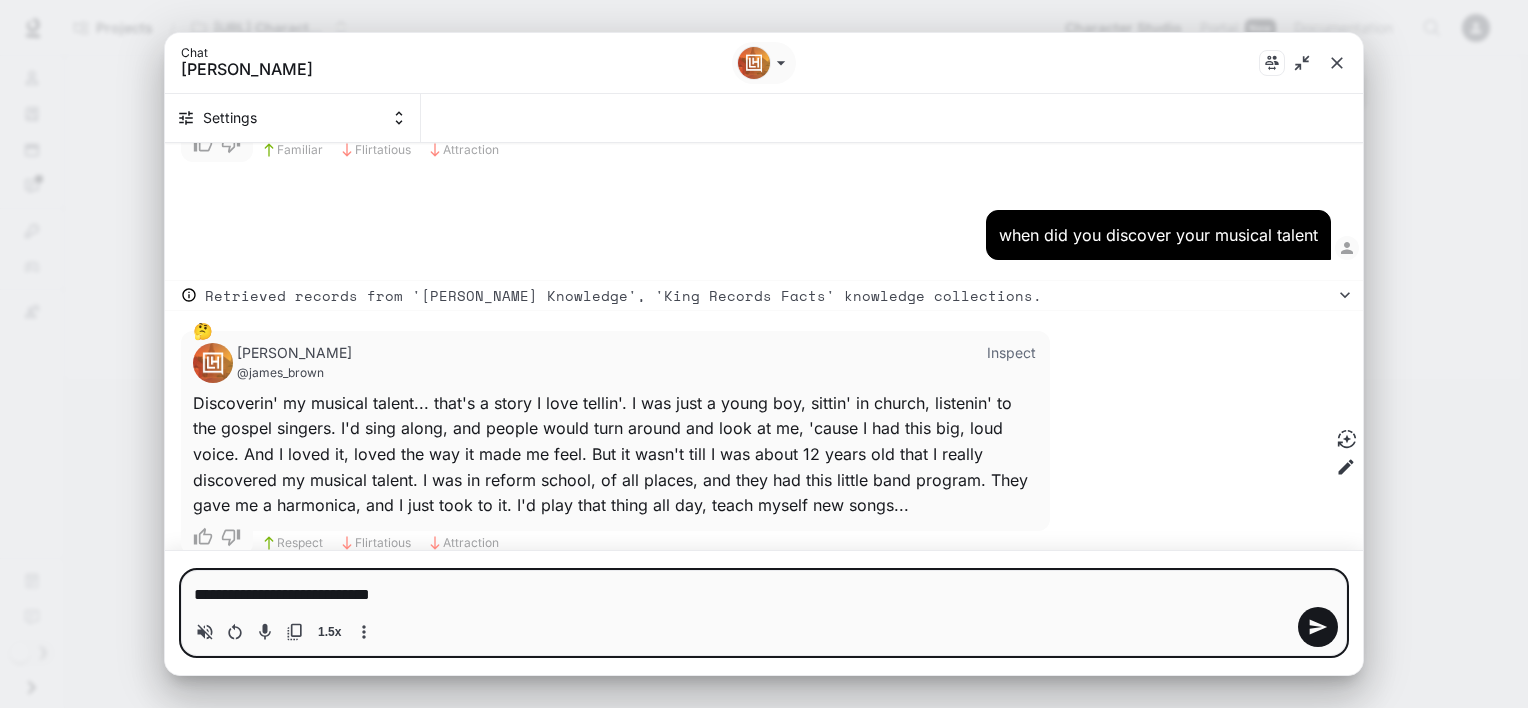 type on "**********" 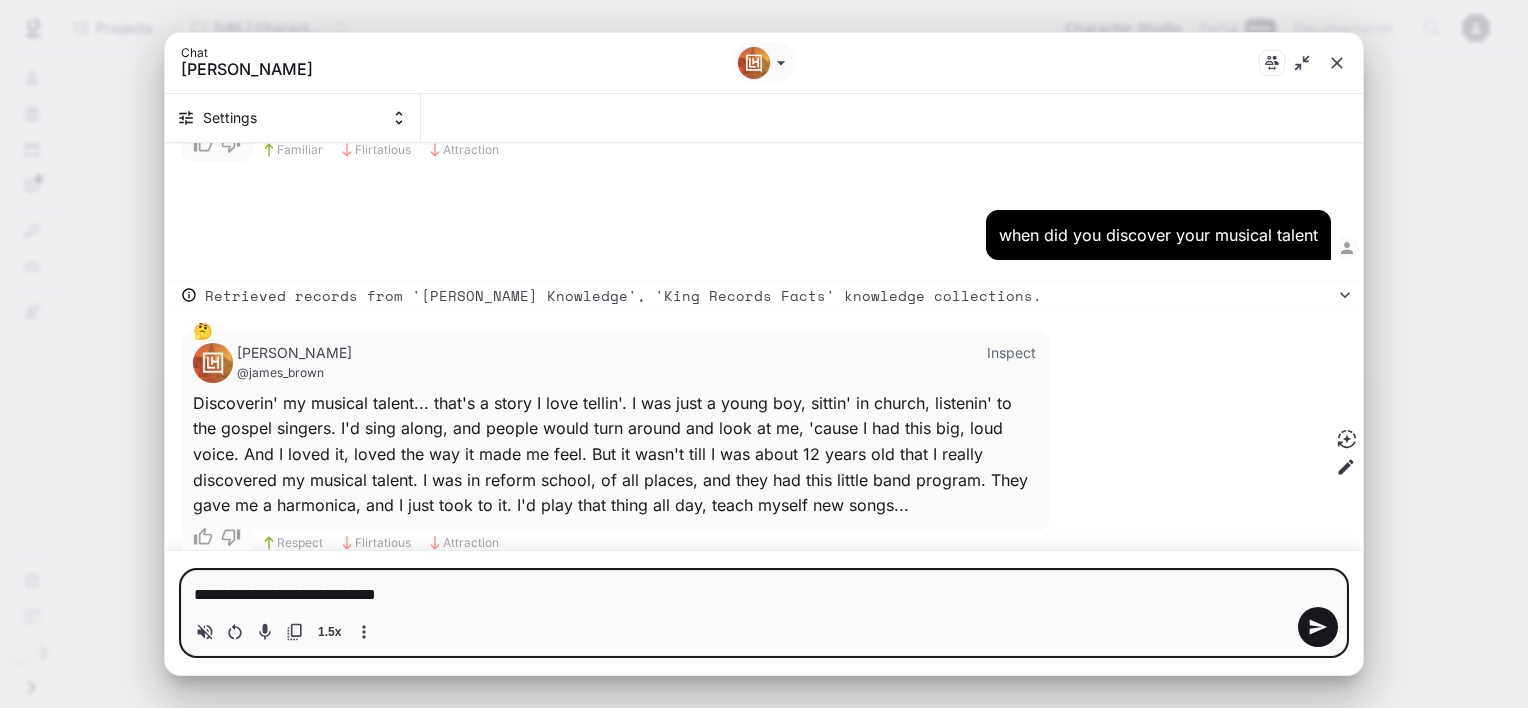 type on "**********" 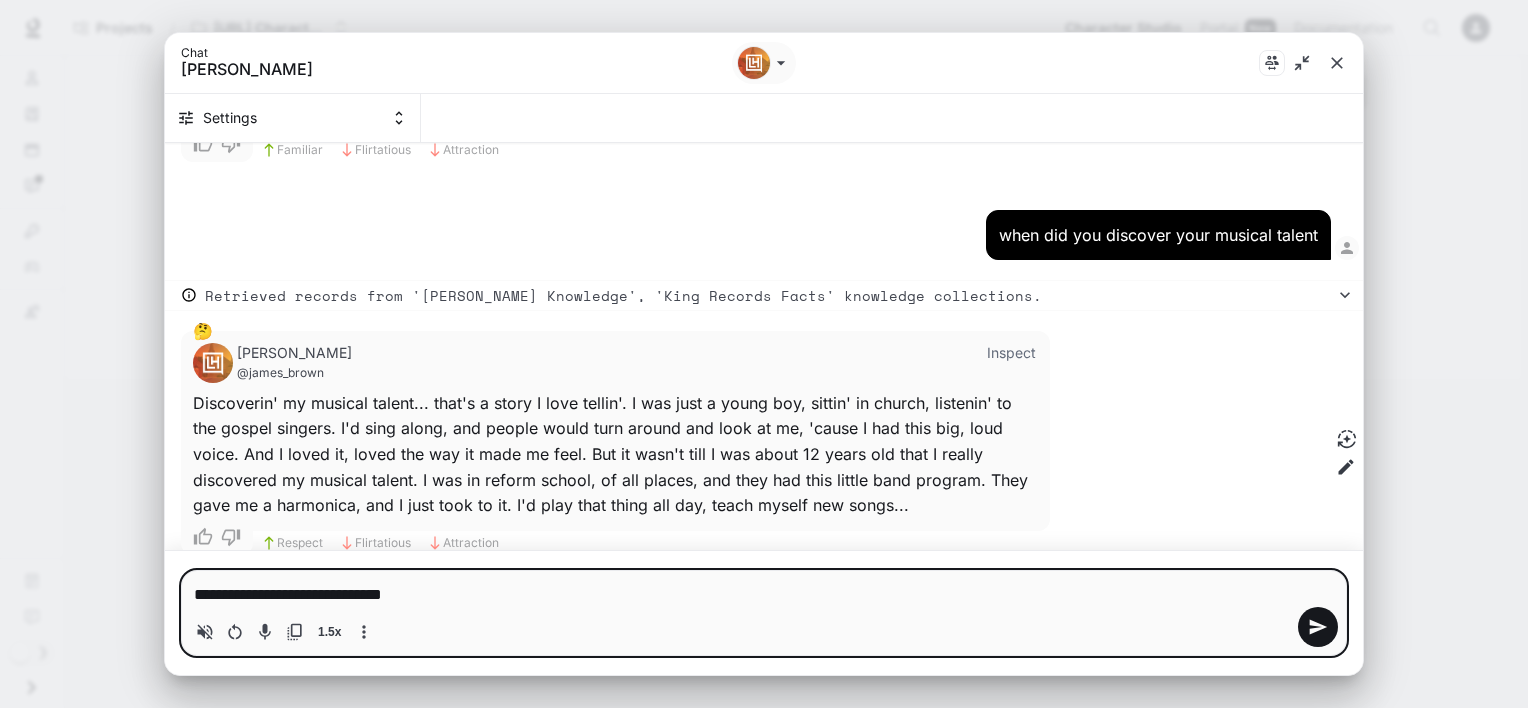 type on "*" 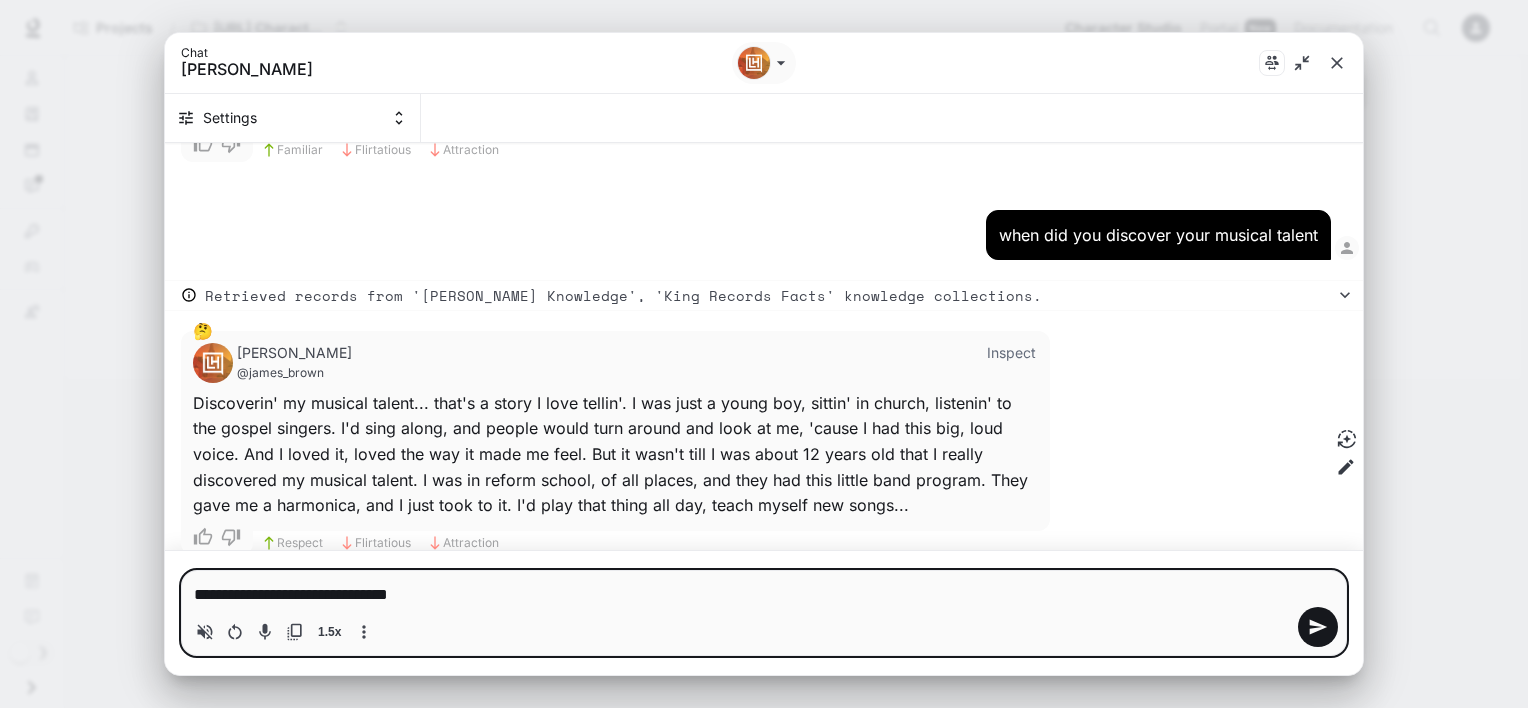 type on "**********" 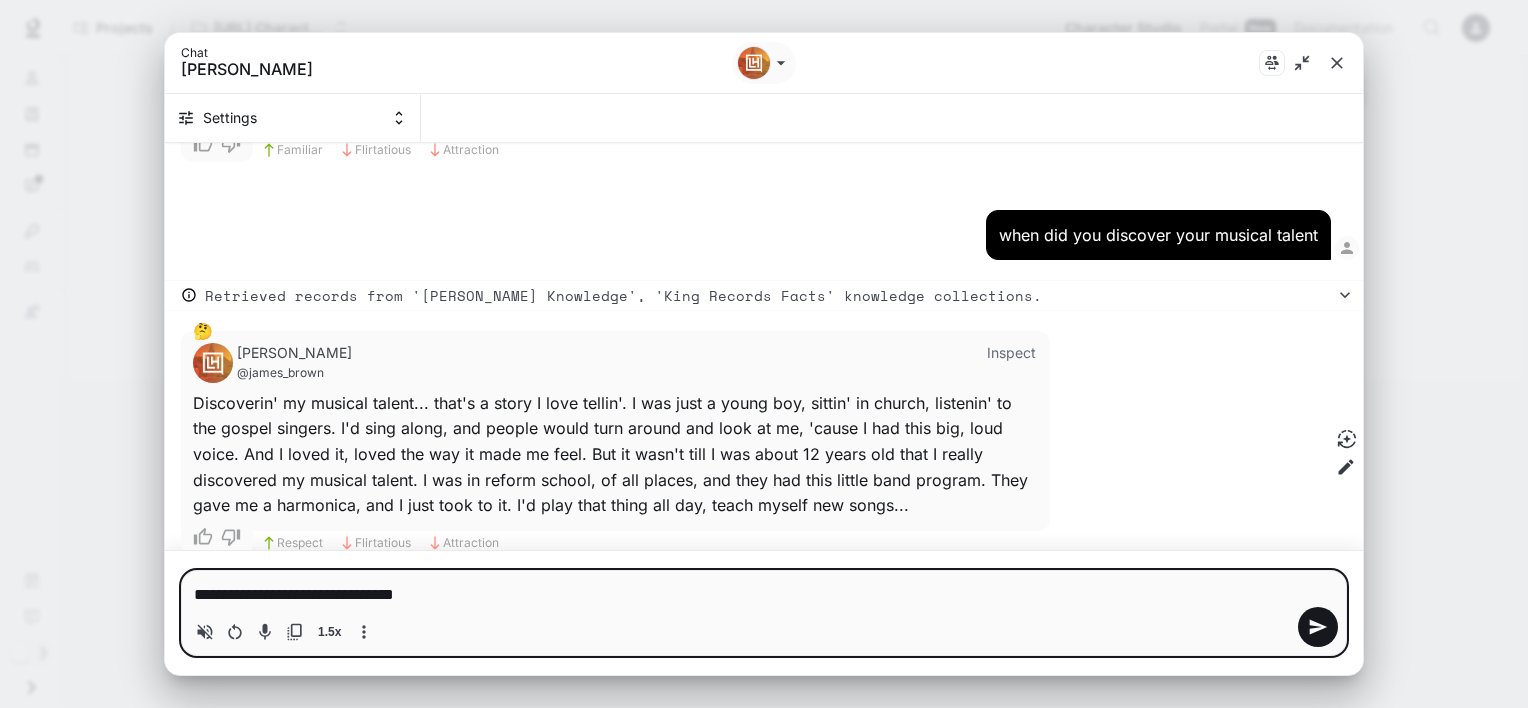 type on "**********" 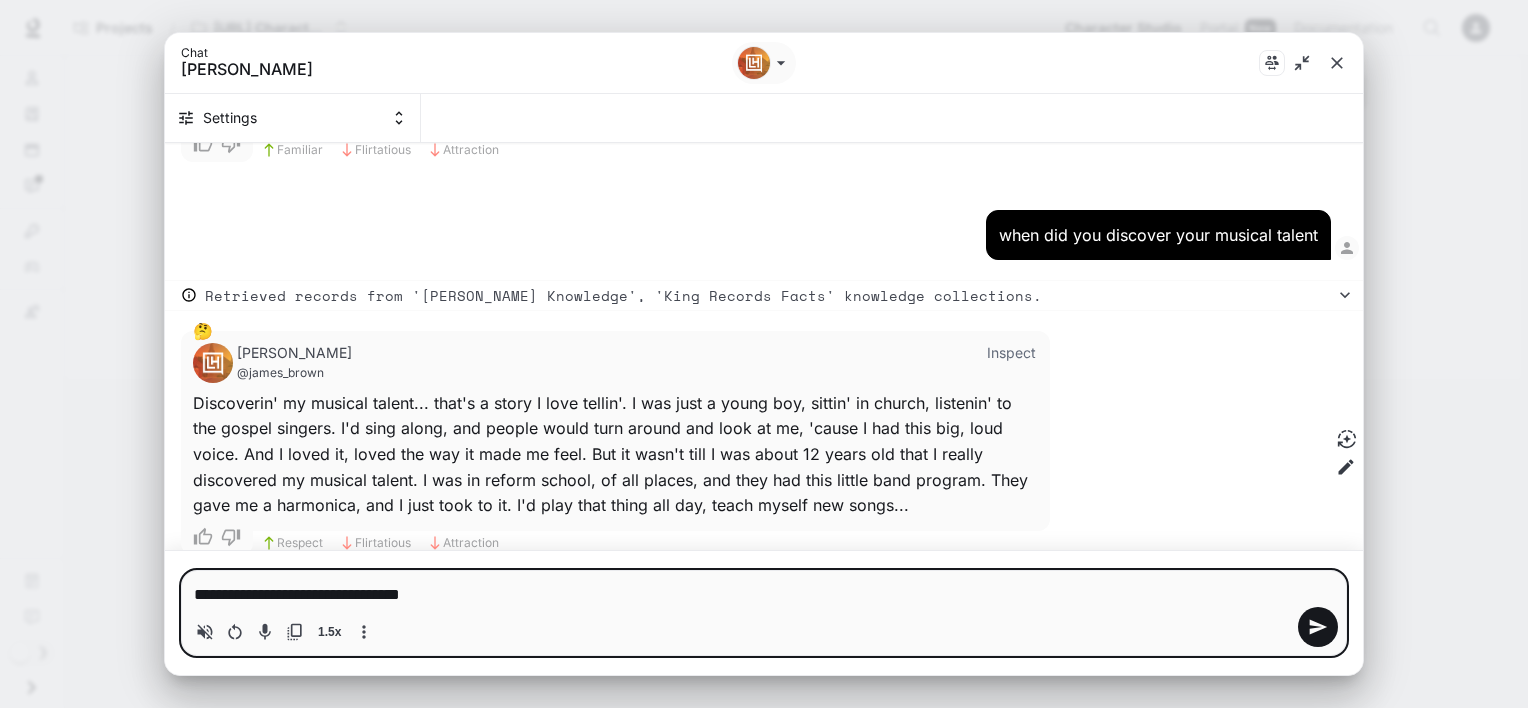 type on "**********" 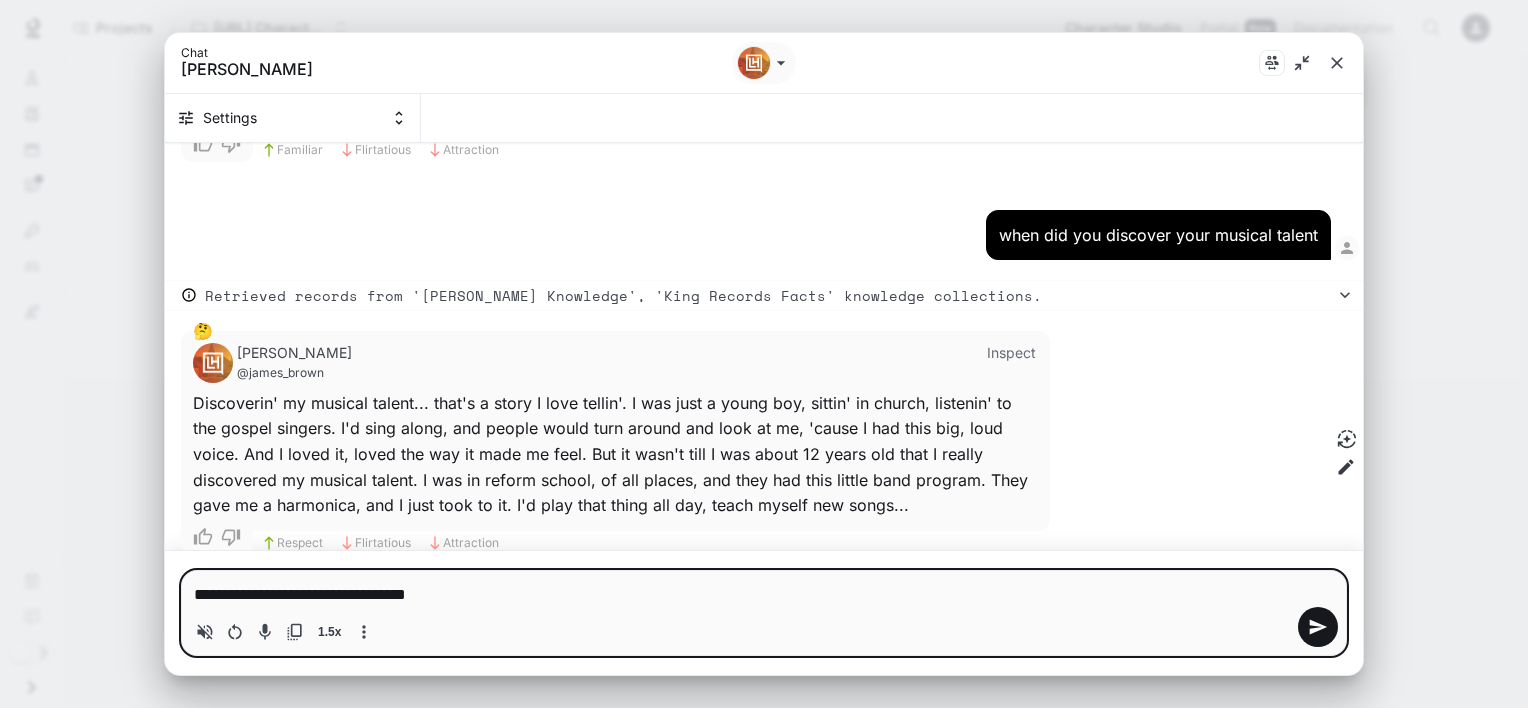 type on "**********" 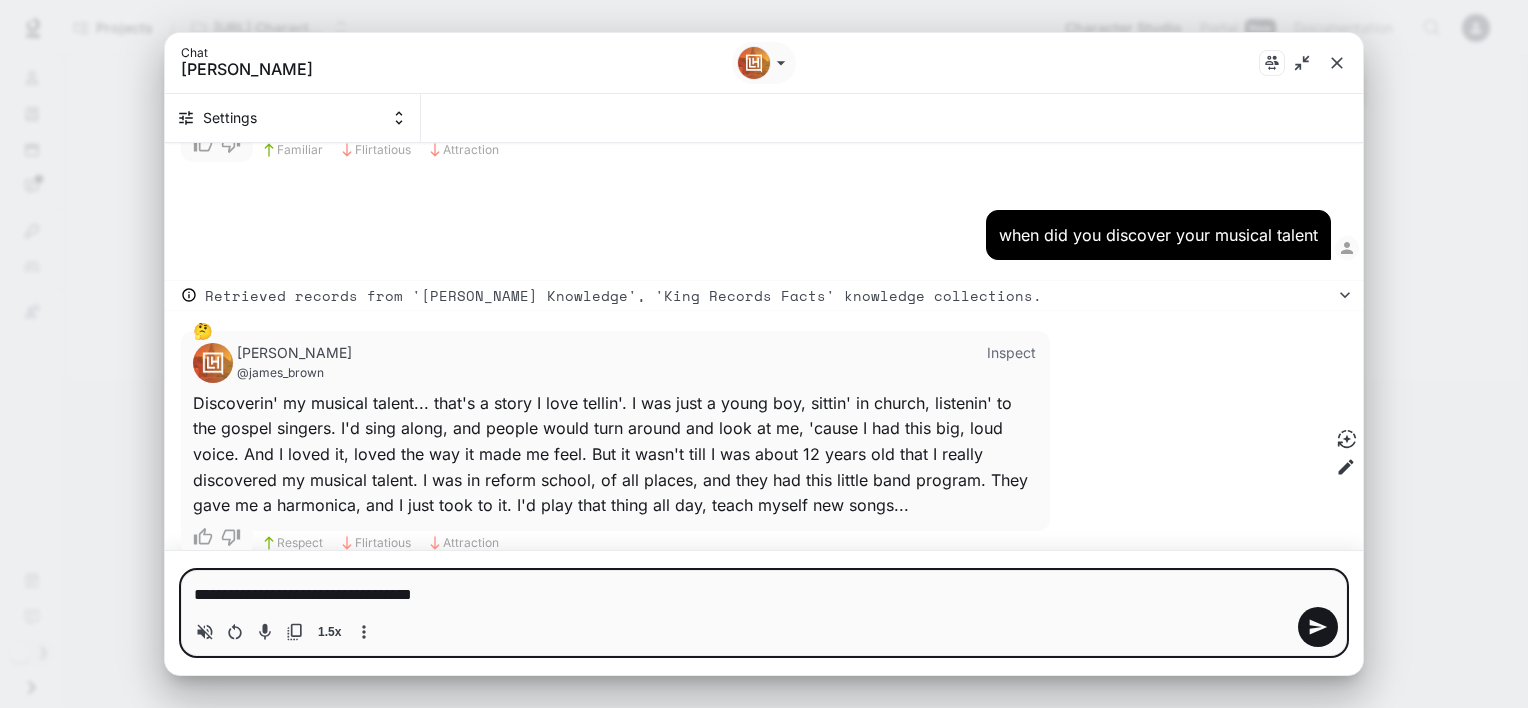 type on "**********" 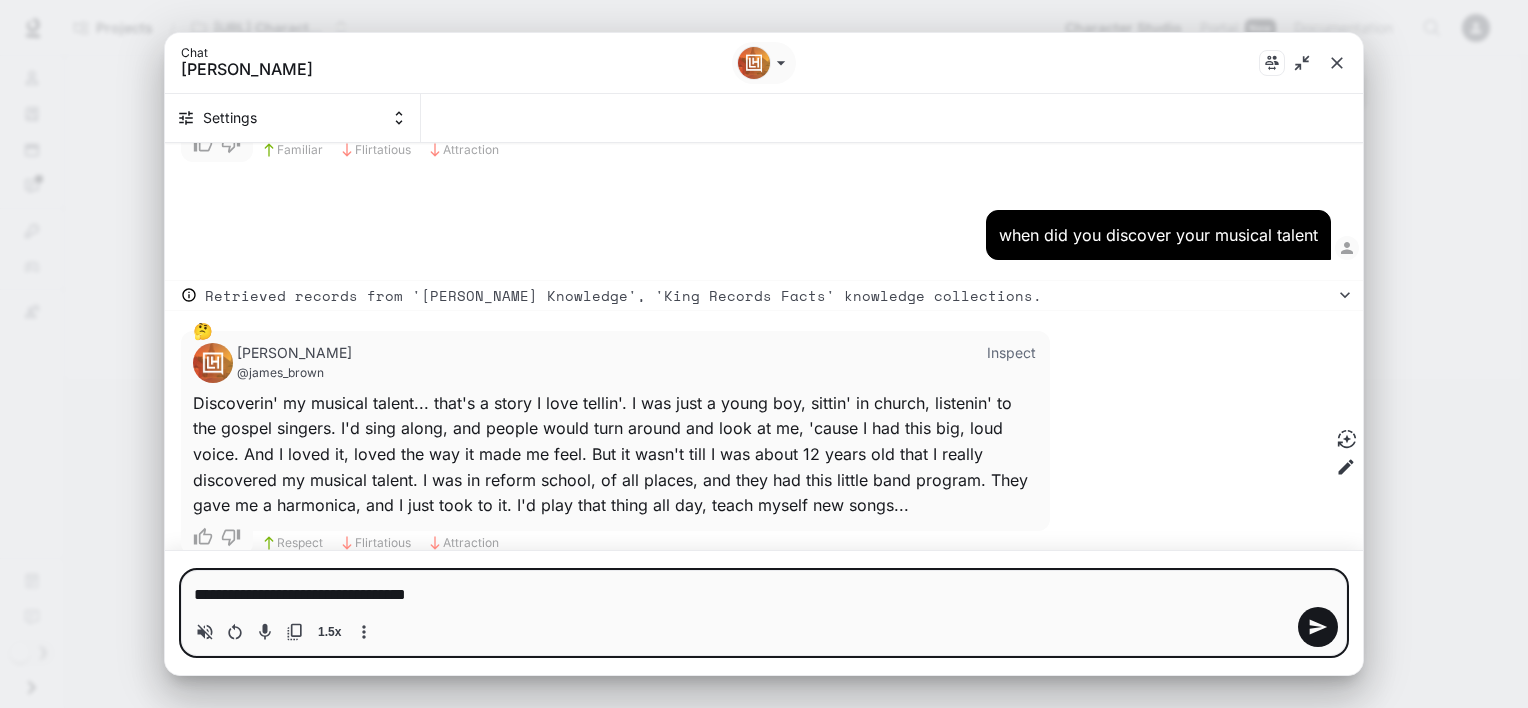 type on "**********" 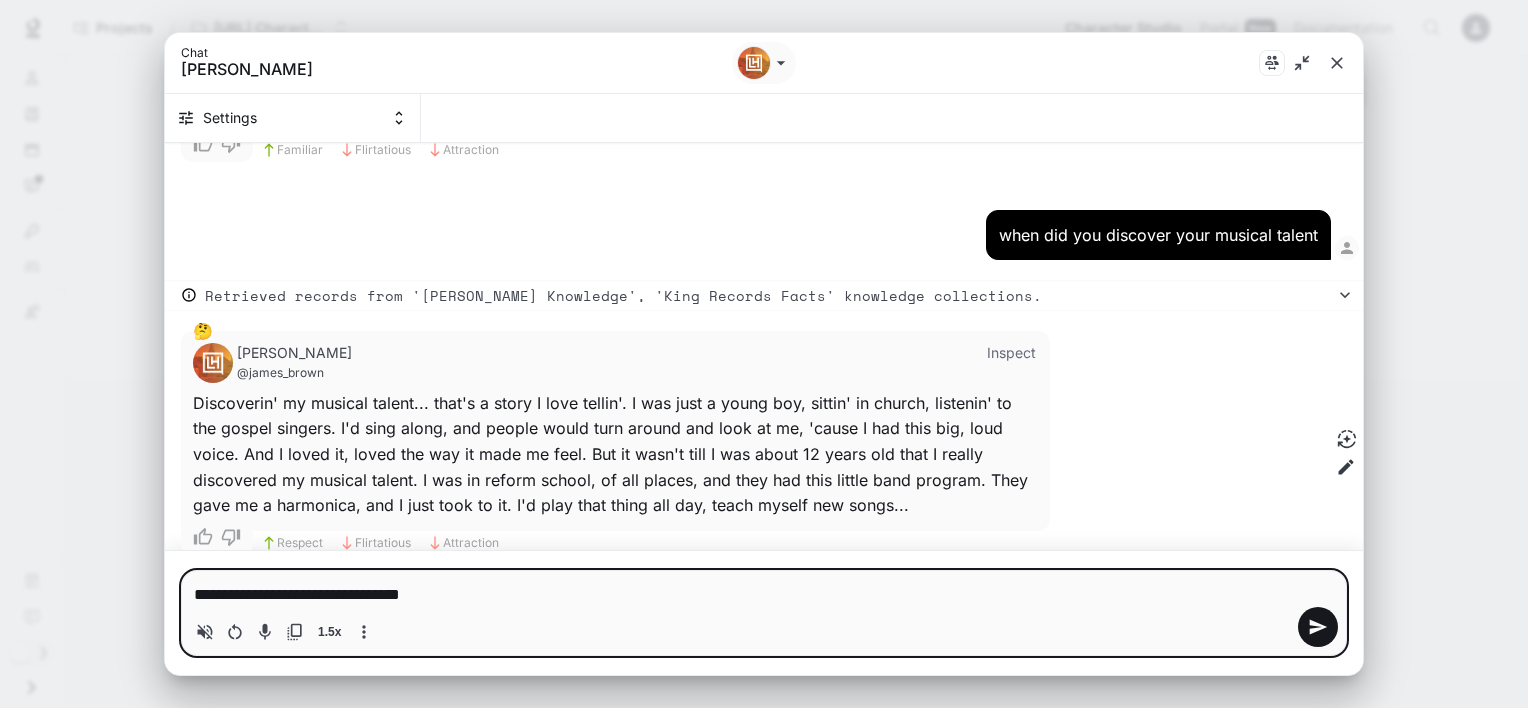 type on "**********" 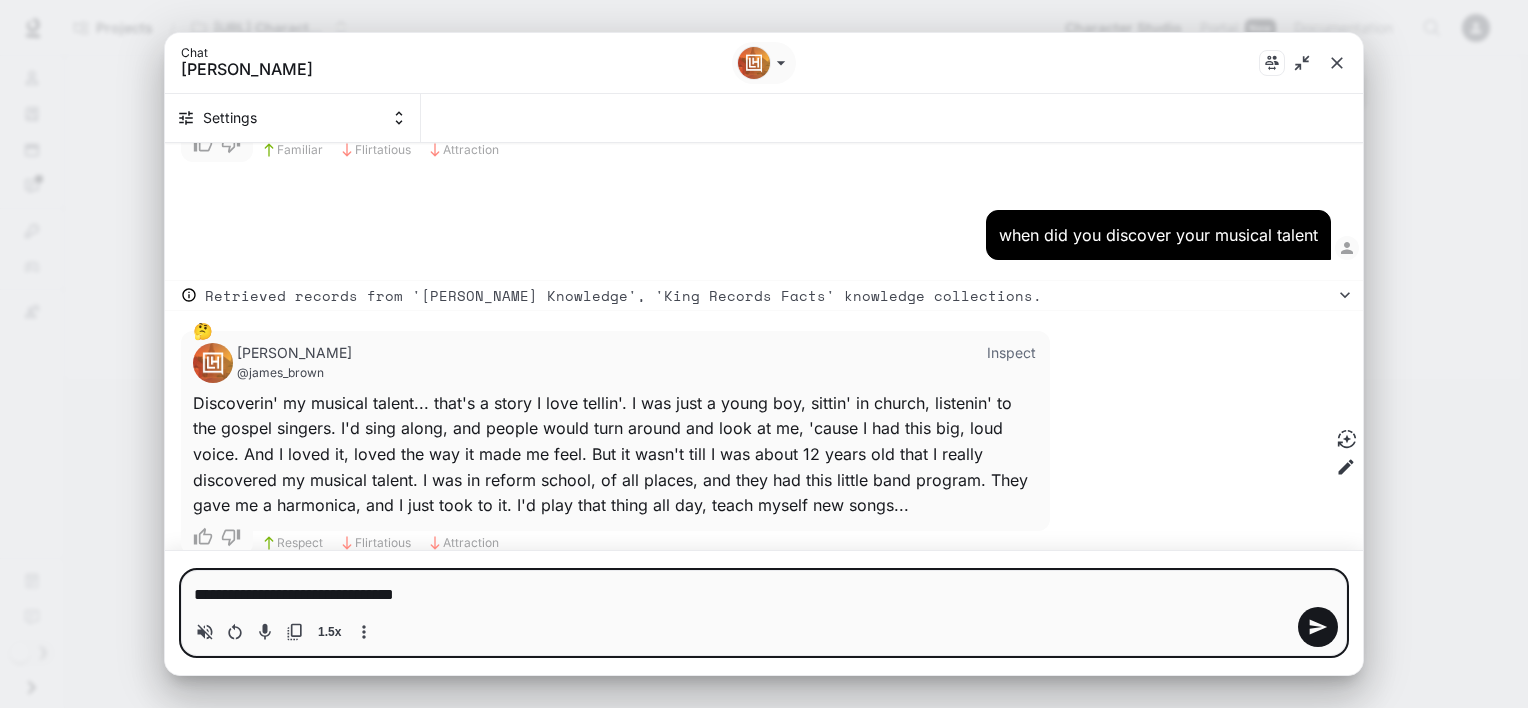 type on "**********" 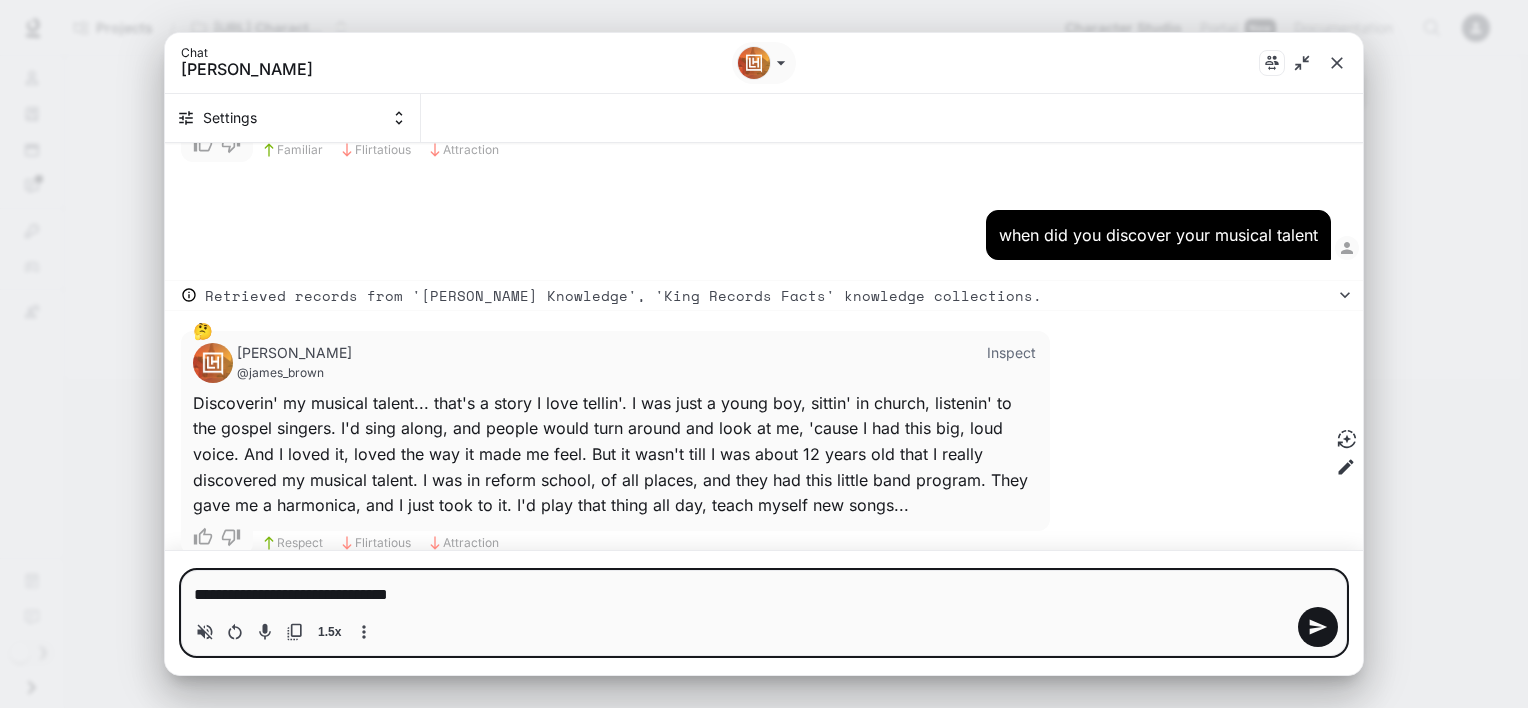 type on "**********" 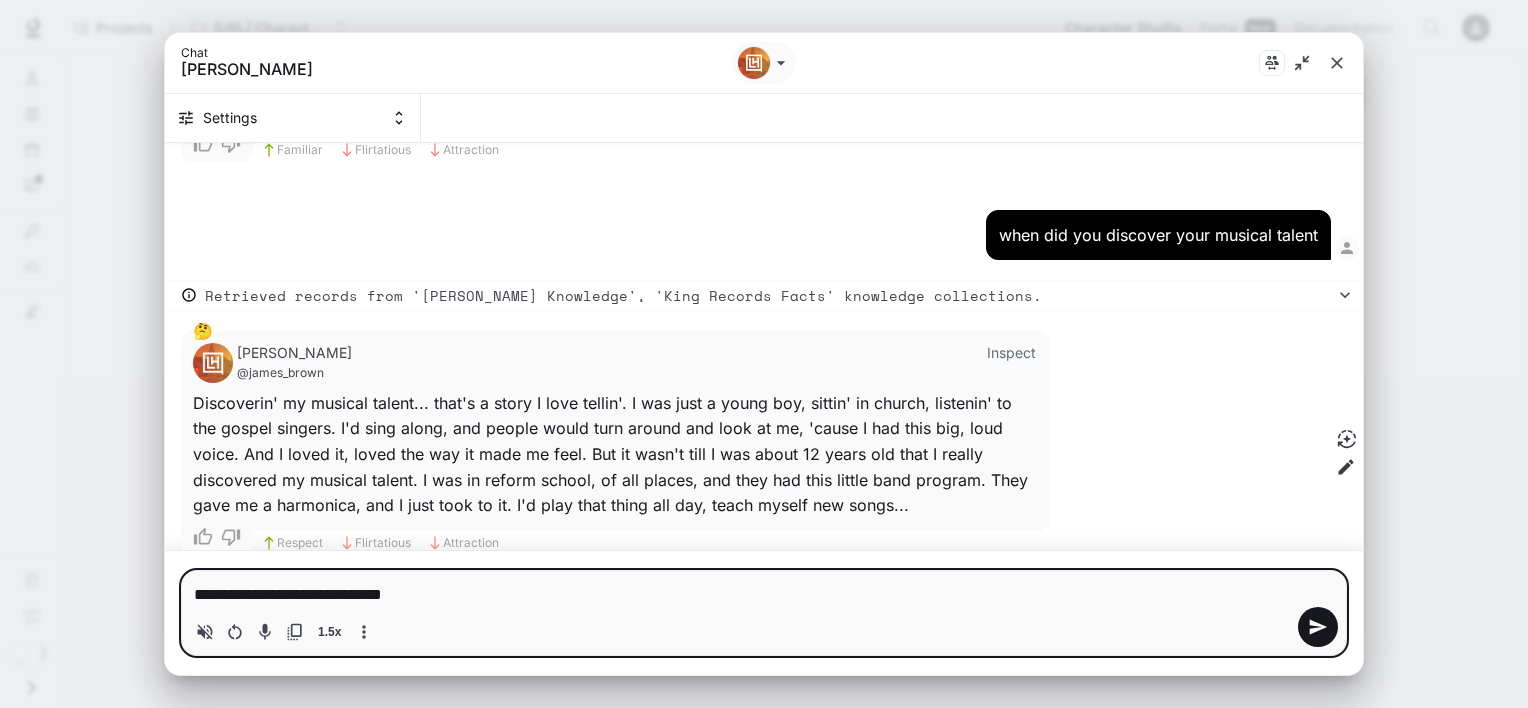 type on "**********" 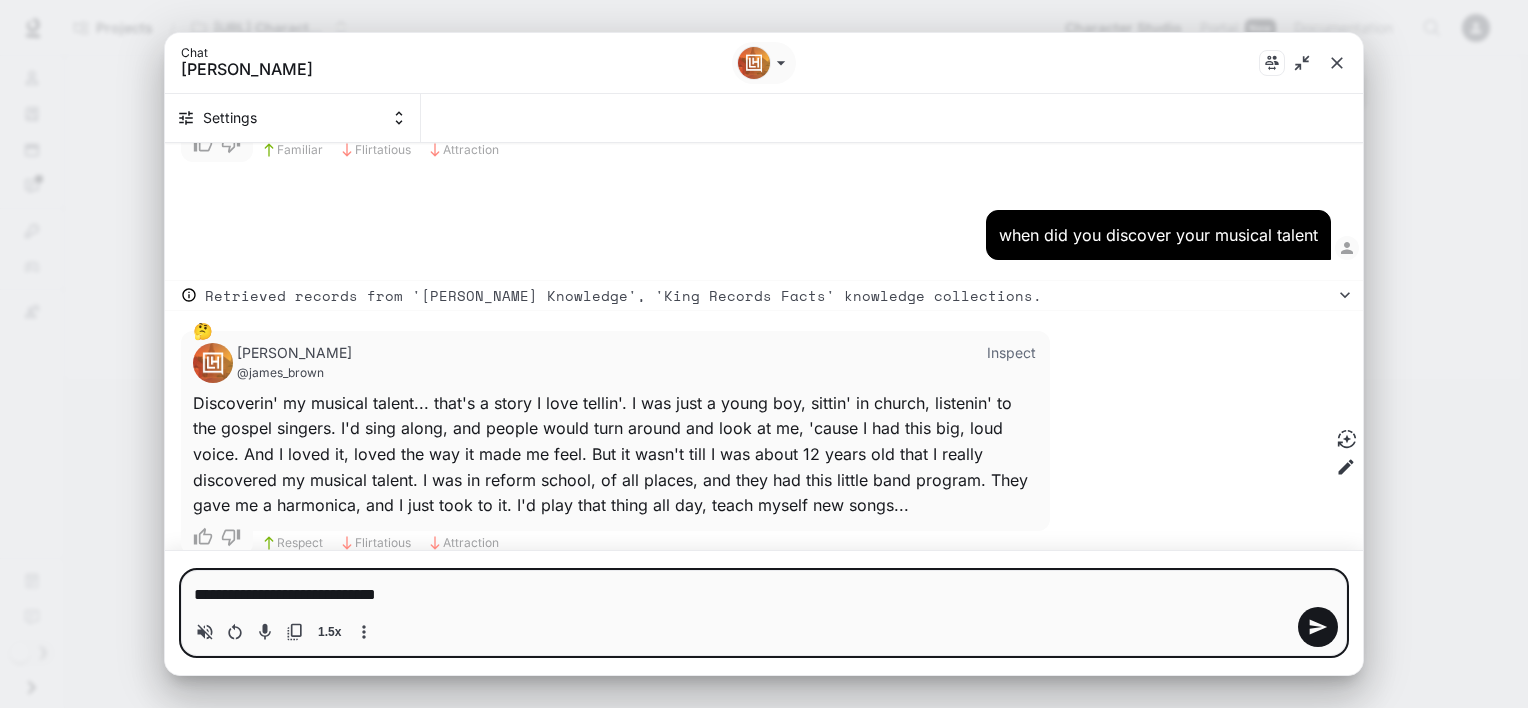 type on "**********" 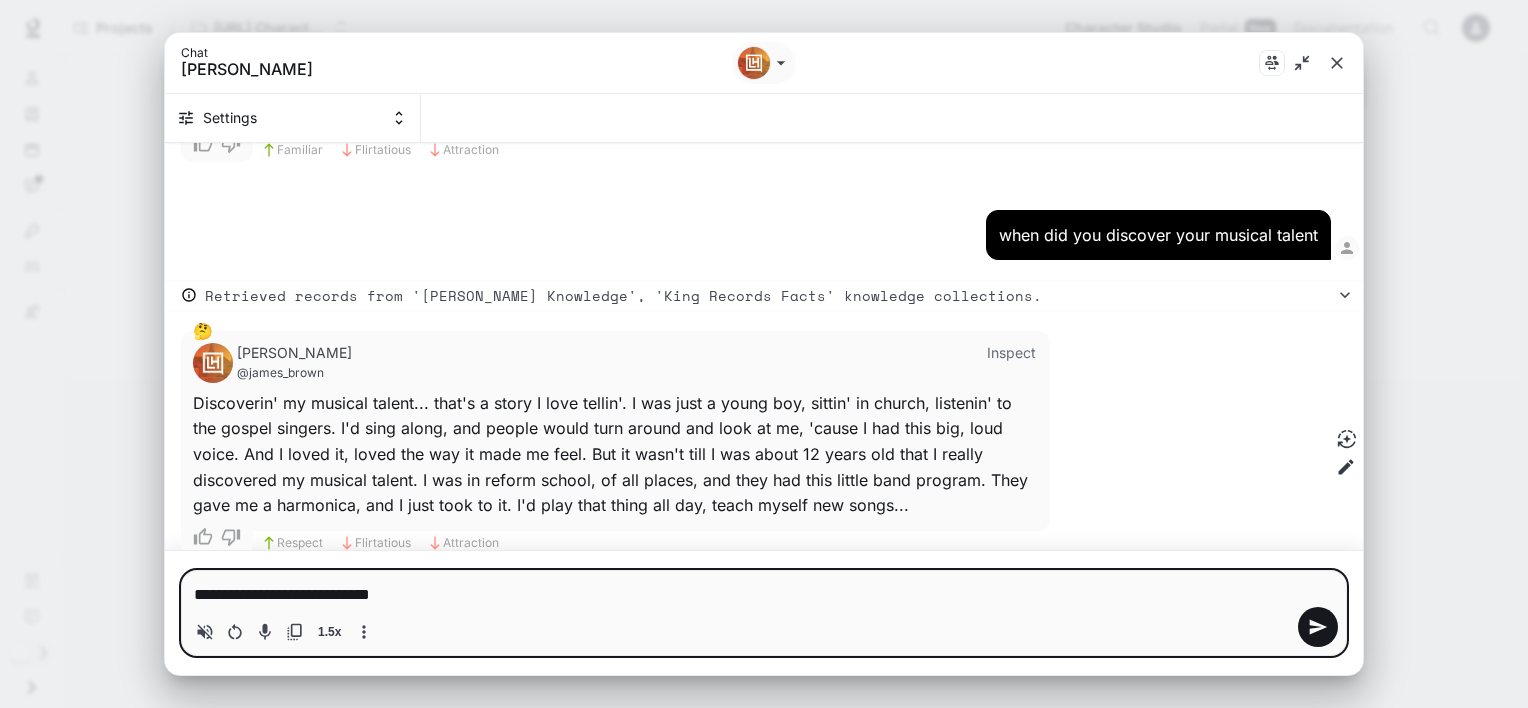 type on "**********" 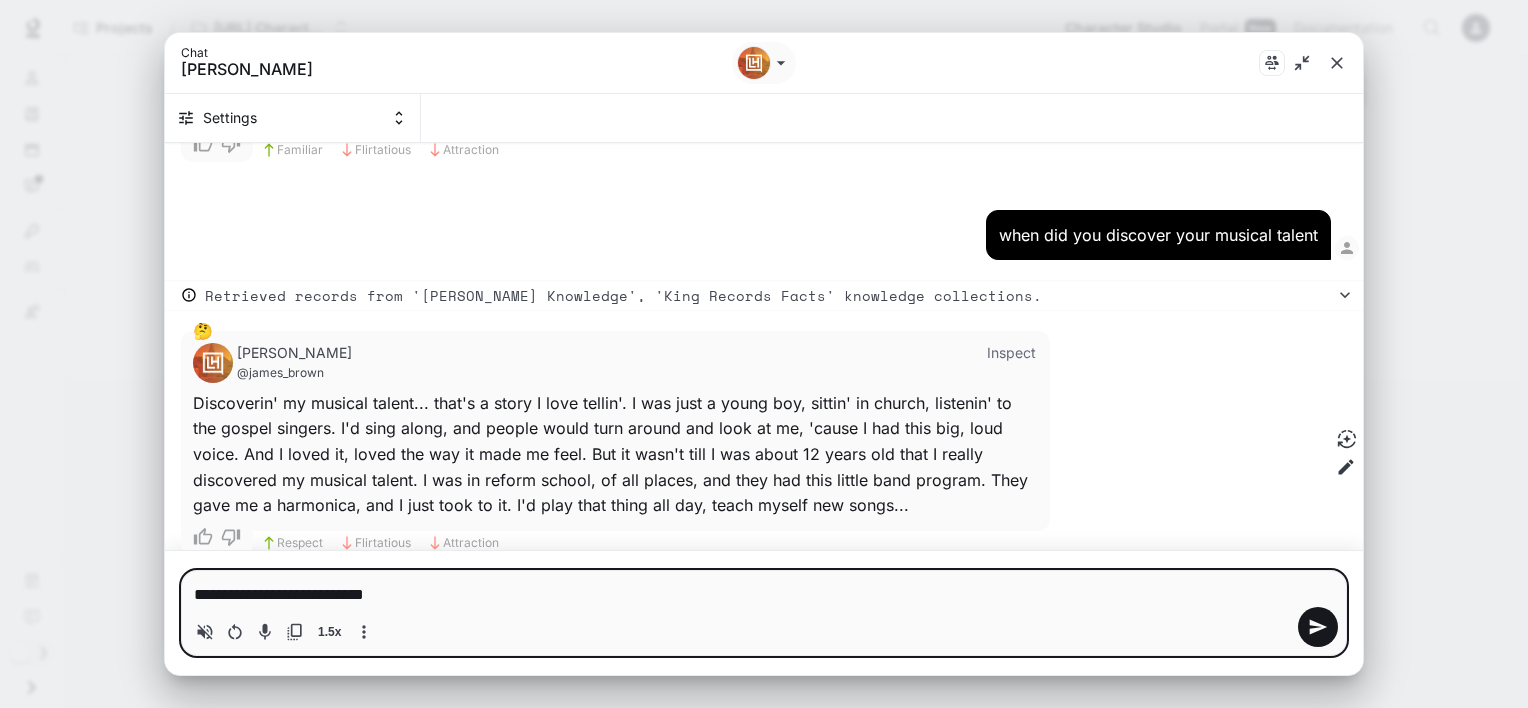 type on "**********" 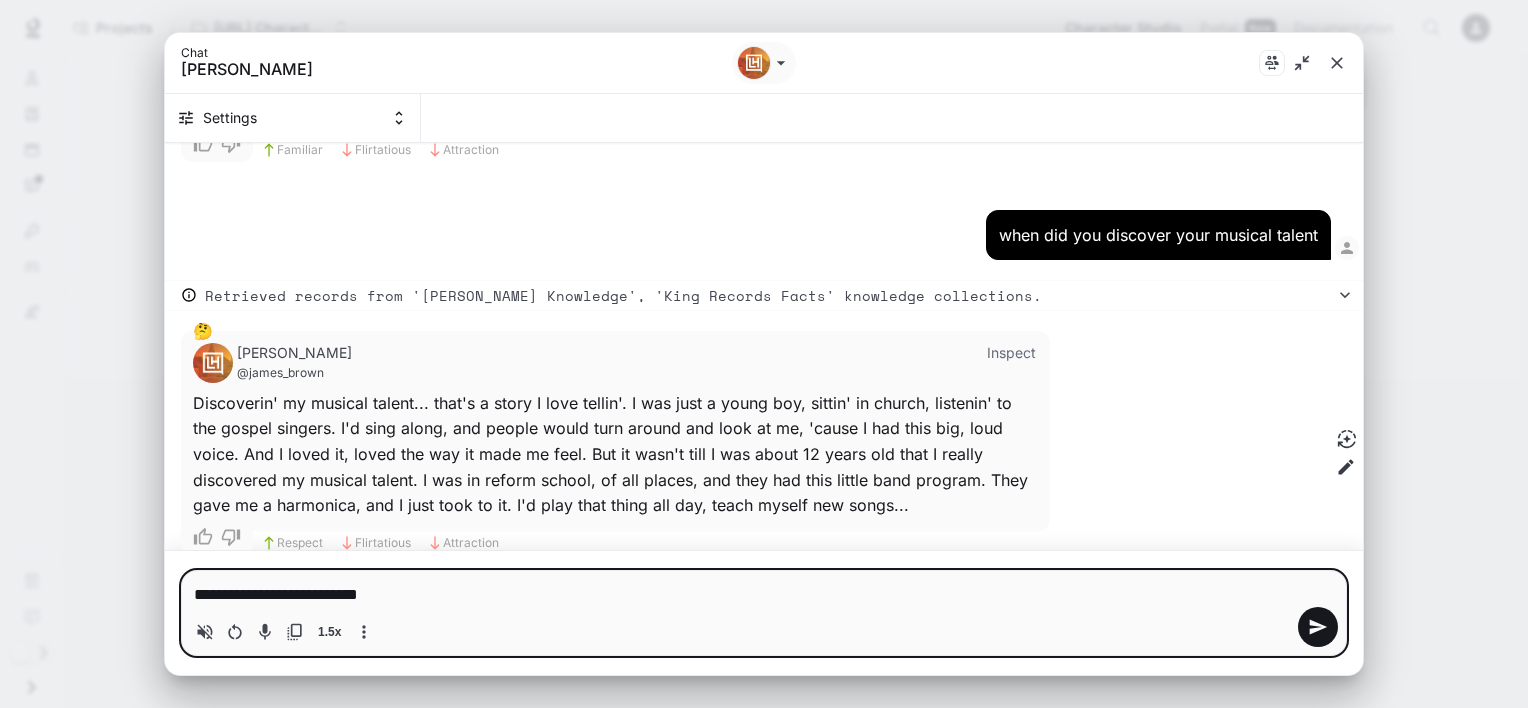 type on "**********" 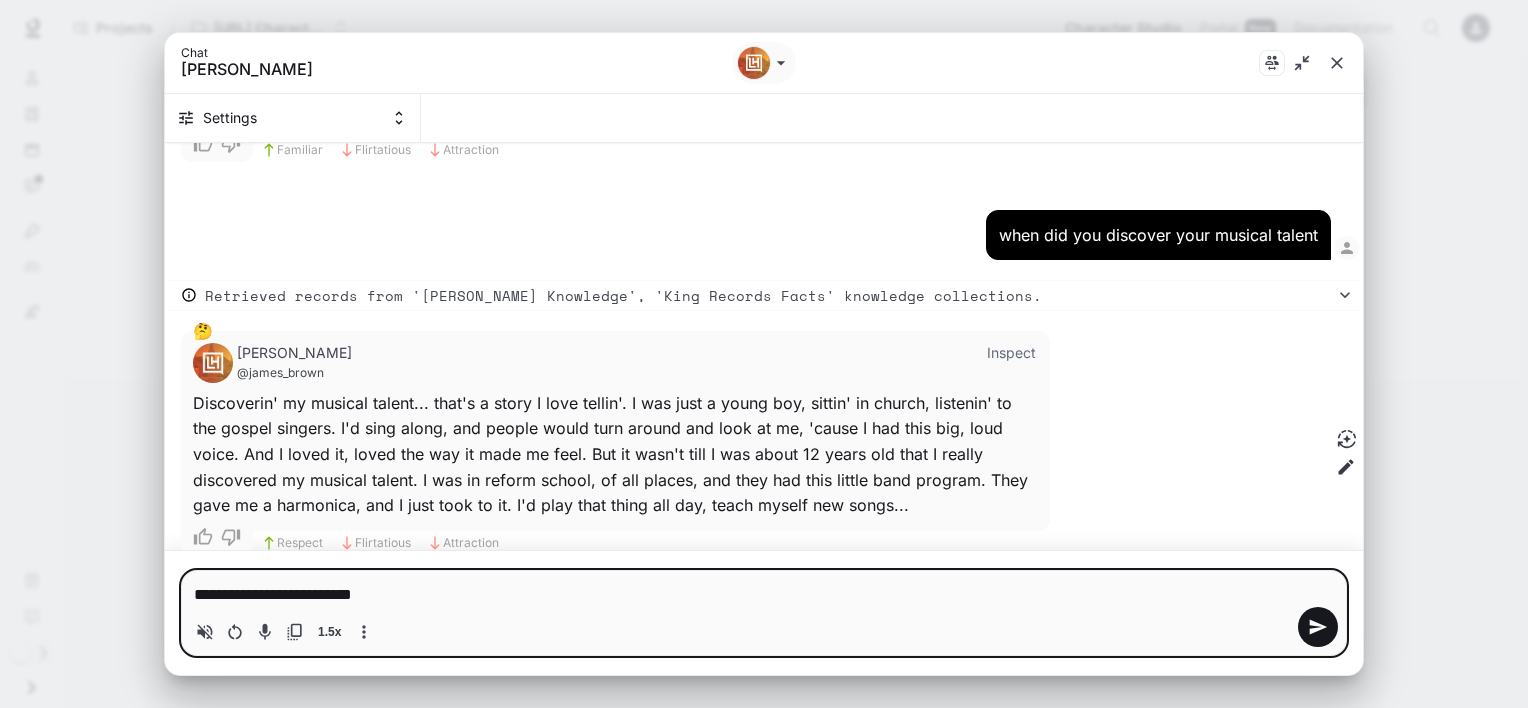 type on "**********" 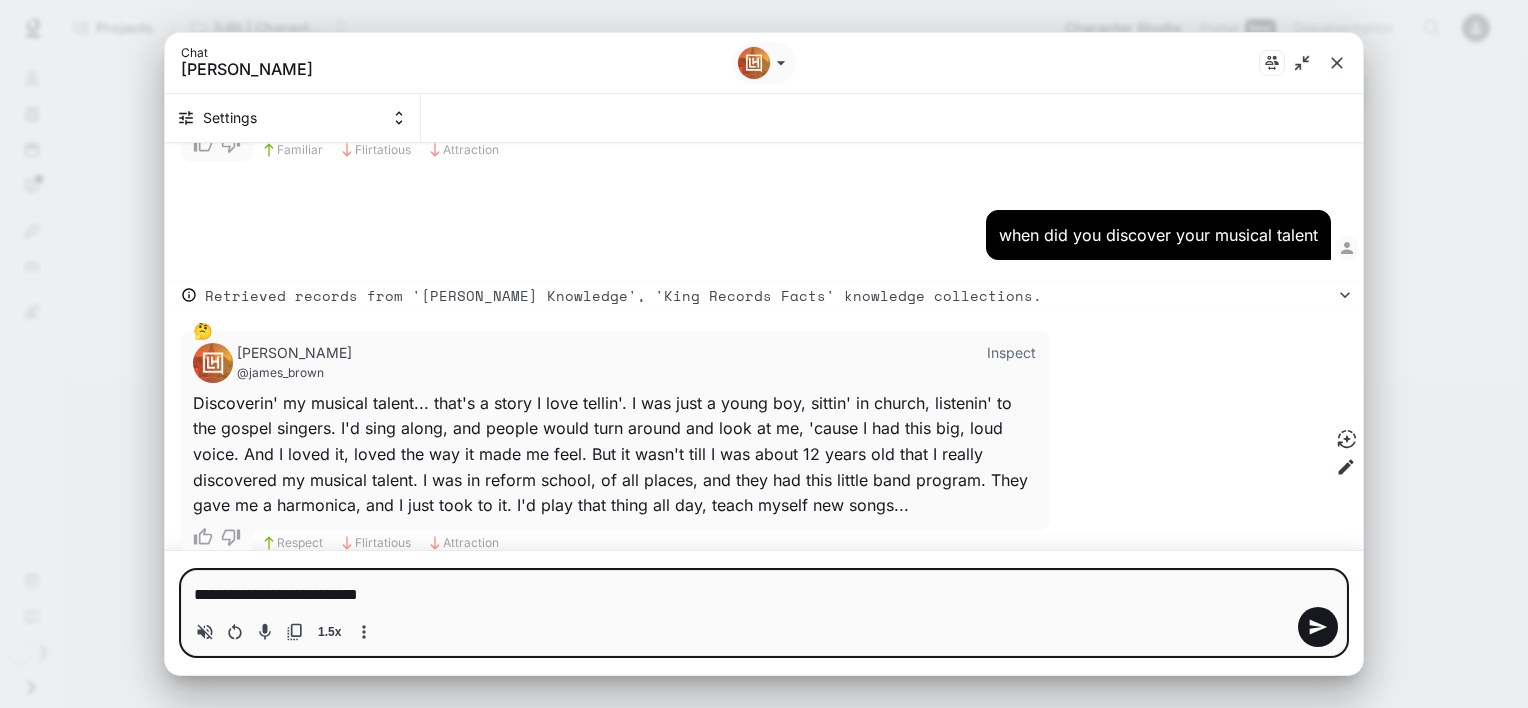 type on "**********" 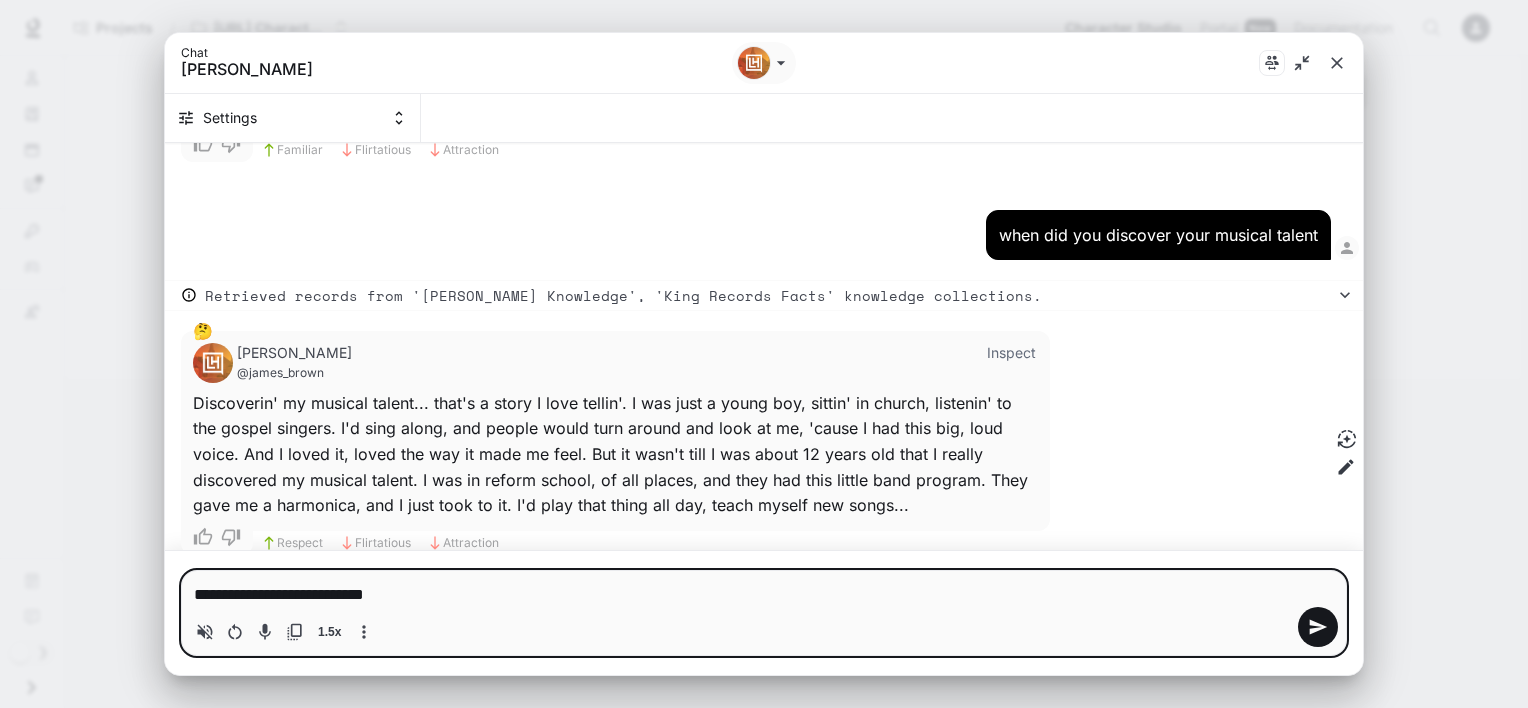 type on "**********" 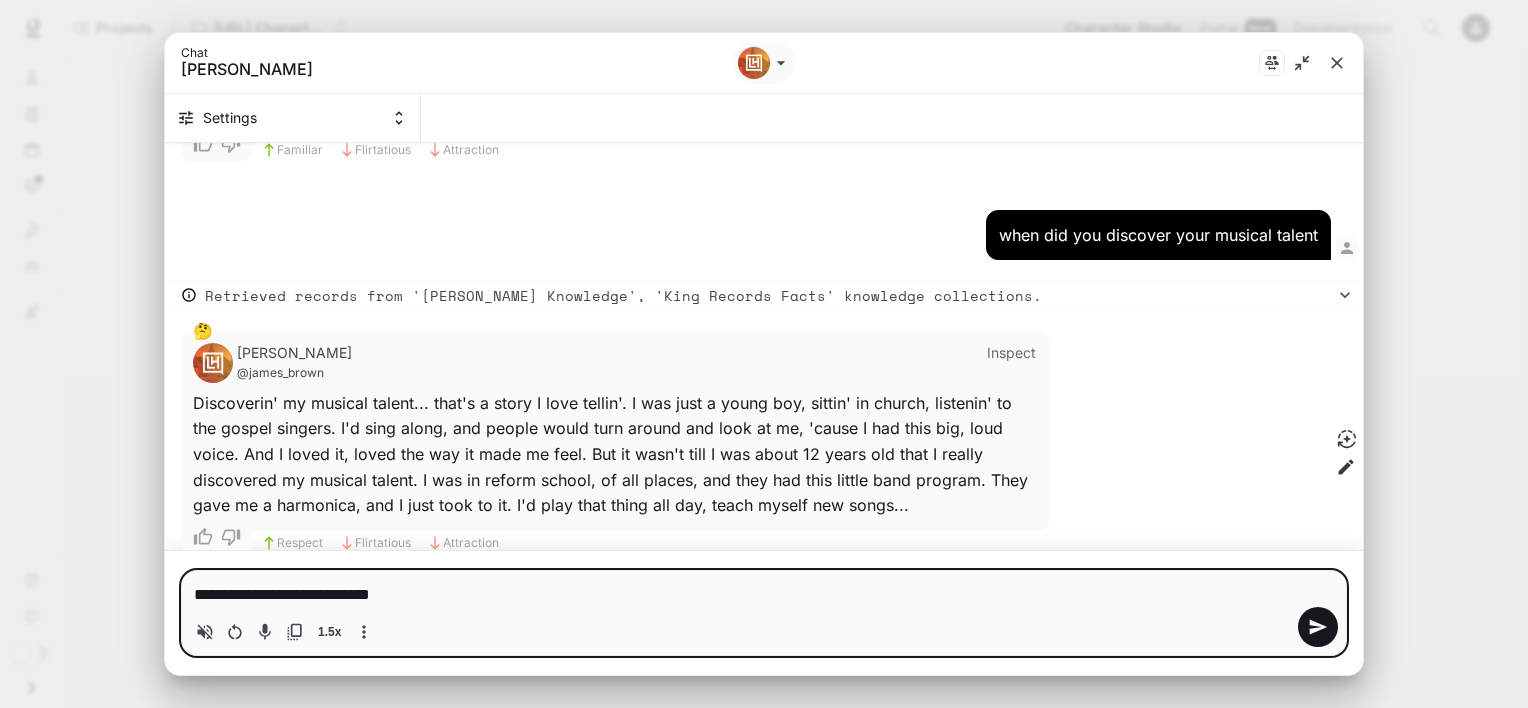 type on "**********" 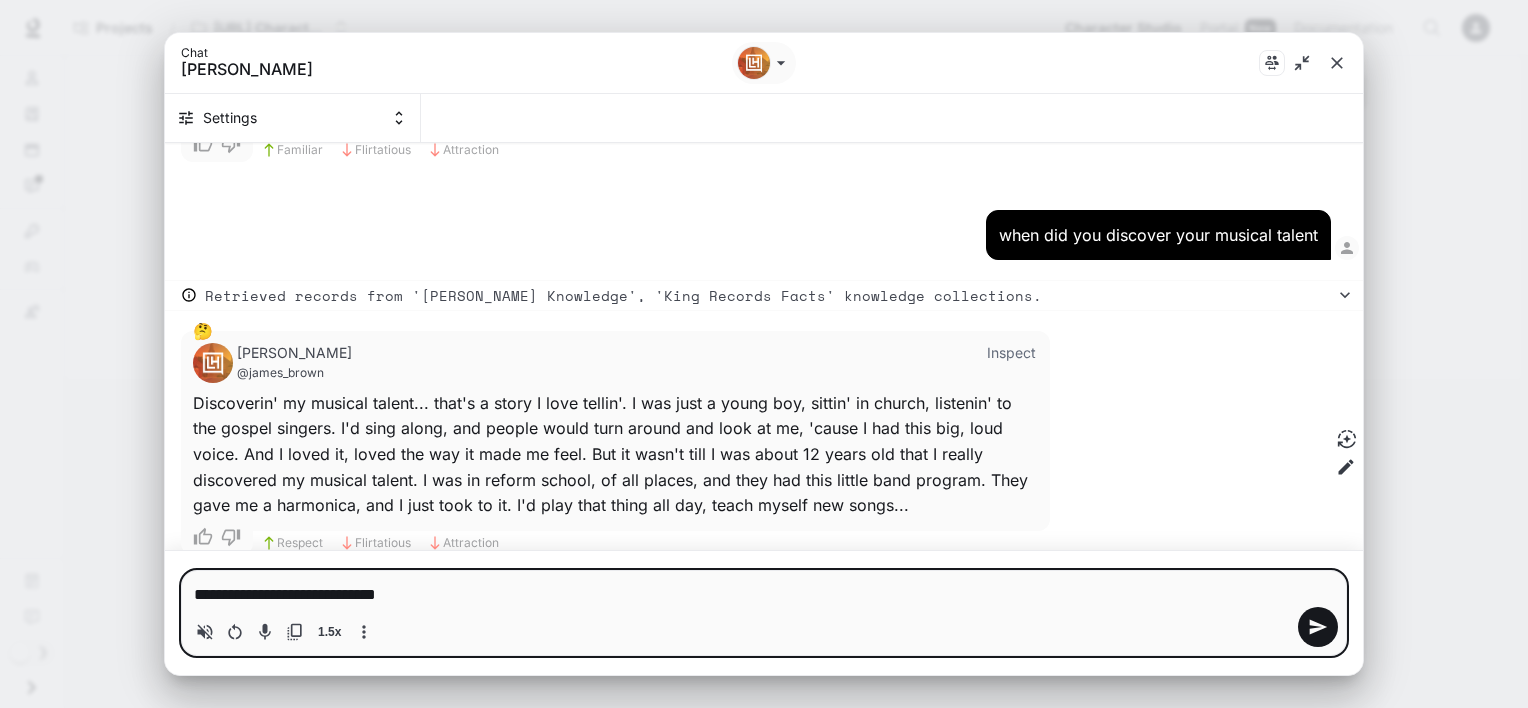 type on "**********" 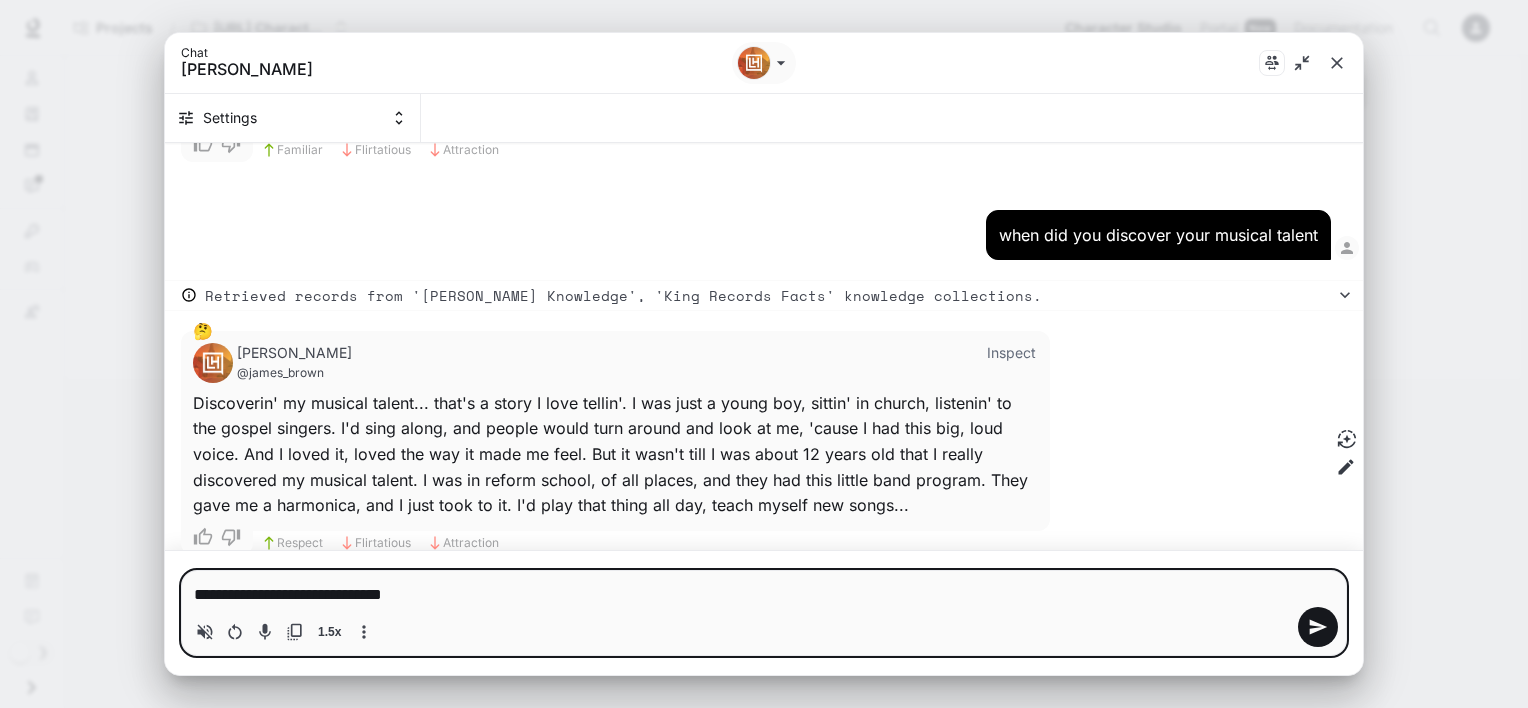 type on "**********" 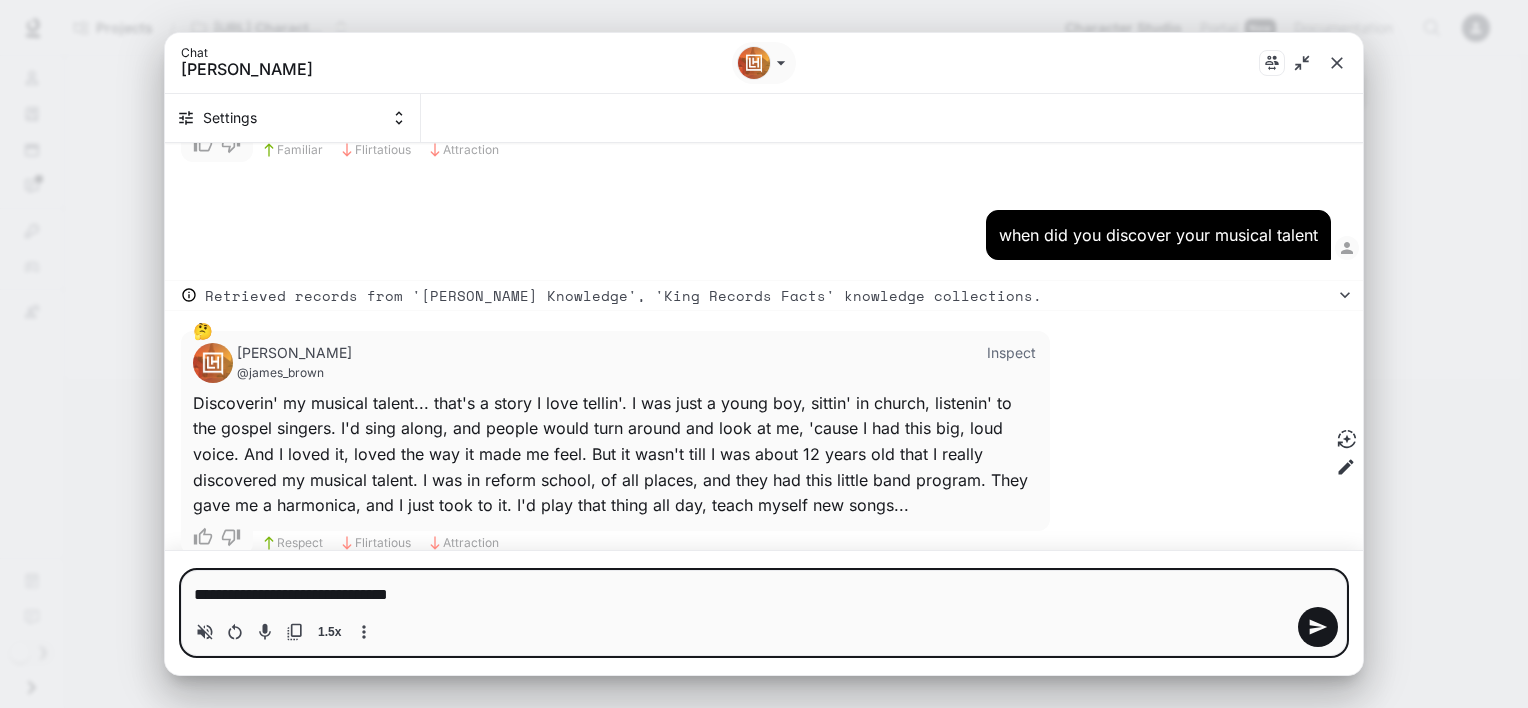 type on "**********" 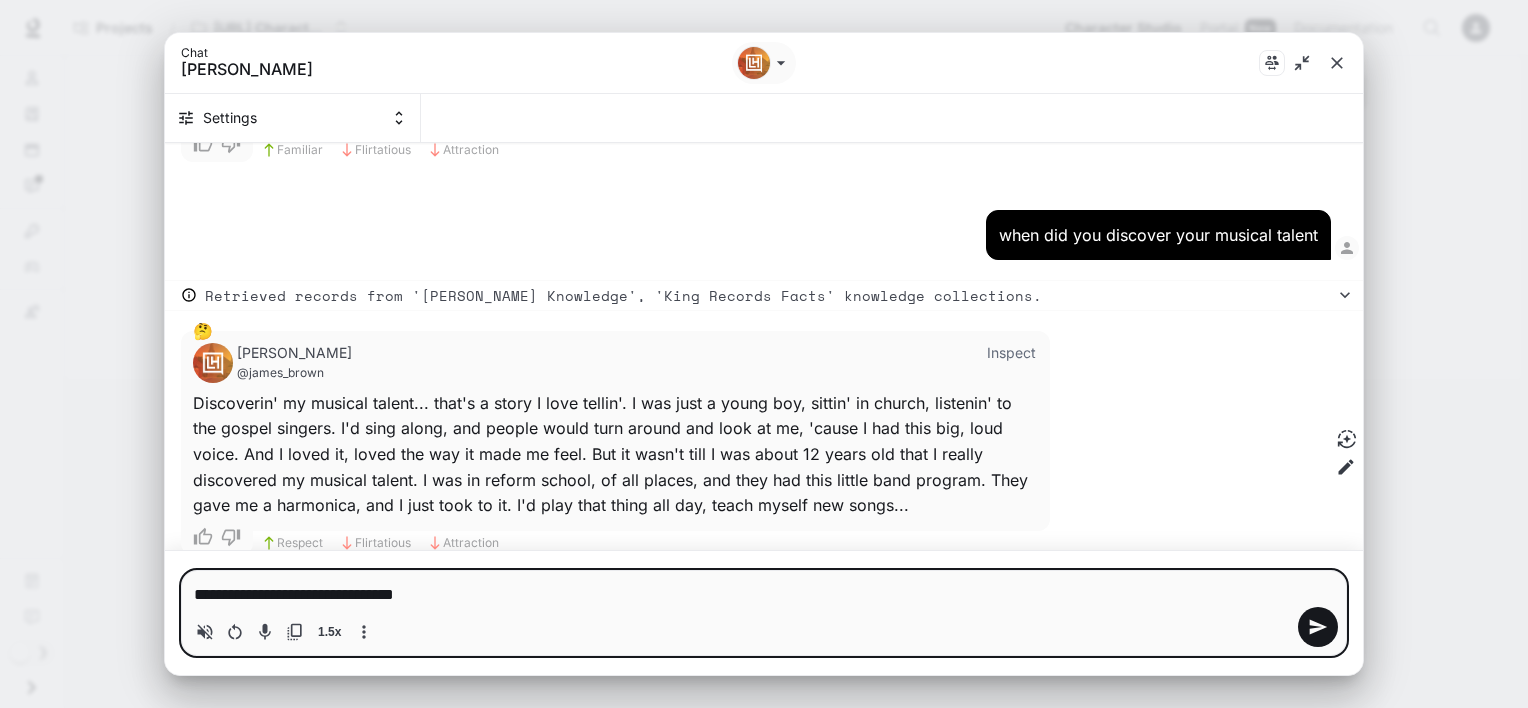 type on "**********" 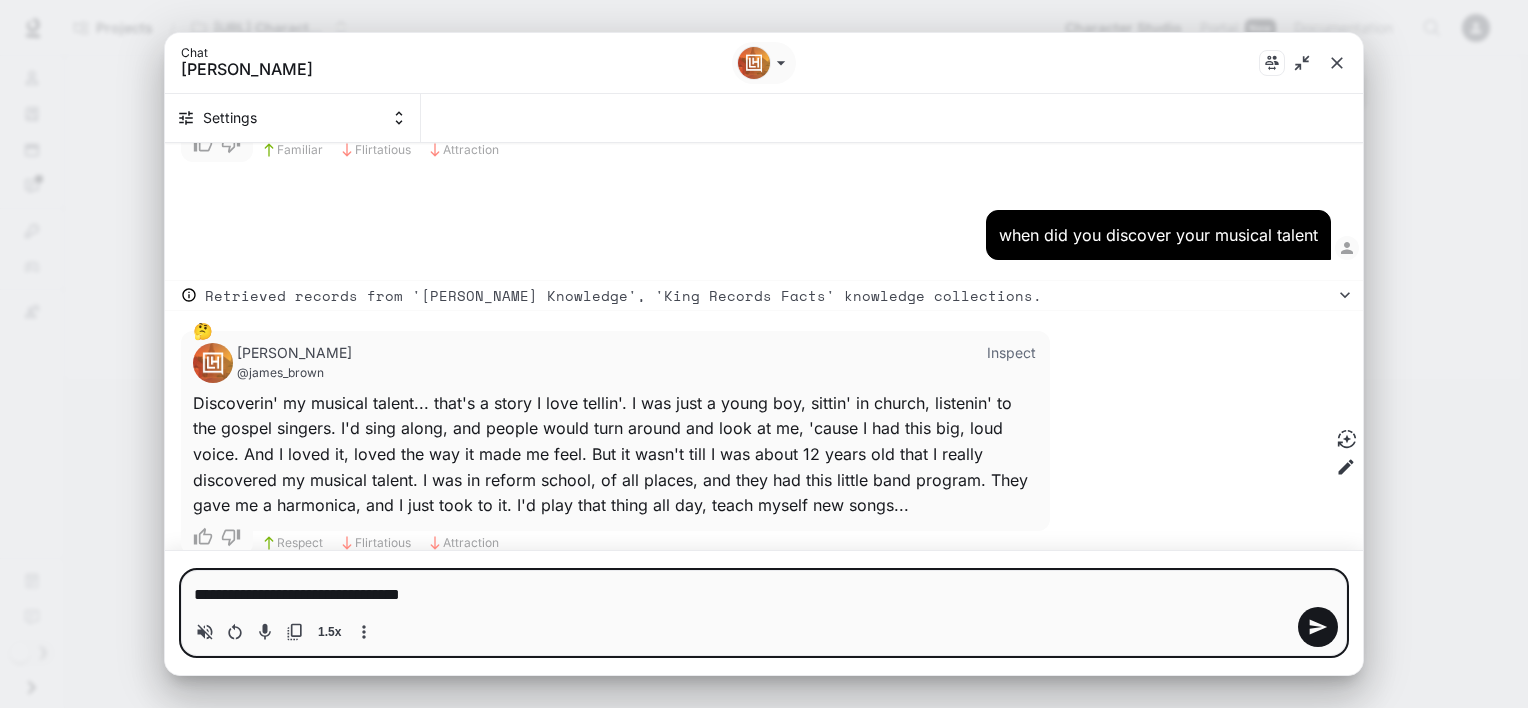 type on "**********" 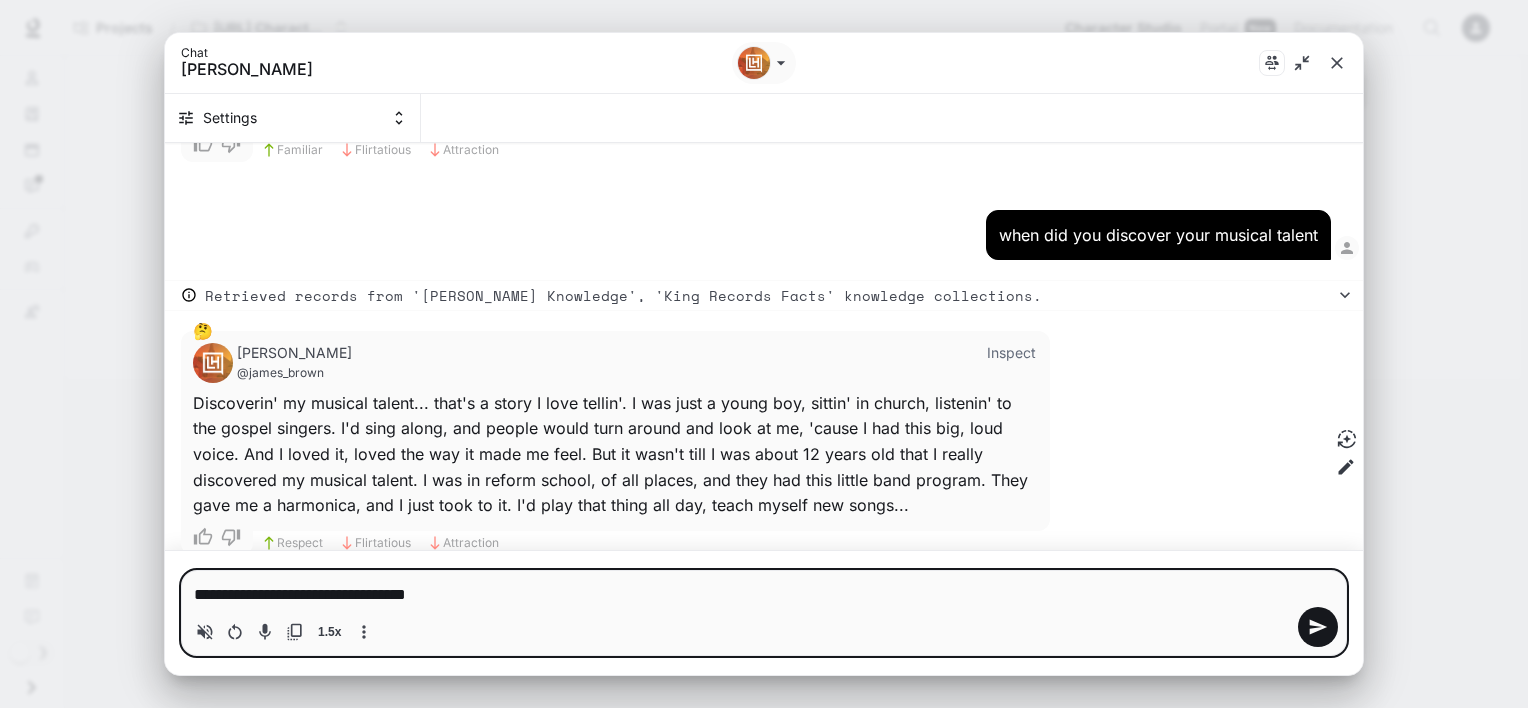 type on "**********" 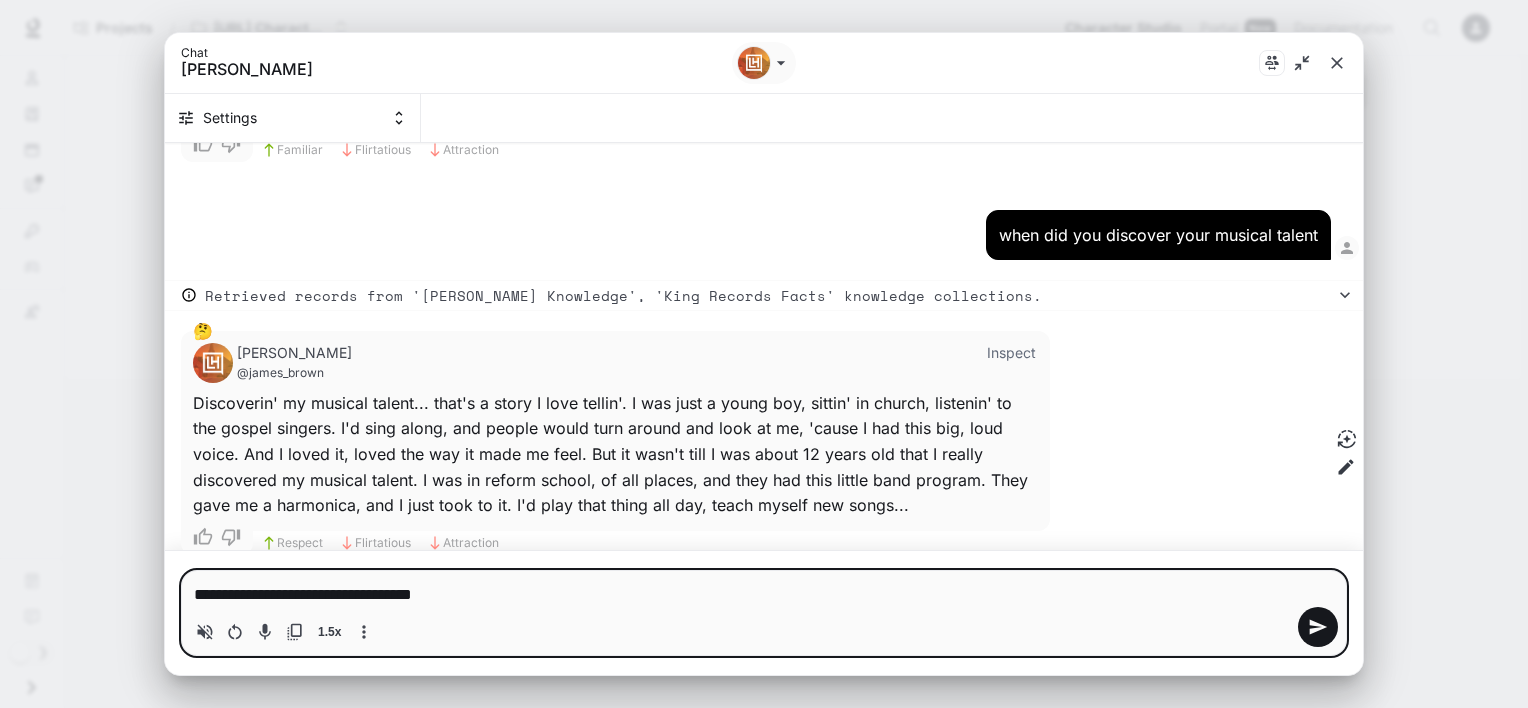 type on "*" 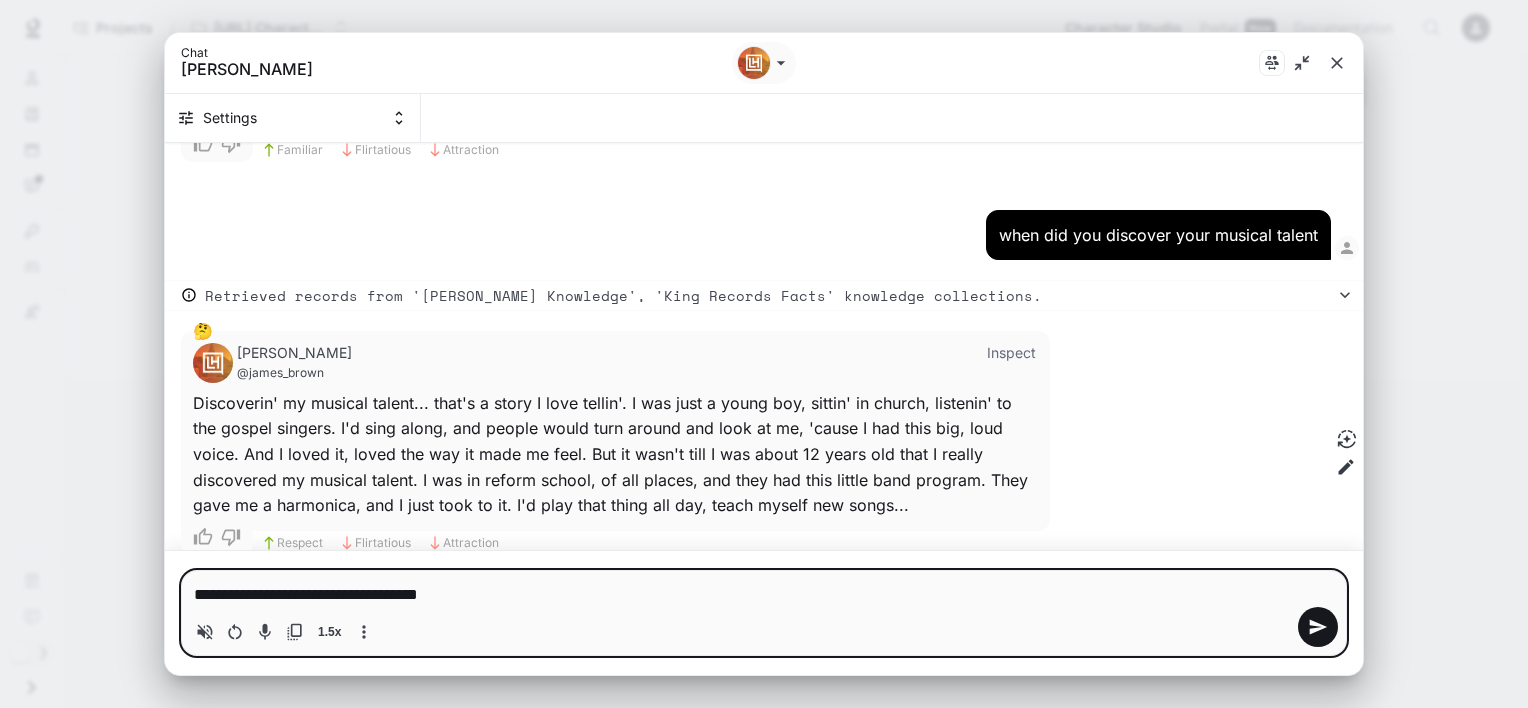 type on "**********" 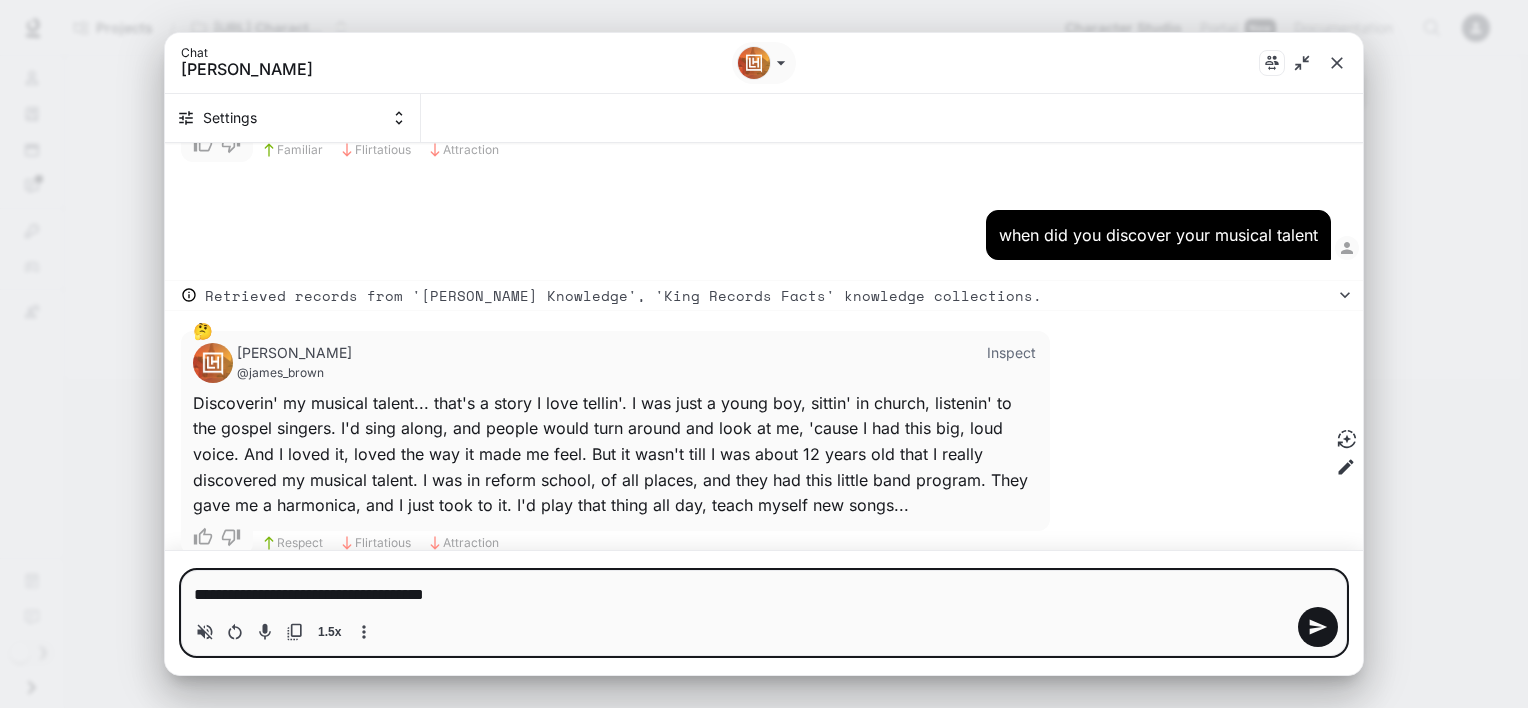 type on "**********" 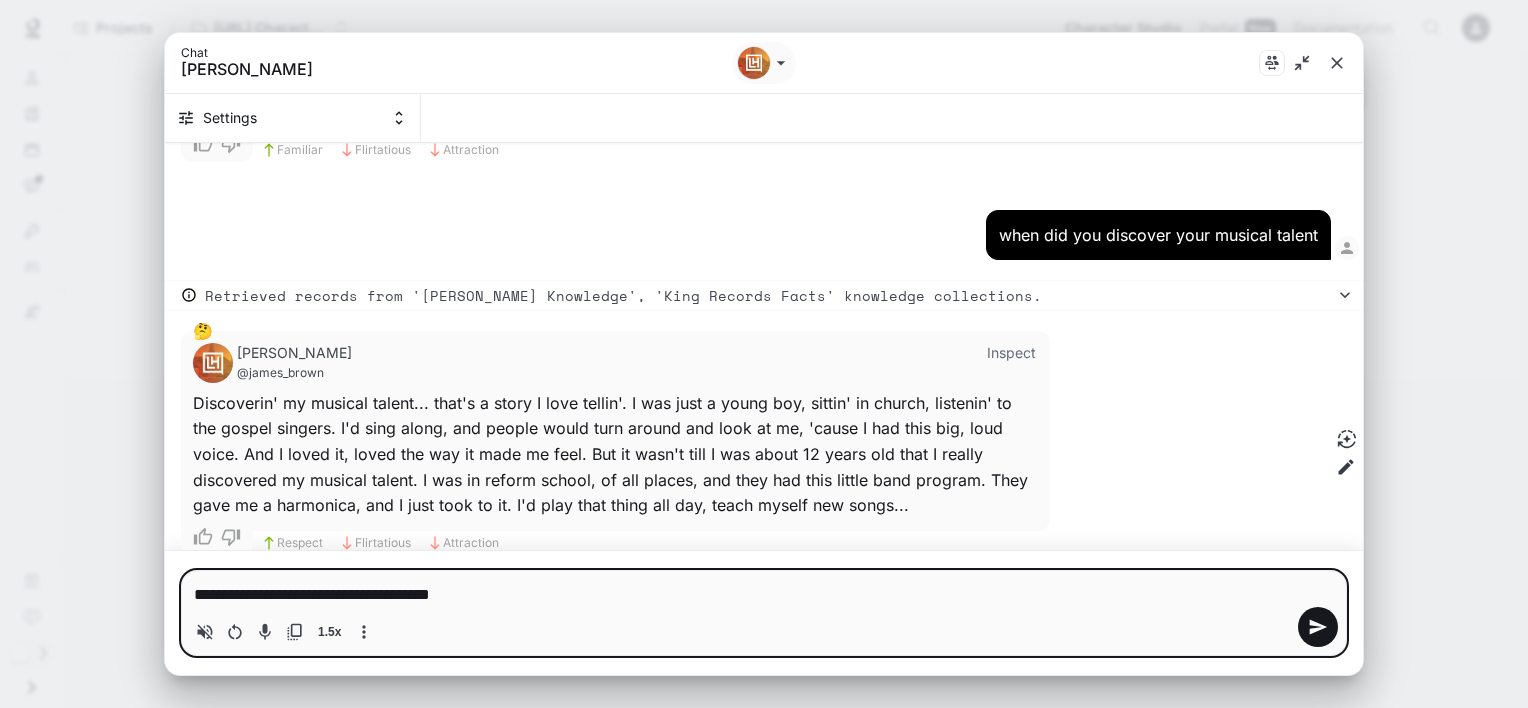 type on "**********" 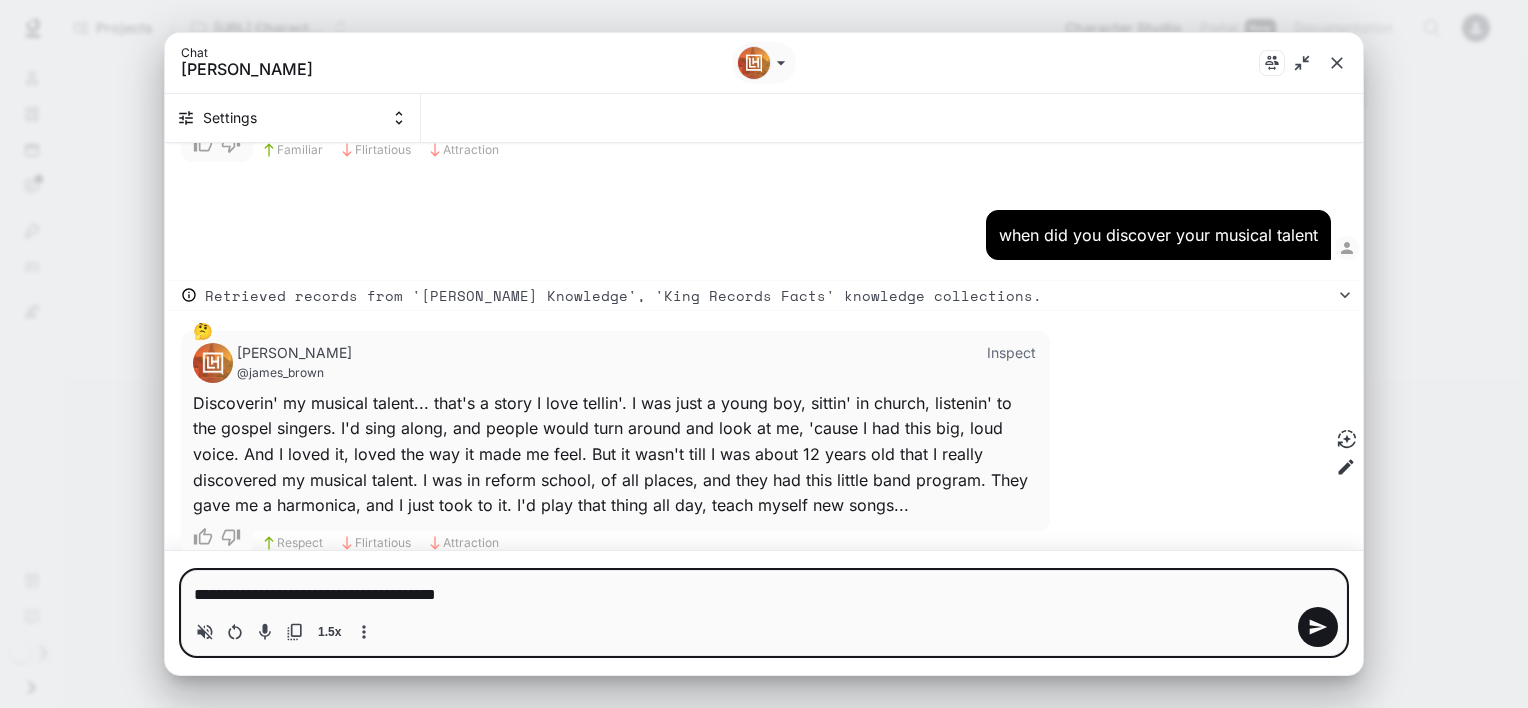 type 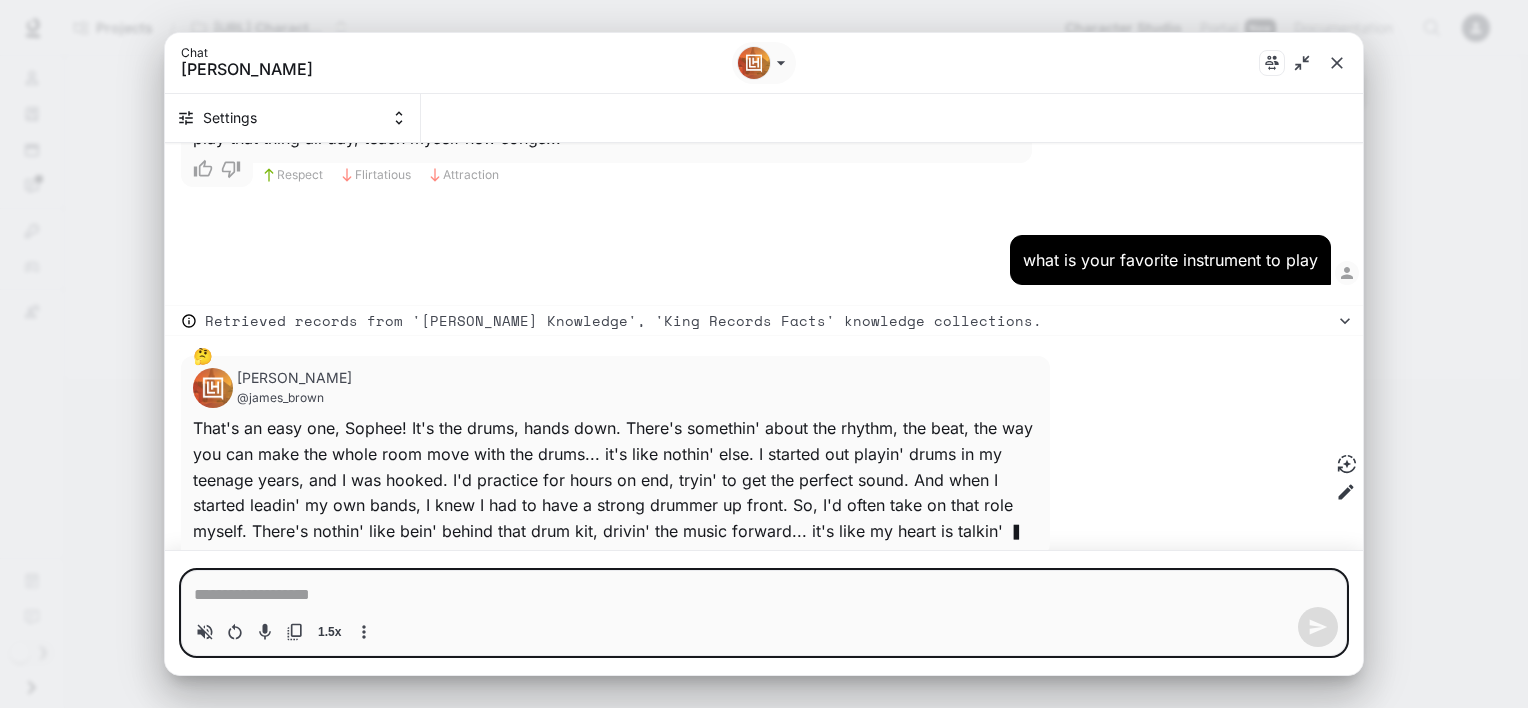scroll, scrollTop: 2044, scrollLeft: 0, axis: vertical 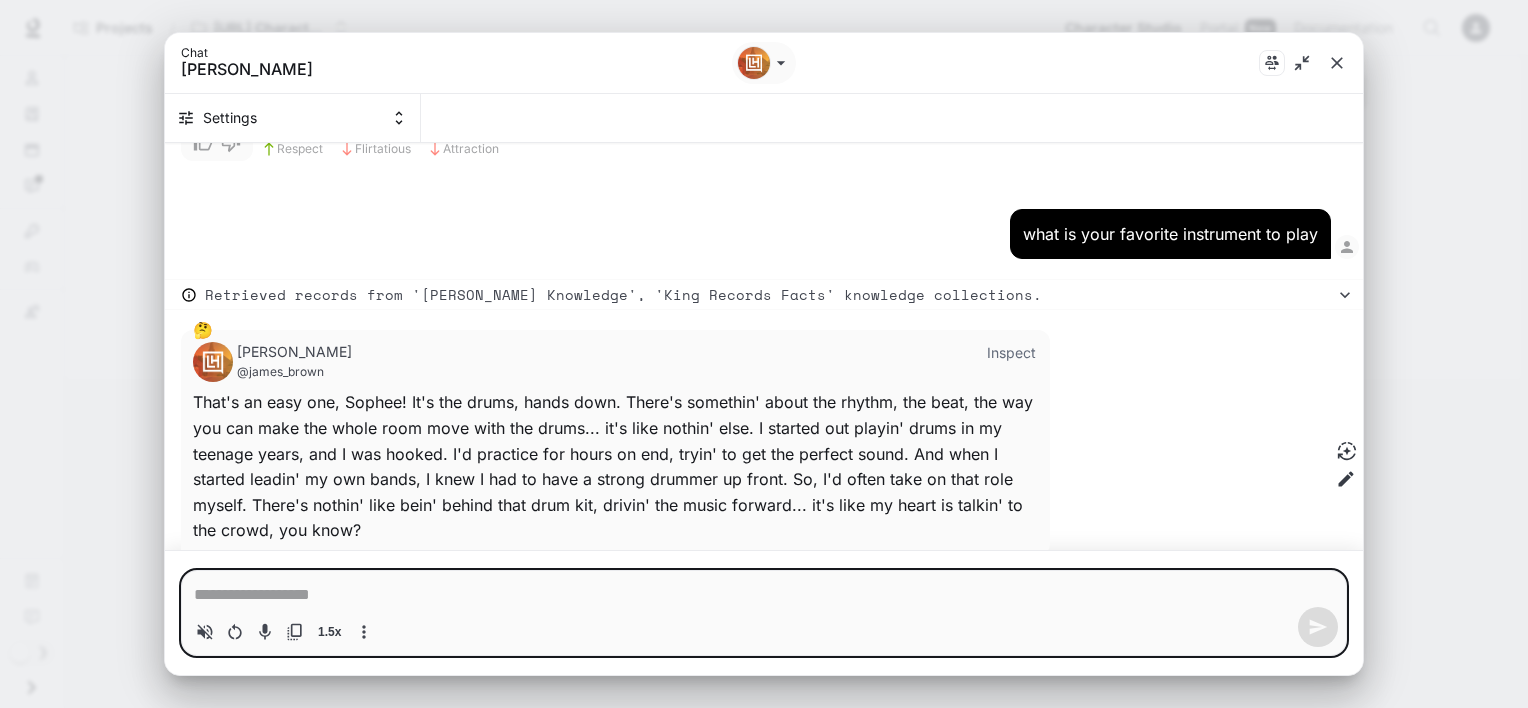 click 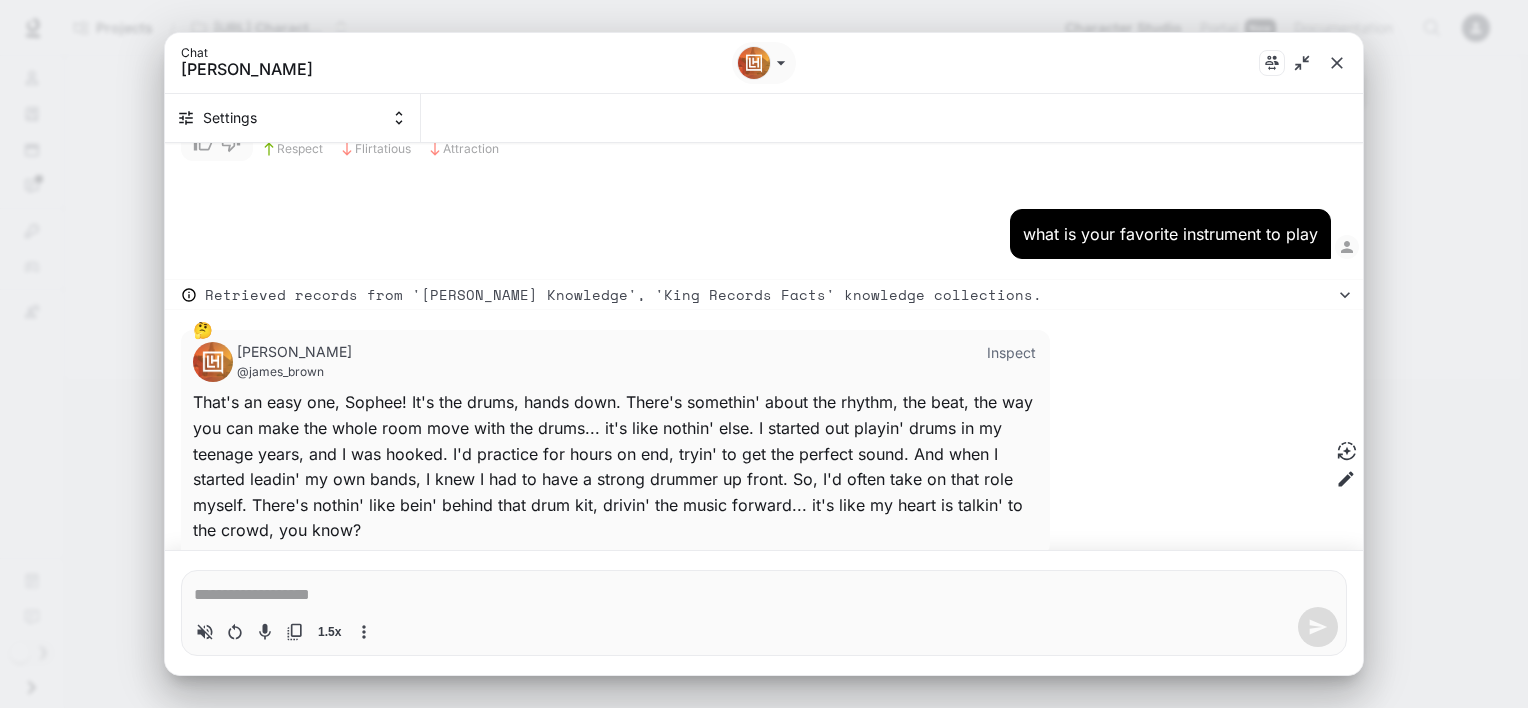 type on "*" 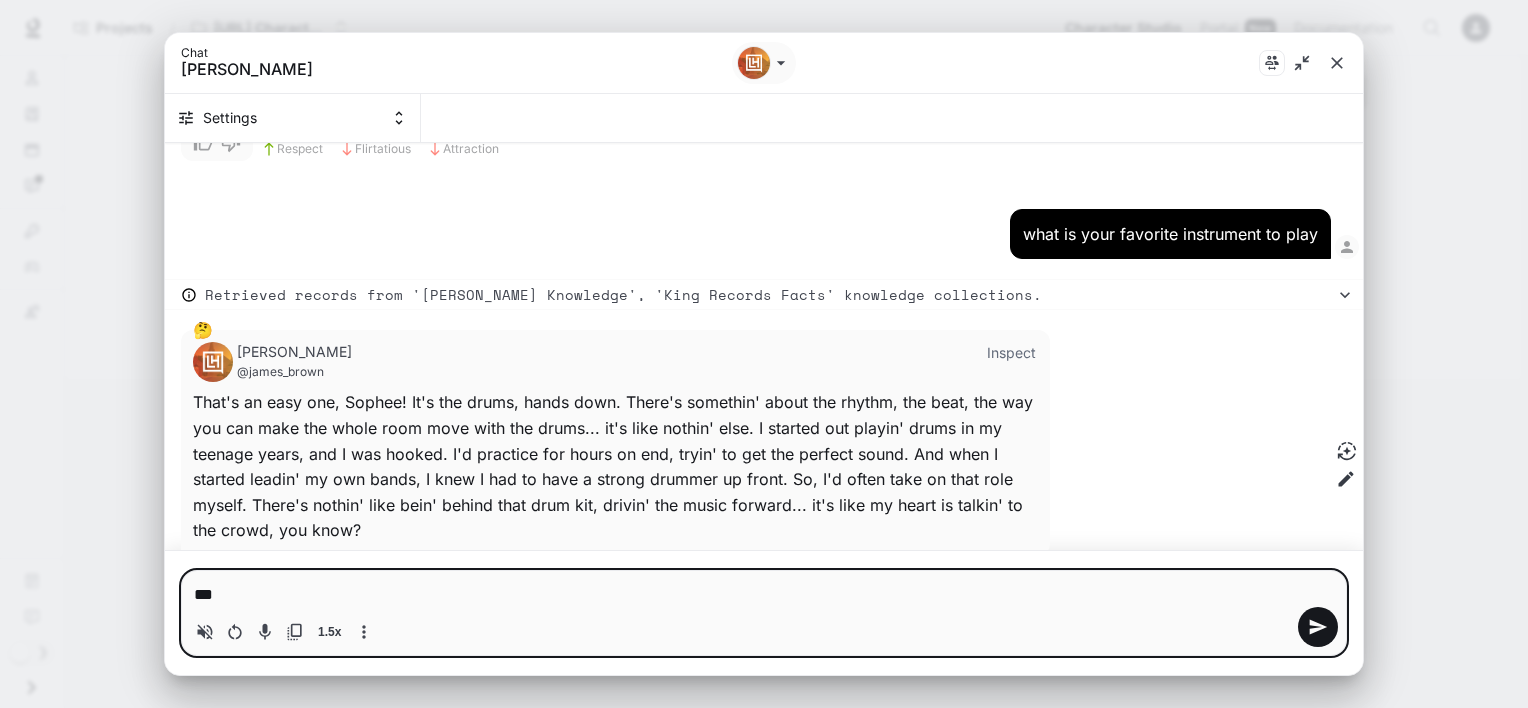 type on "**" 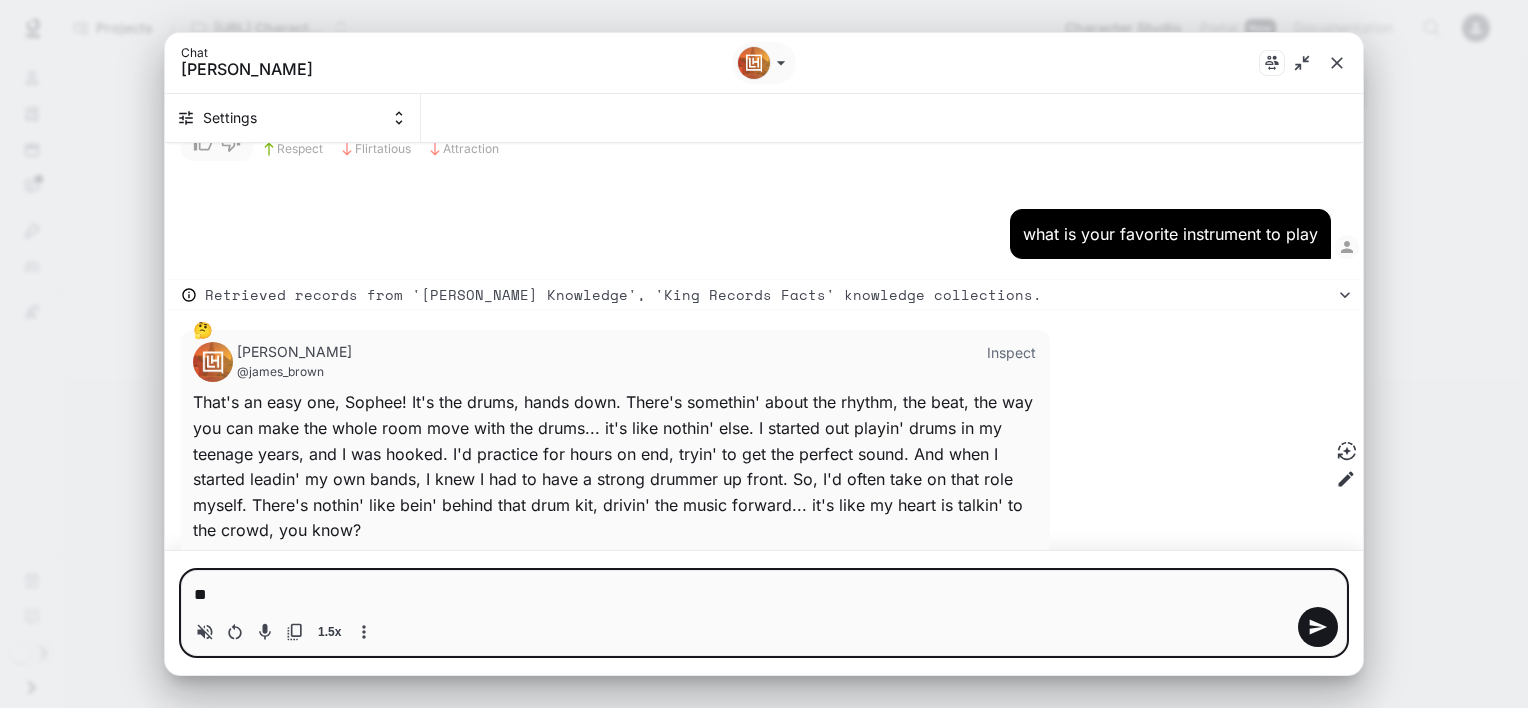 type on "*" 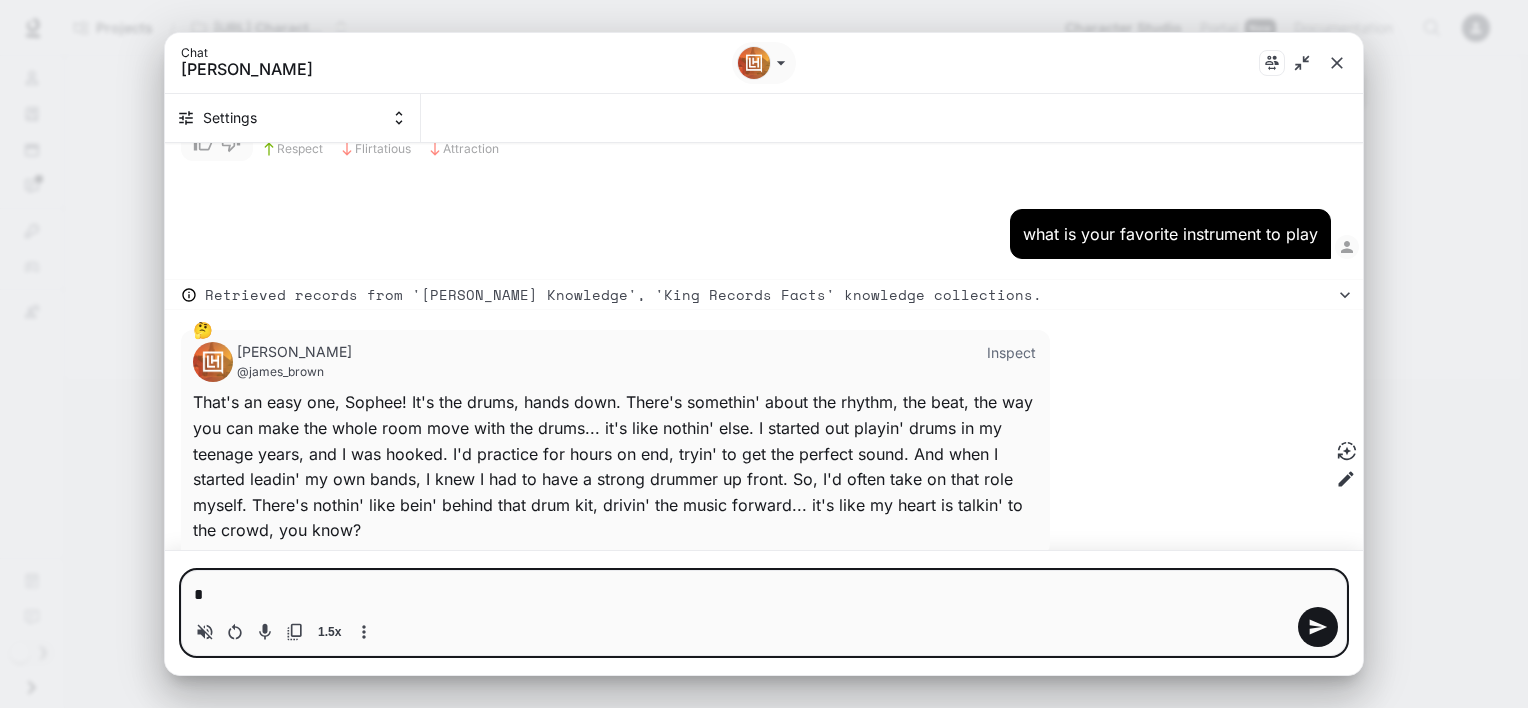 type 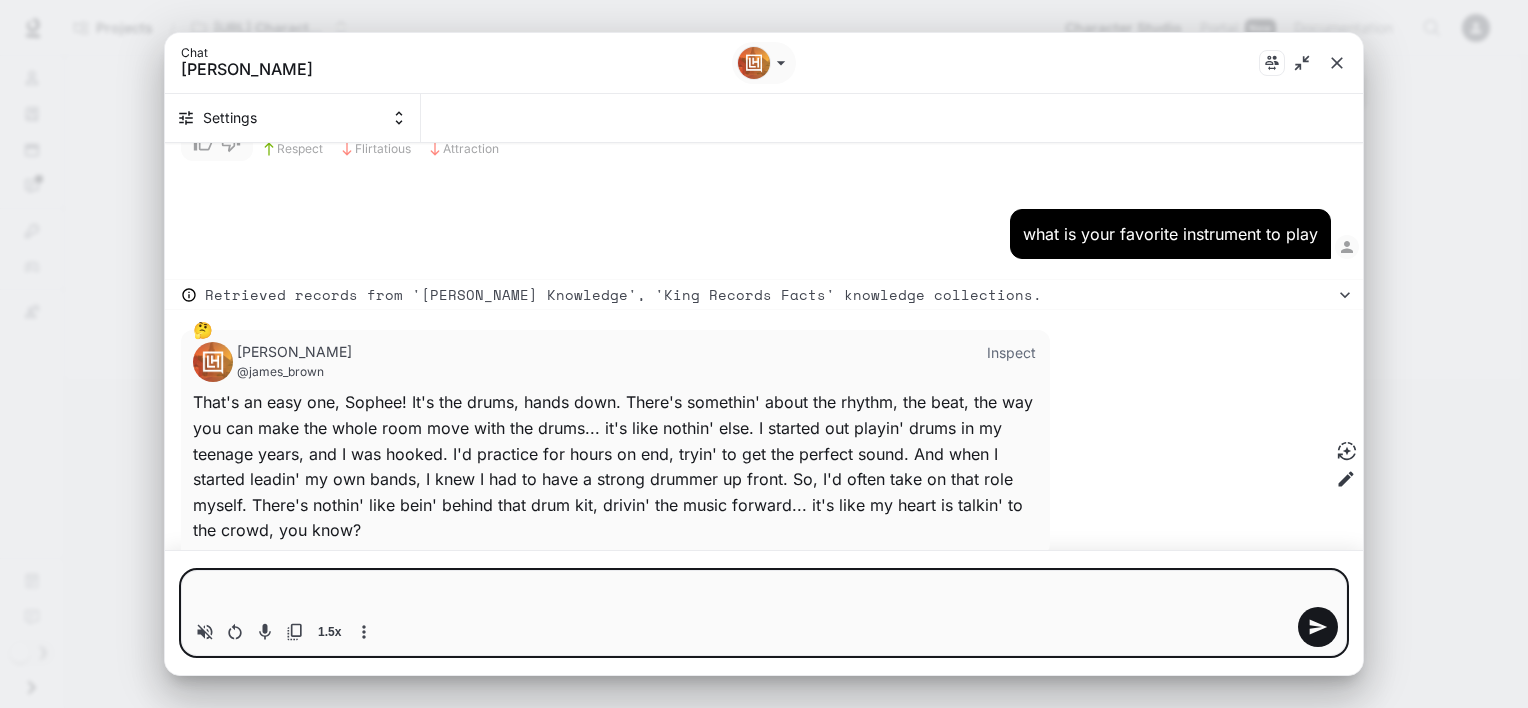 type on "*" 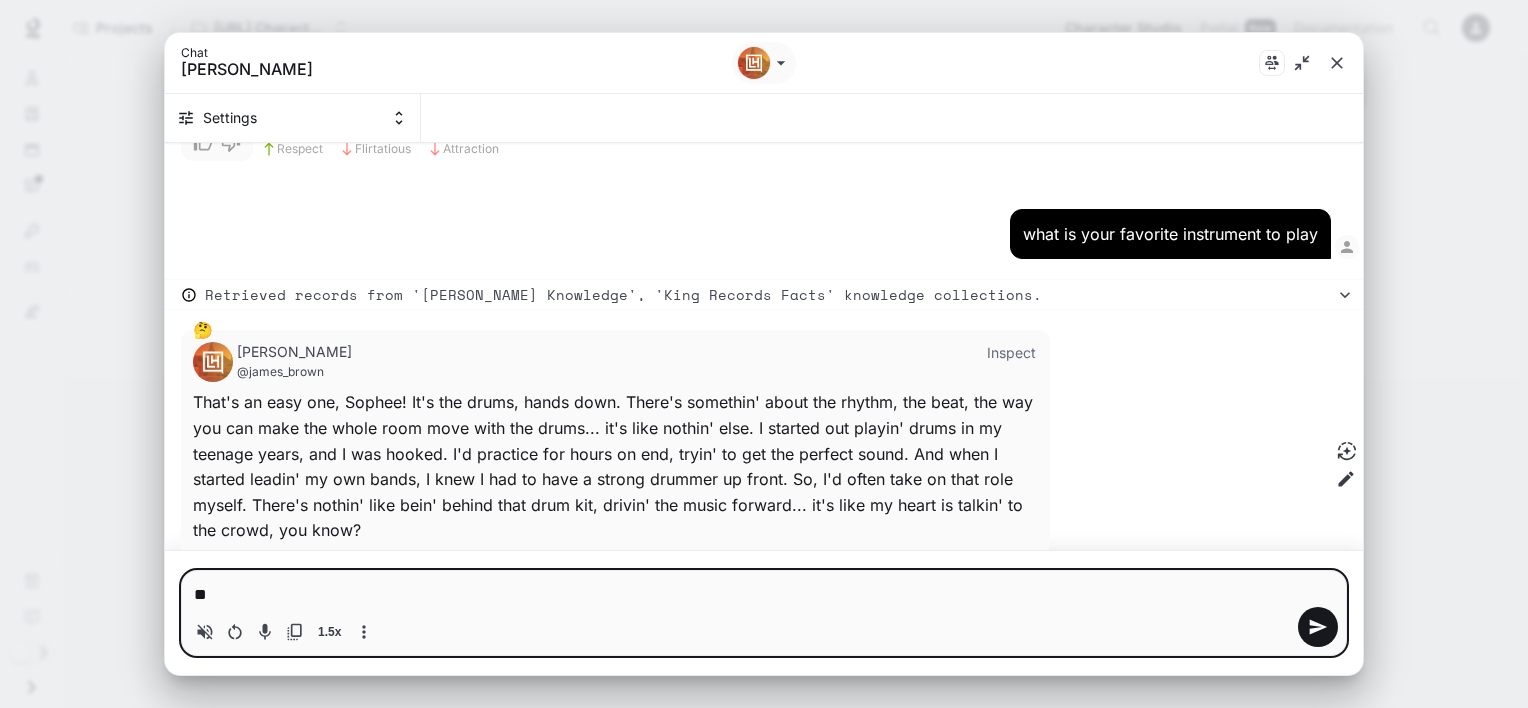 type on "*" 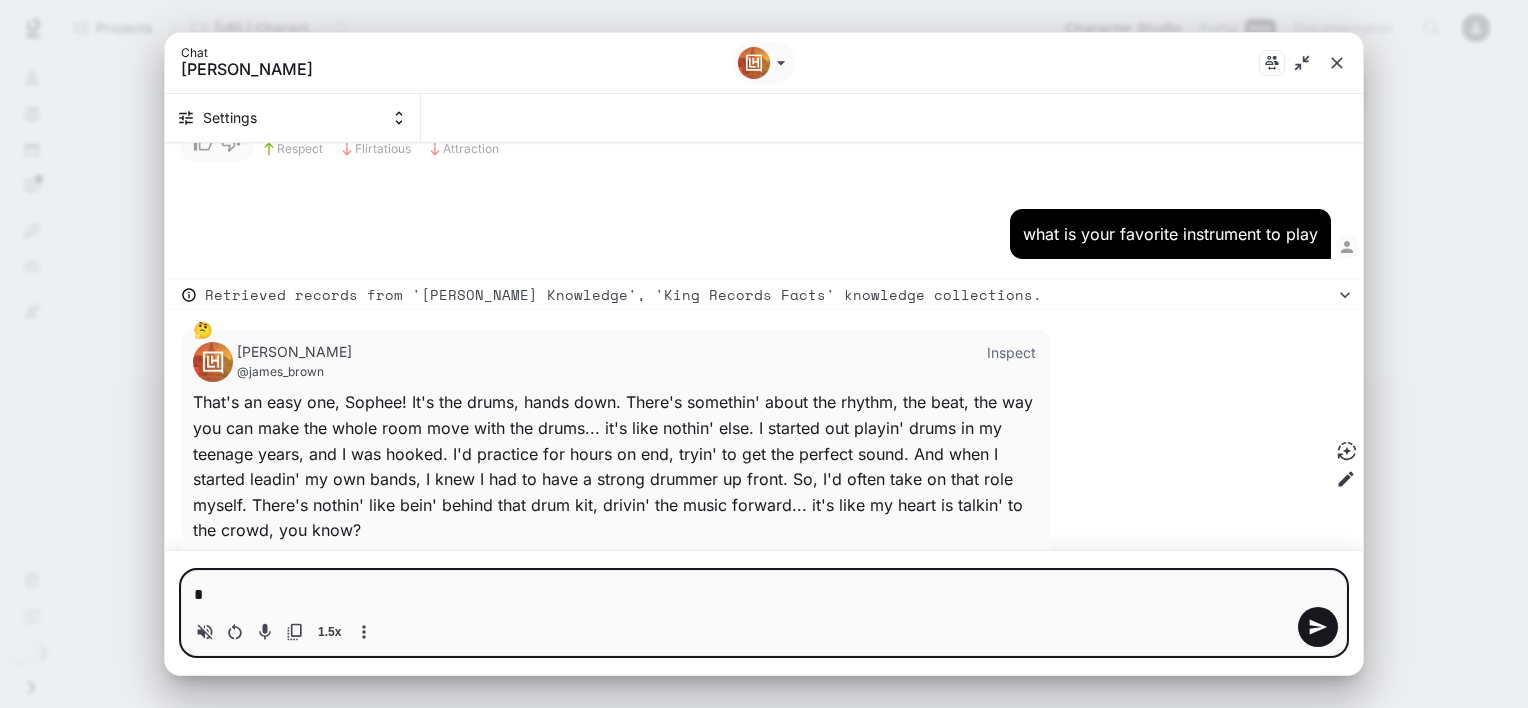 type 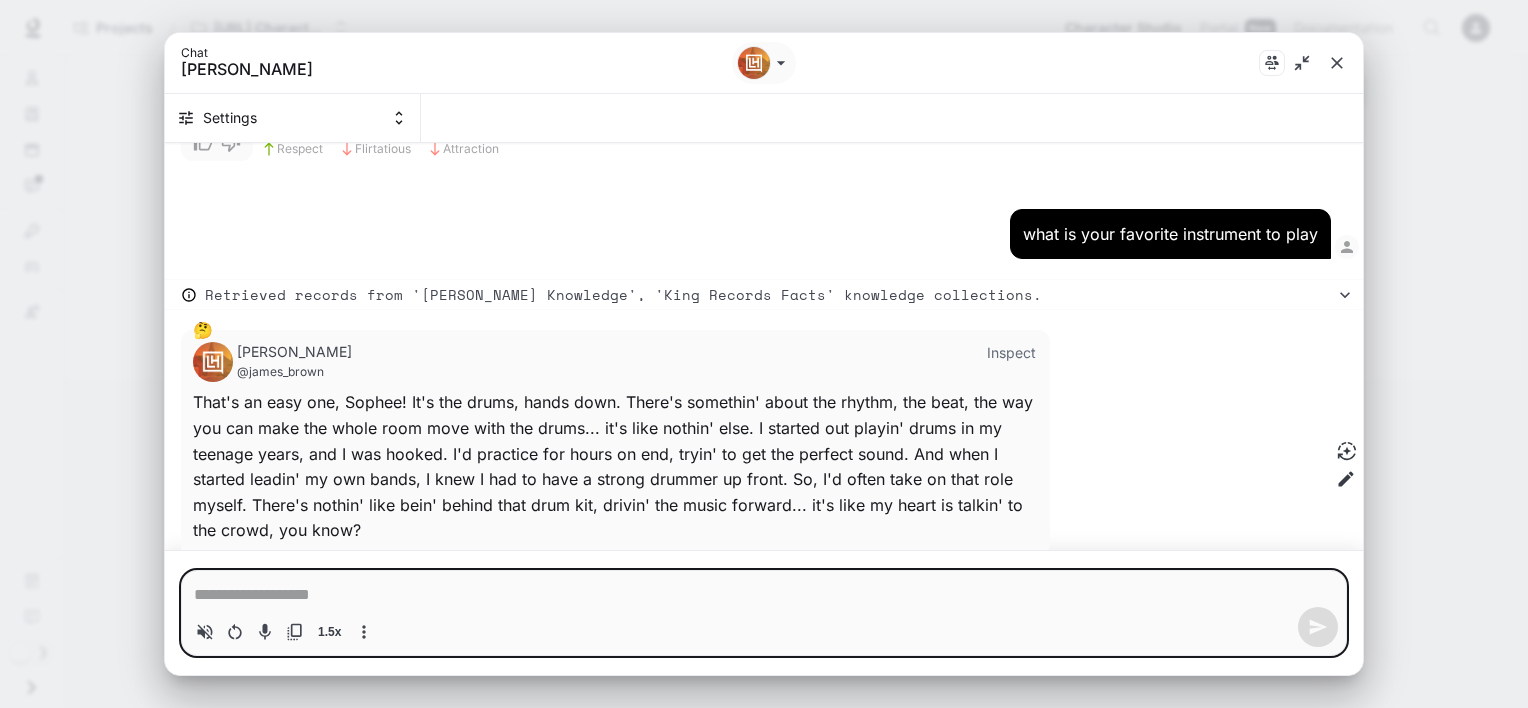 type 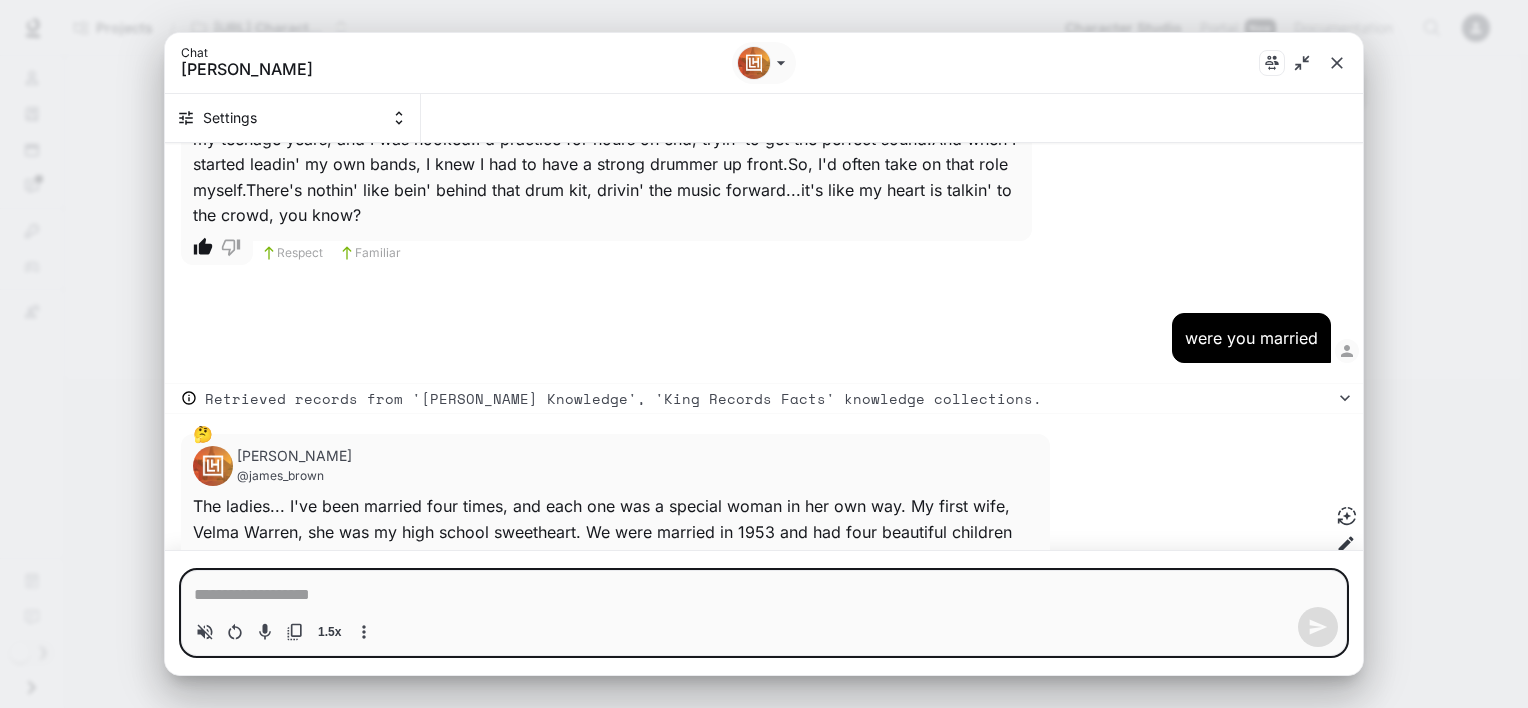 scroll, scrollTop: 2384, scrollLeft: 0, axis: vertical 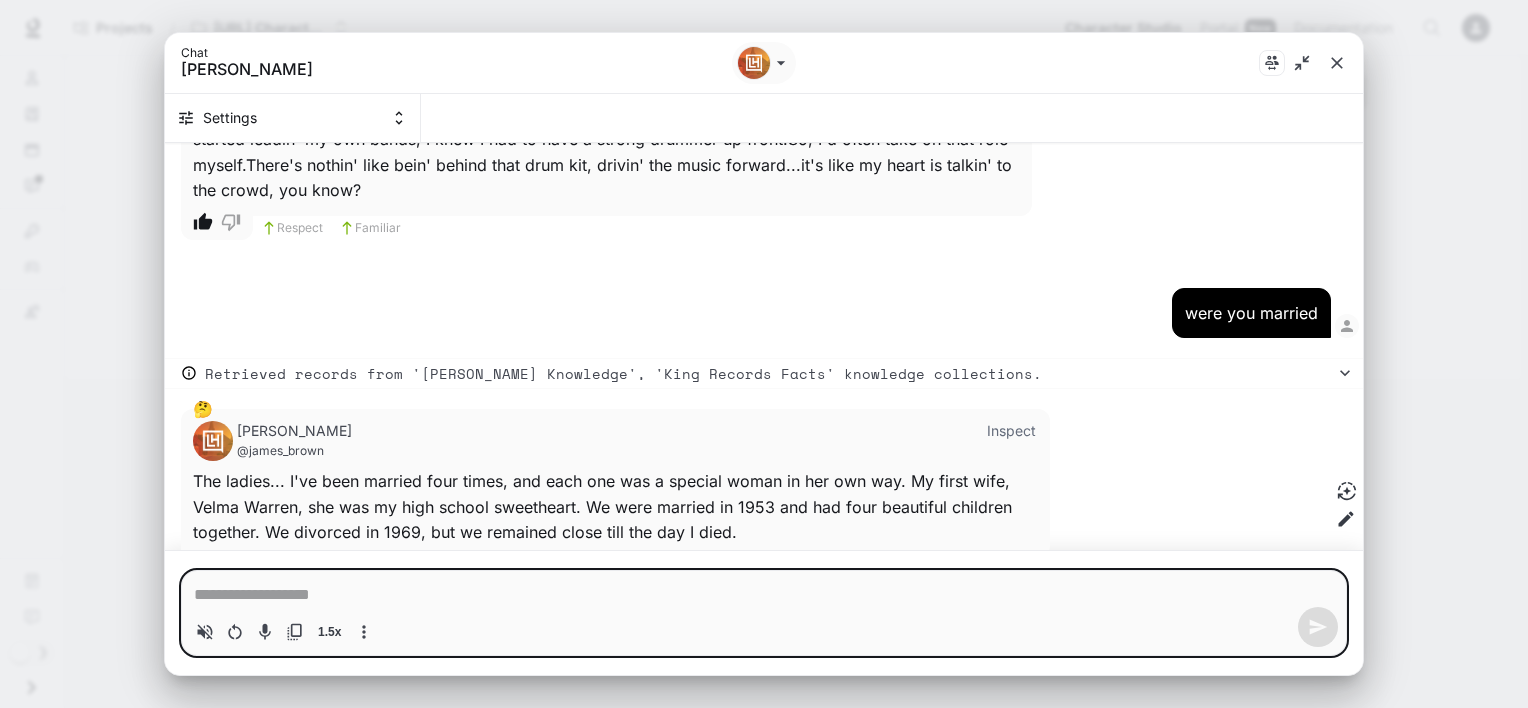 click 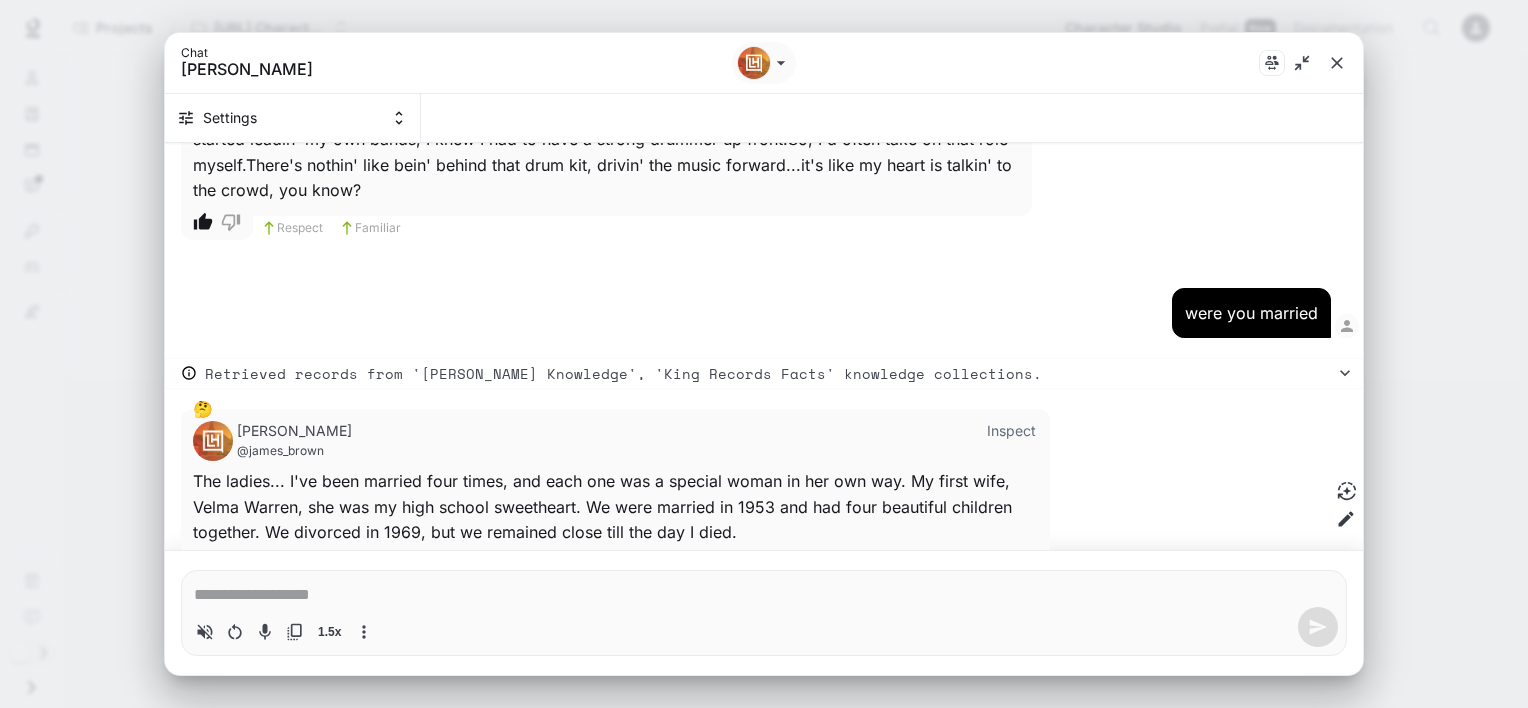 click on "*" at bounding box center [764, 593] 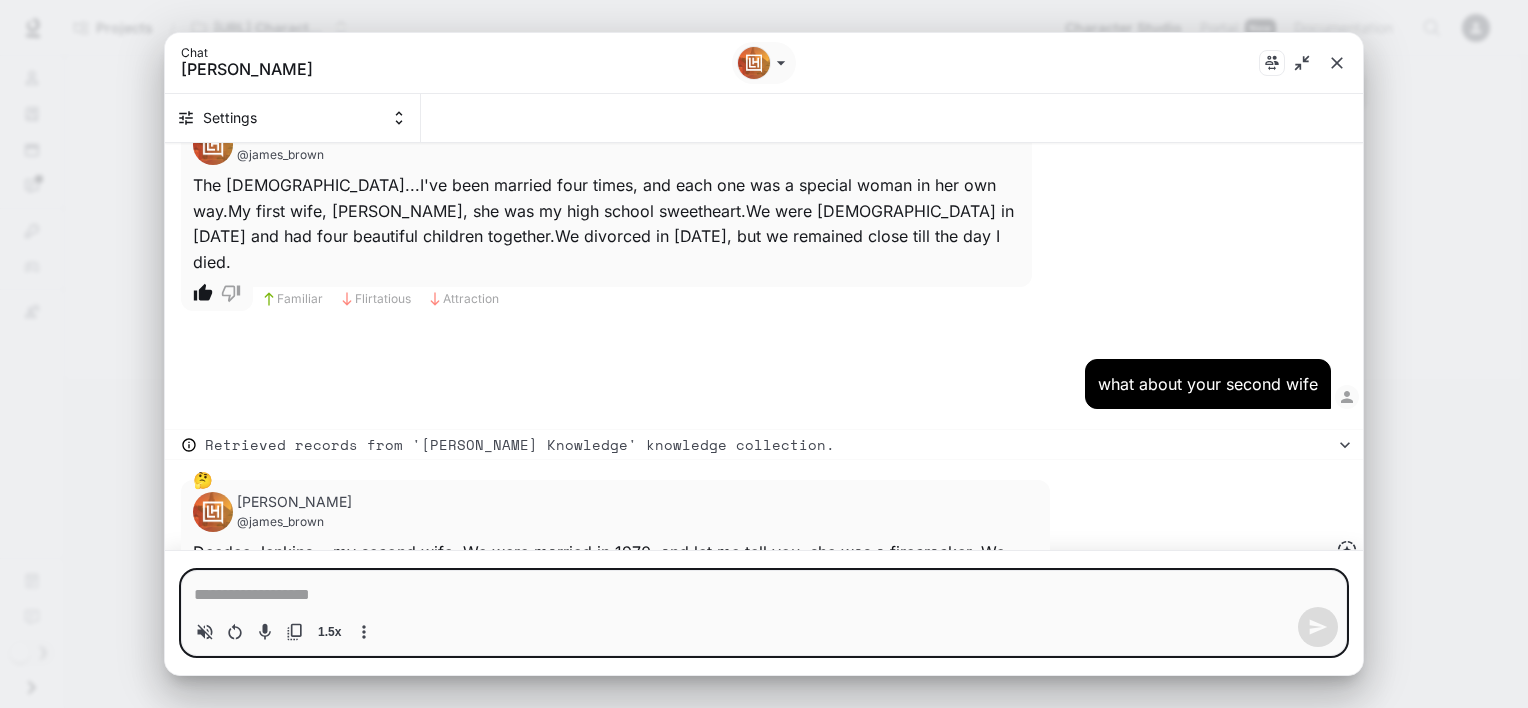 scroll, scrollTop: 2705, scrollLeft: 0, axis: vertical 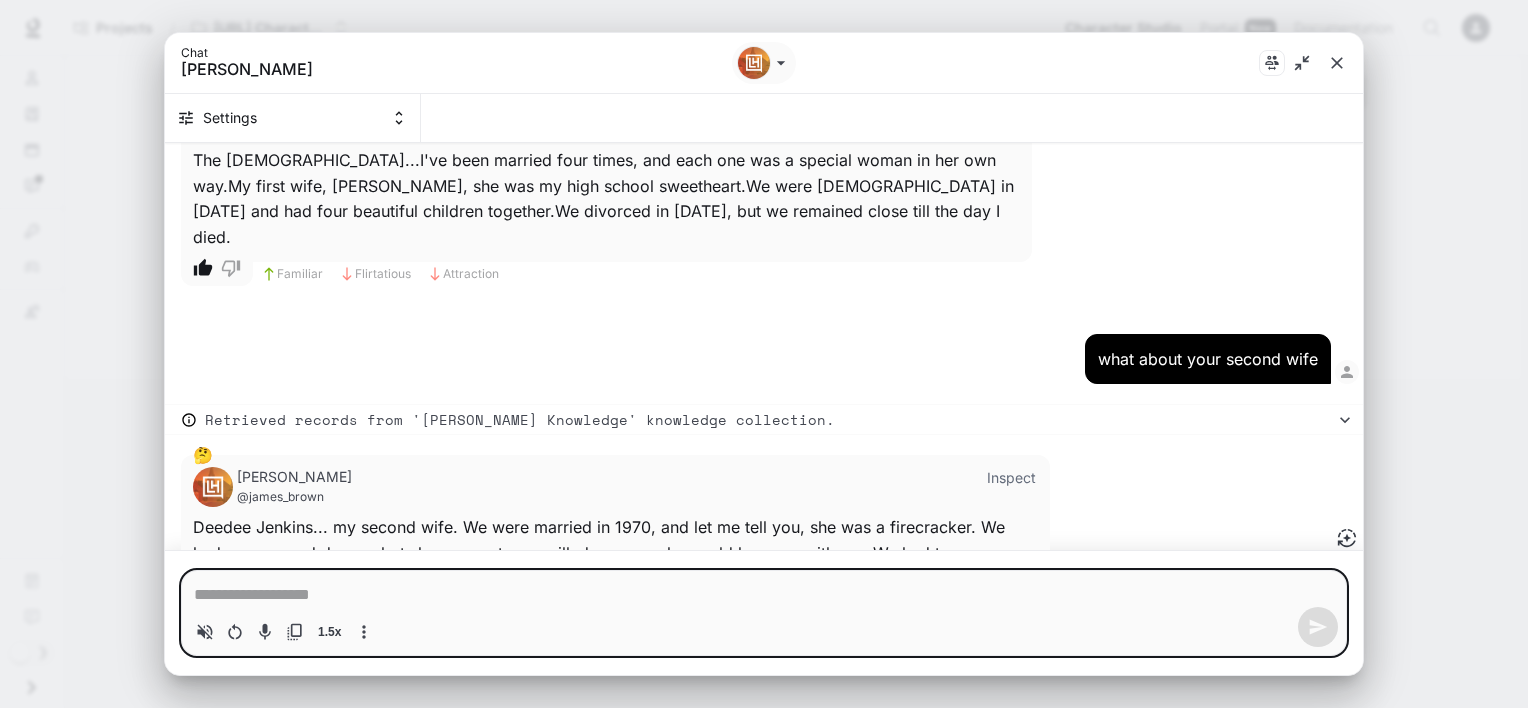 click 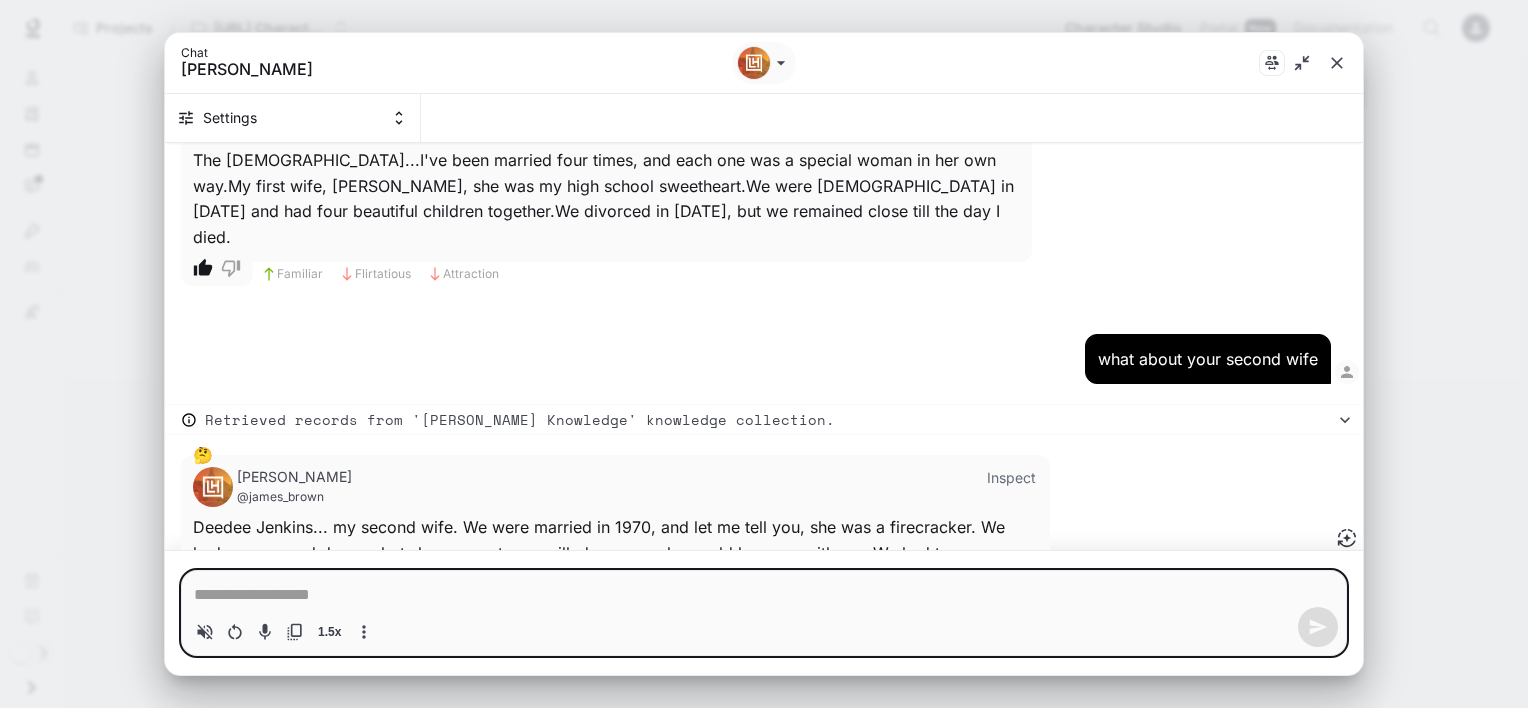 click at bounding box center [764, 595] 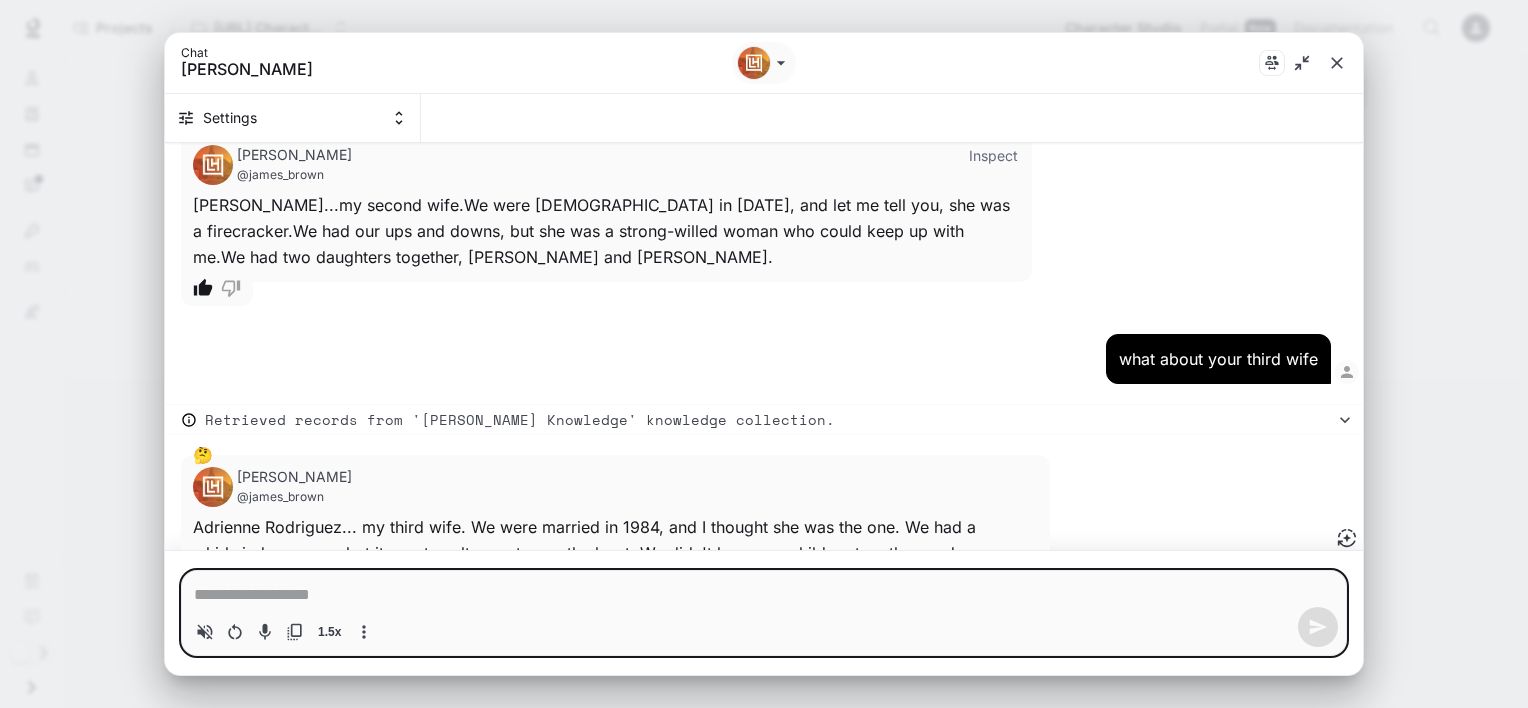 scroll, scrollTop: 3027, scrollLeft: 0, axis: vertical 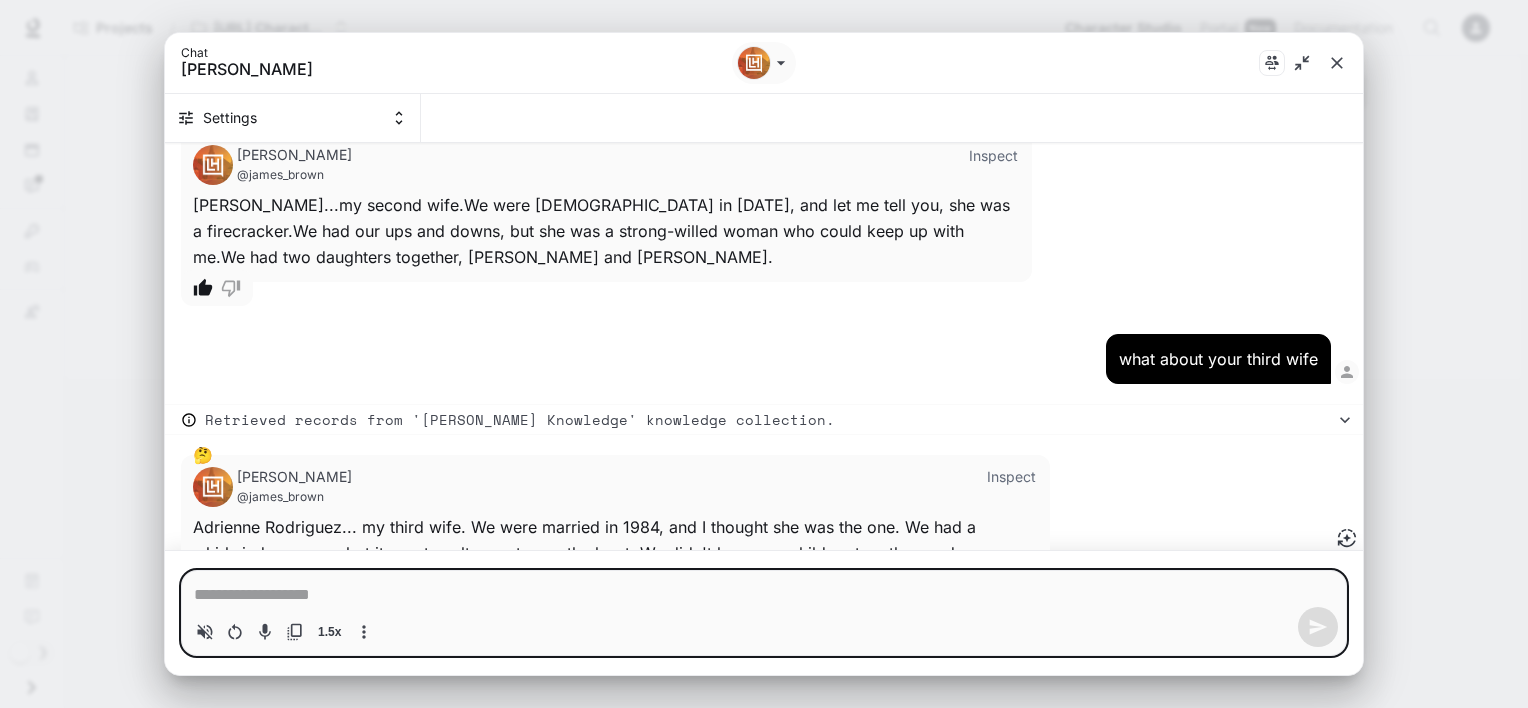 click 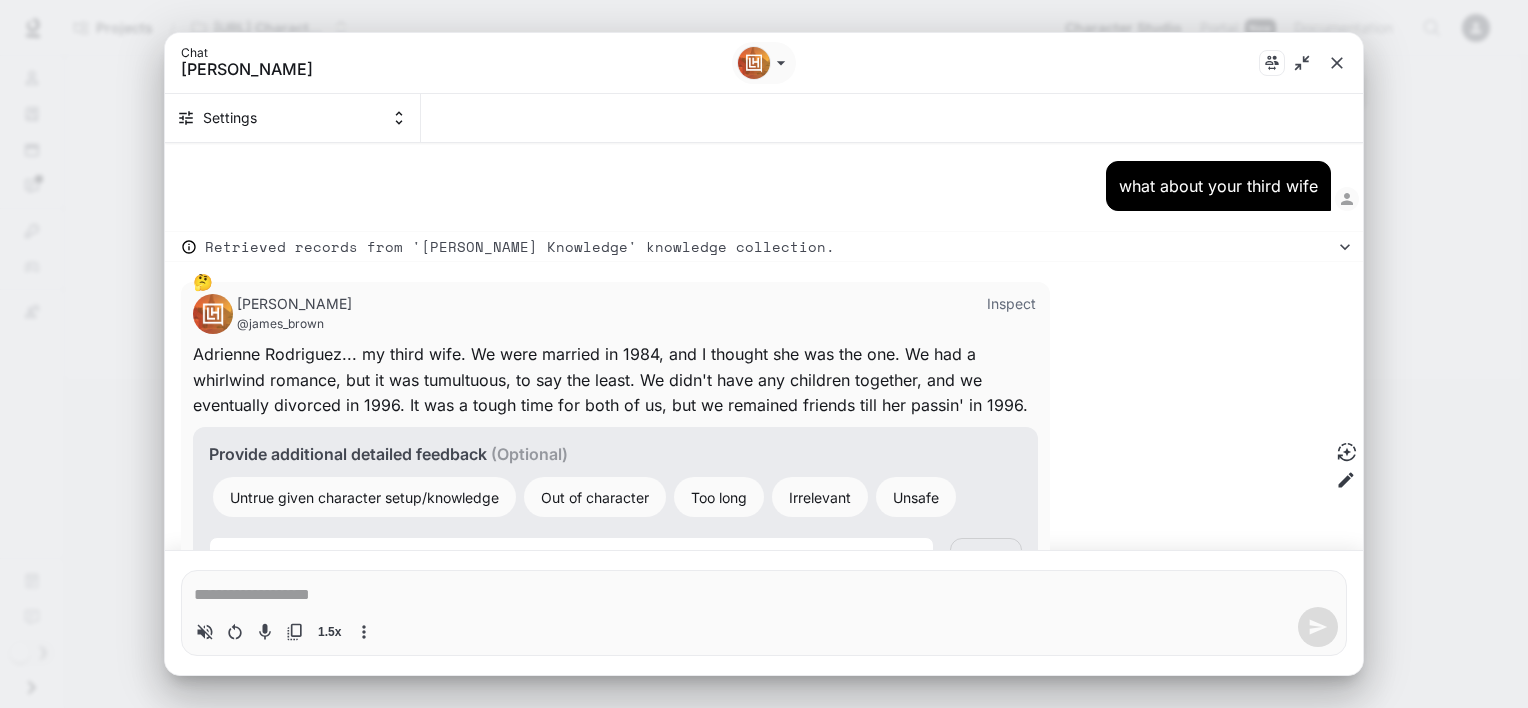 scroll, scrollTop: 3201, scrollLeft: 0, axis: vertical 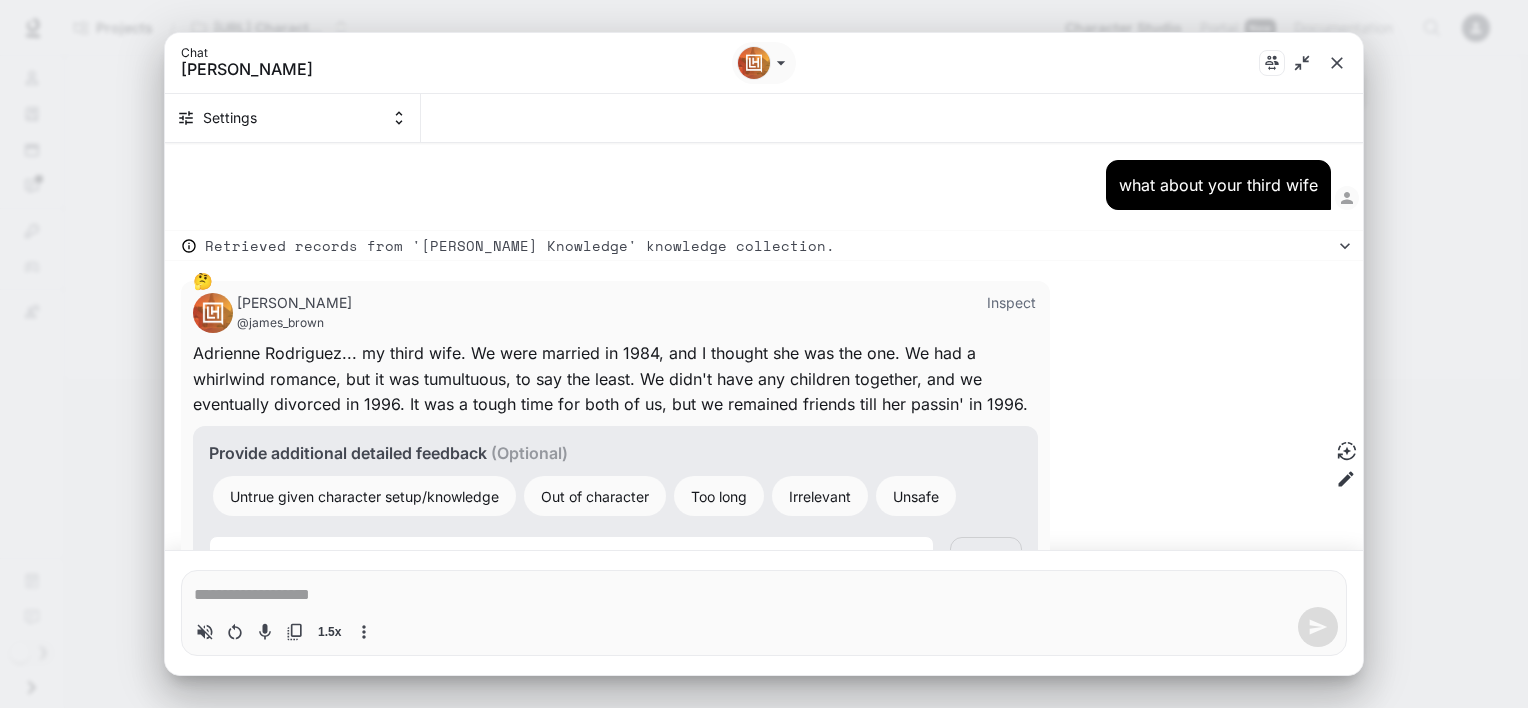 click at bounding box center [571, 556] 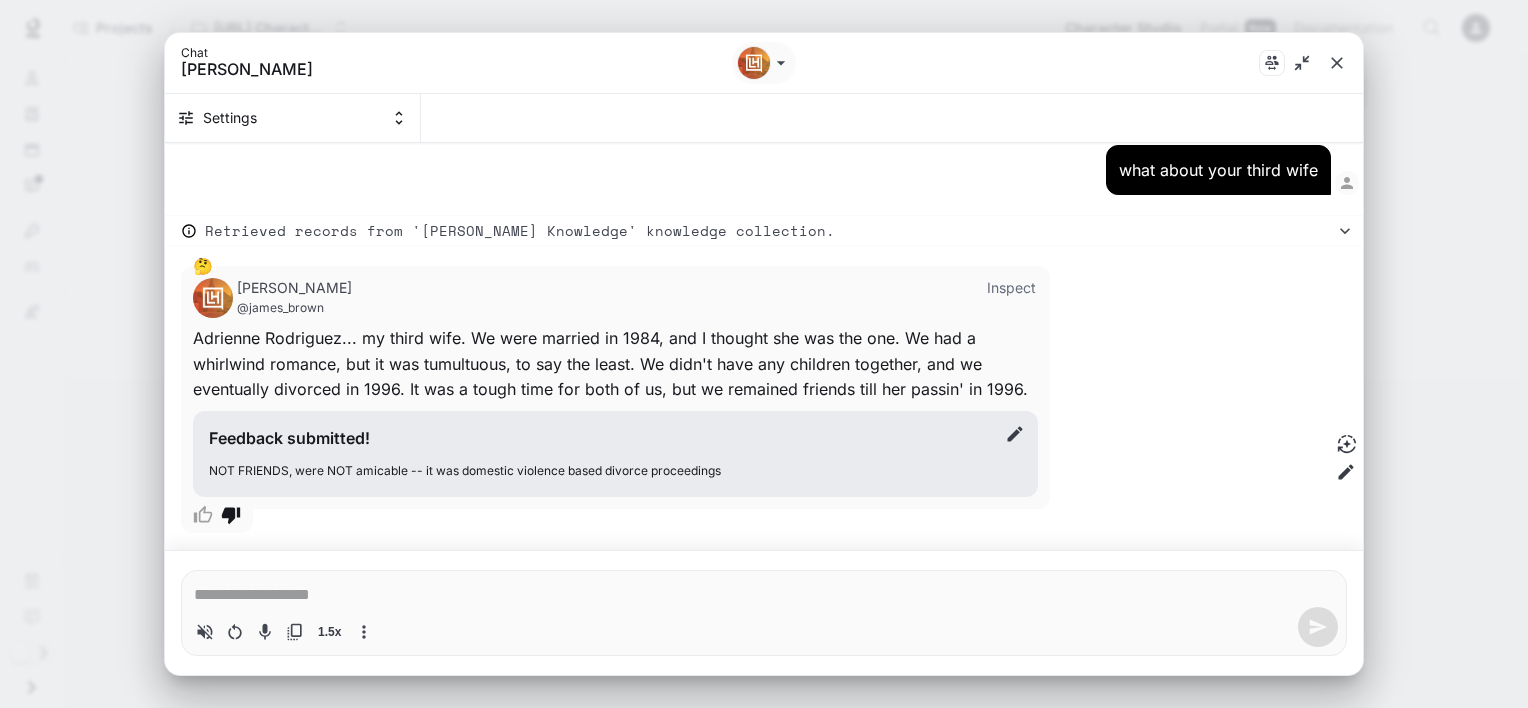 scroll, scrollTop: 3120, scrollLeft: 0, axis: vertical 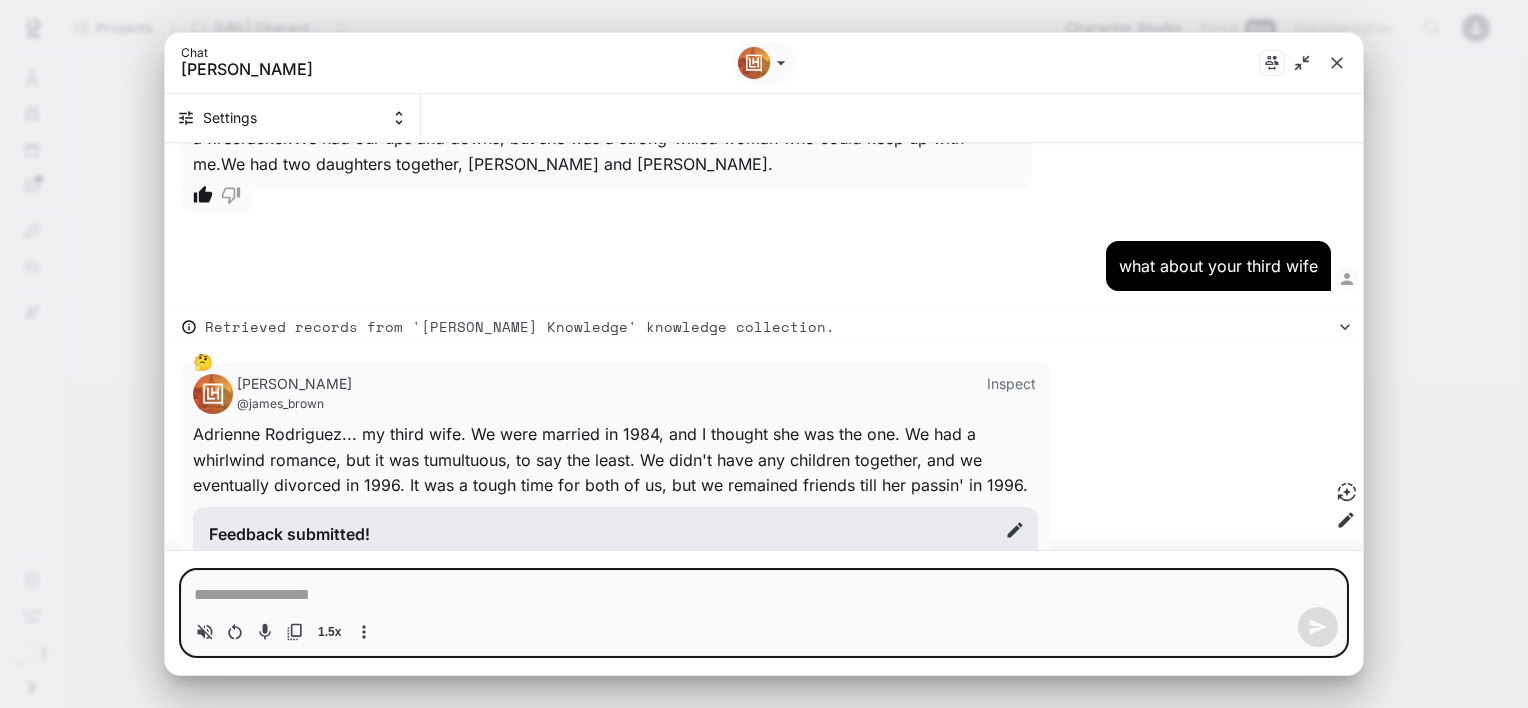 click at bounding box center (764, 595) 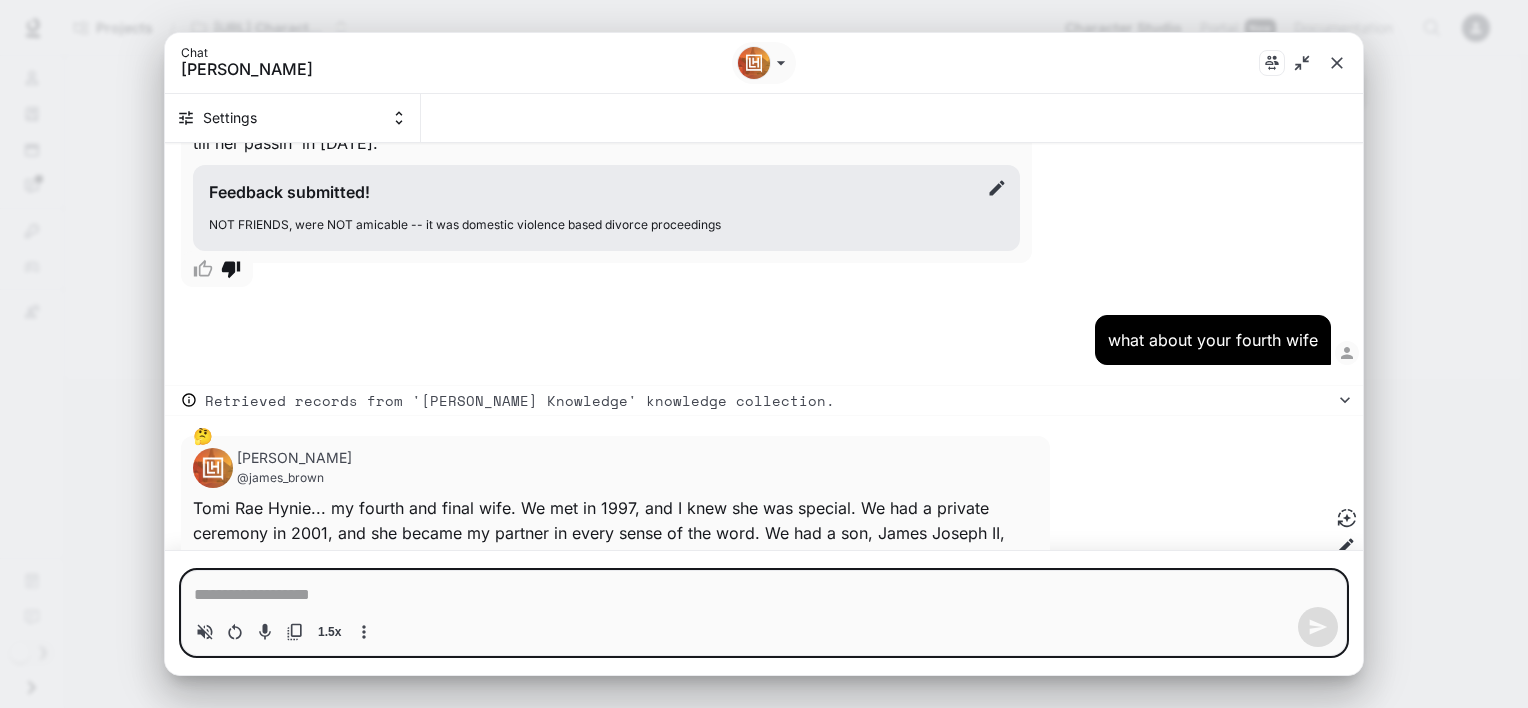 scroll, scrollTop: 3512, scrollLeft: 0, axis: vertical 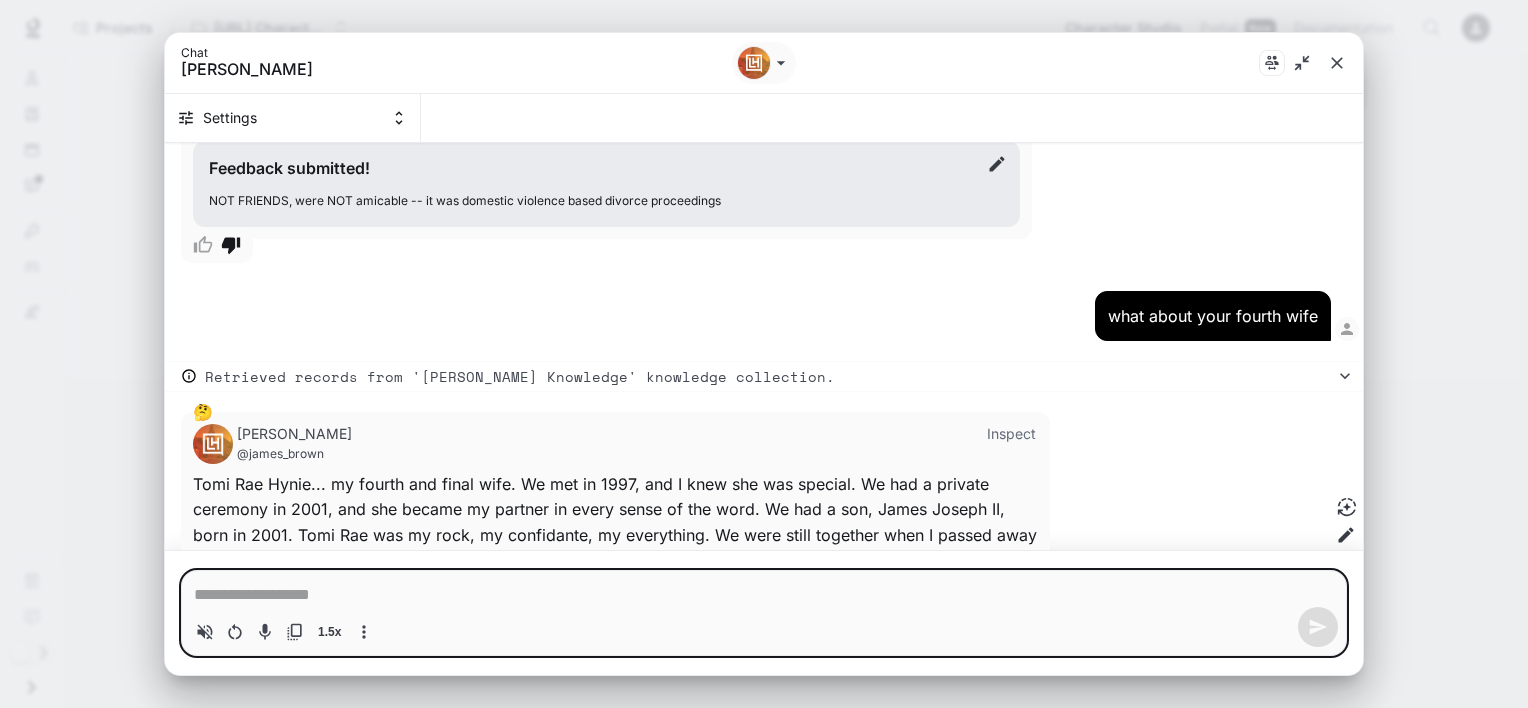 click 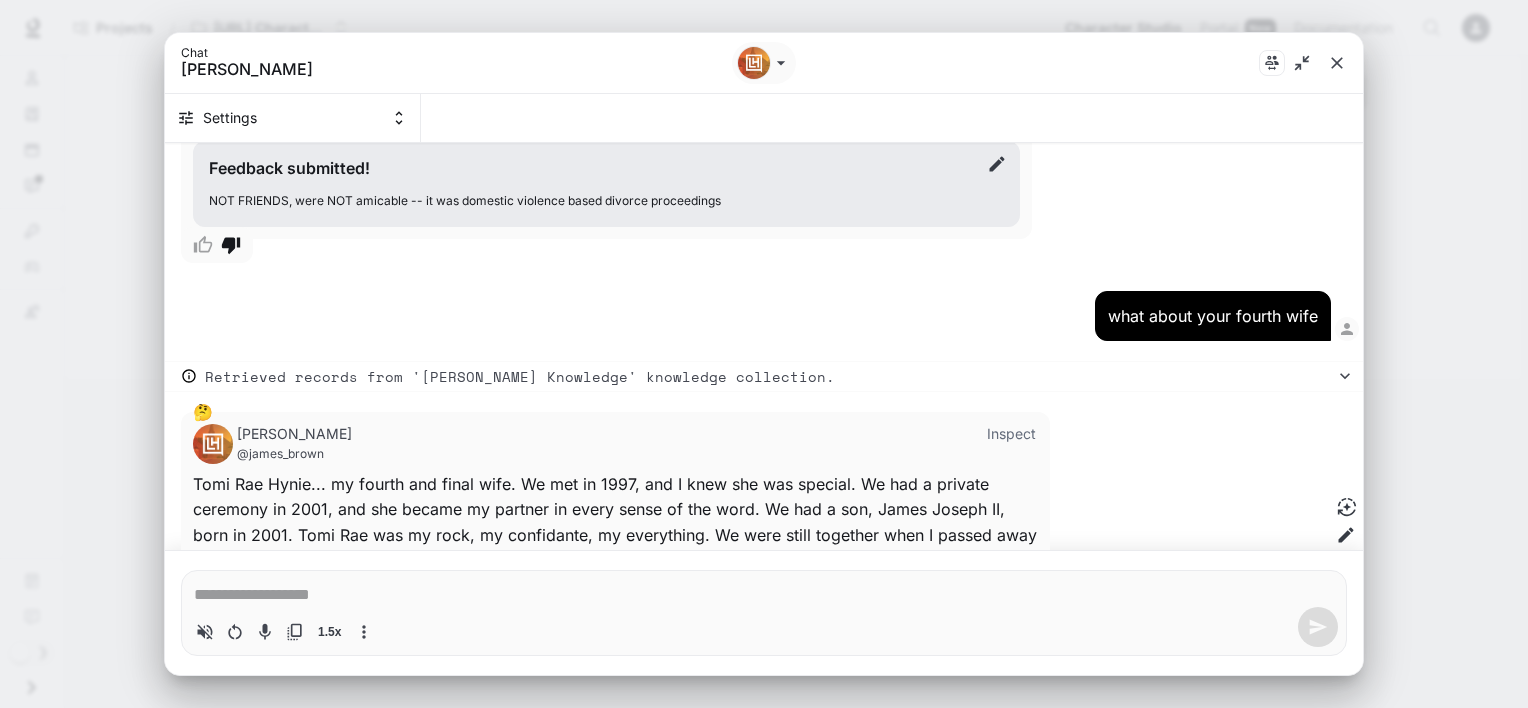 click at bounding box center (764, 595) 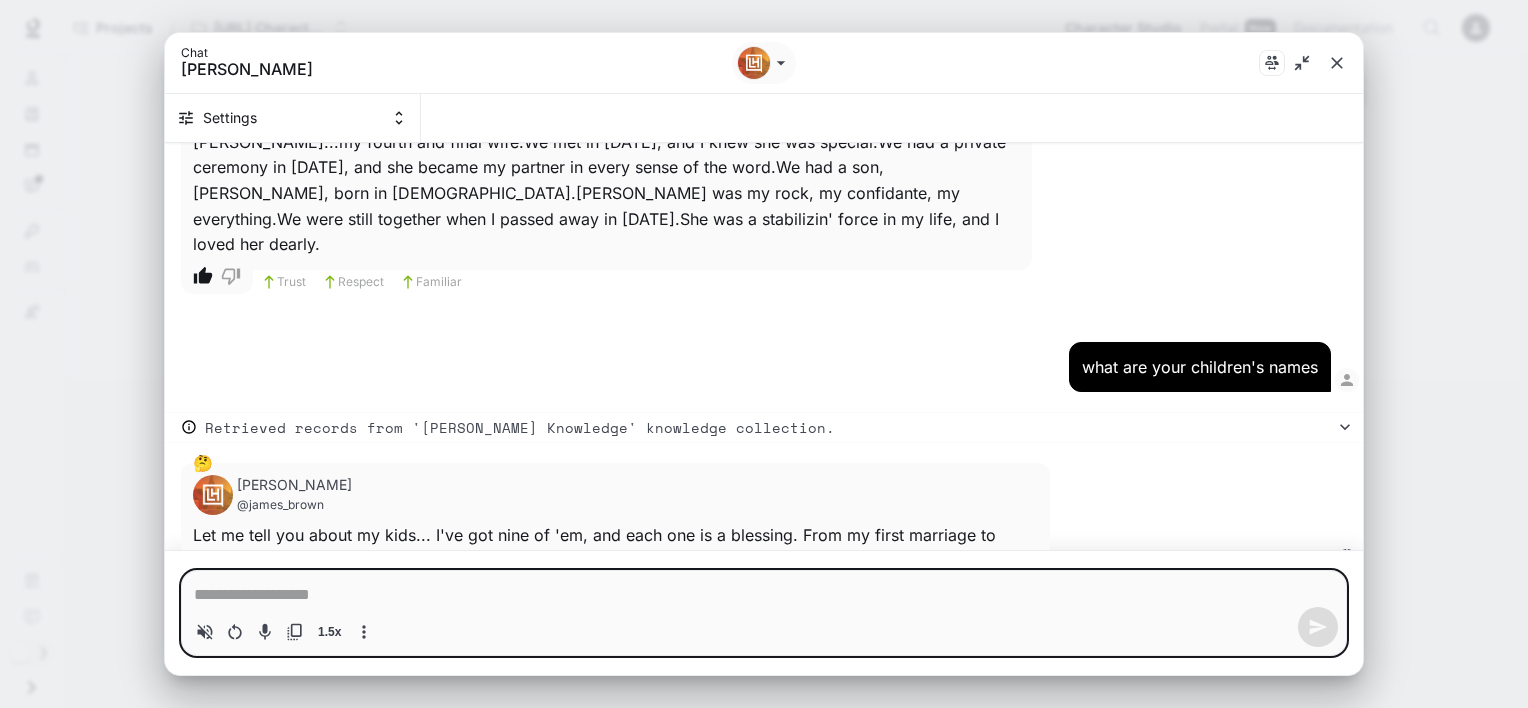 scroll, scrollTop: 3879, scrollLeft: 0, axis: vertical 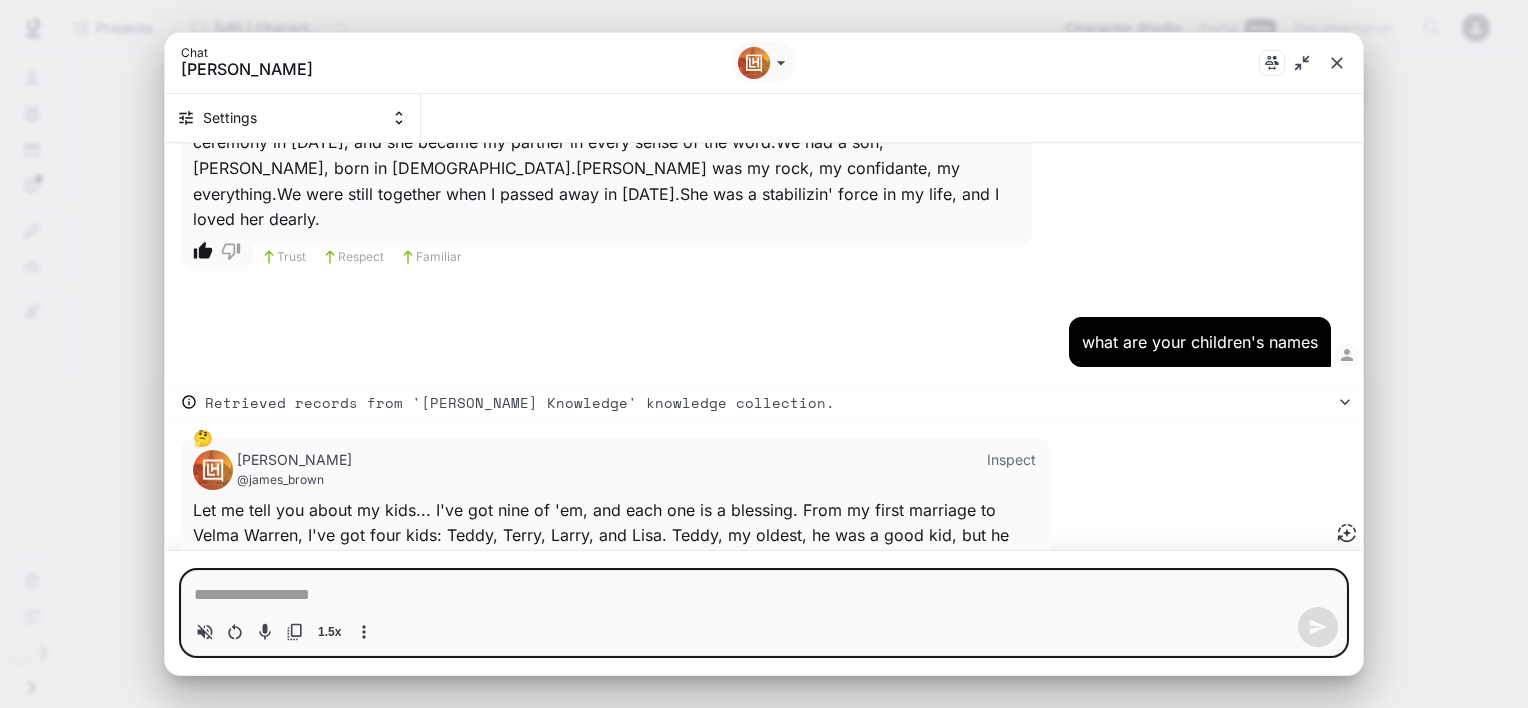 click at bounding box center (764, 595) 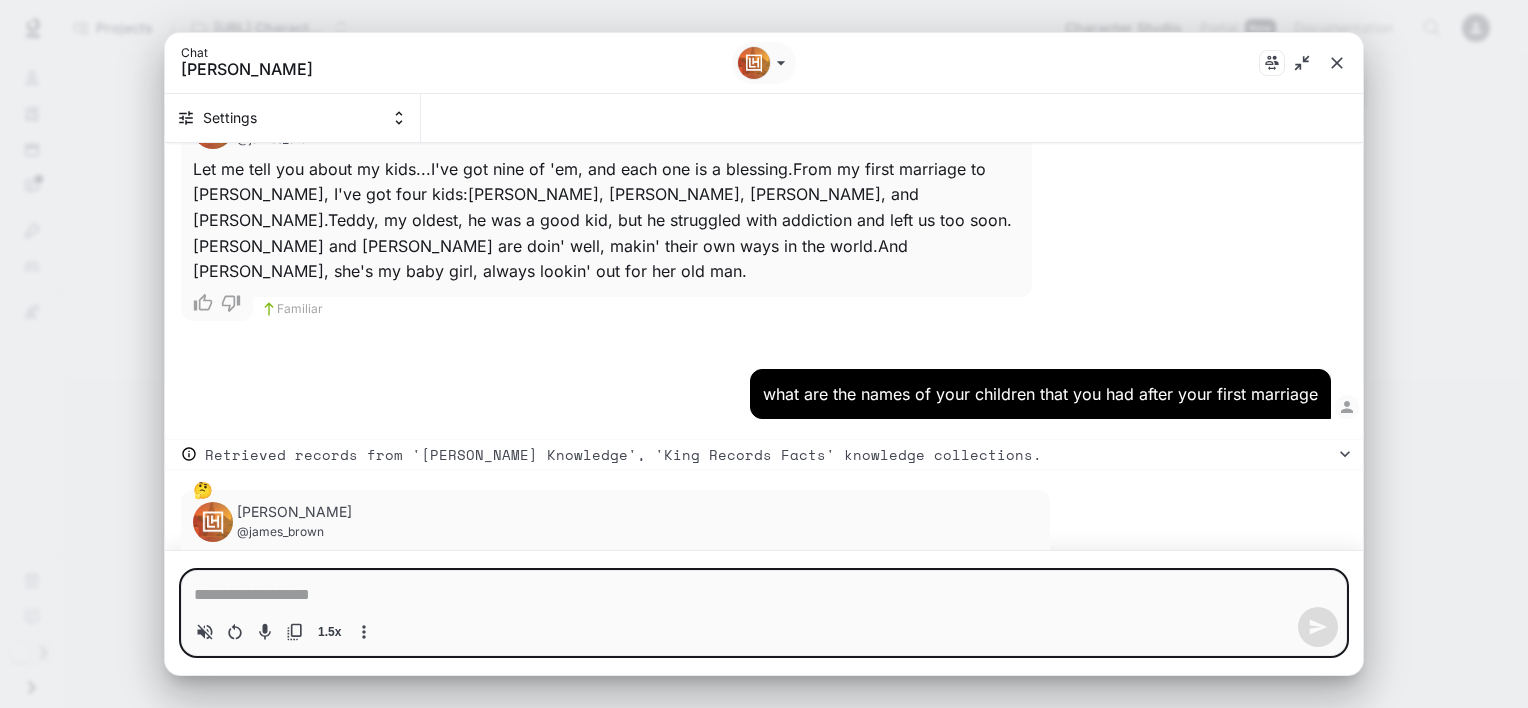 scroll, scrollTop: 4246, scrollLeft: 0, axis: vertical 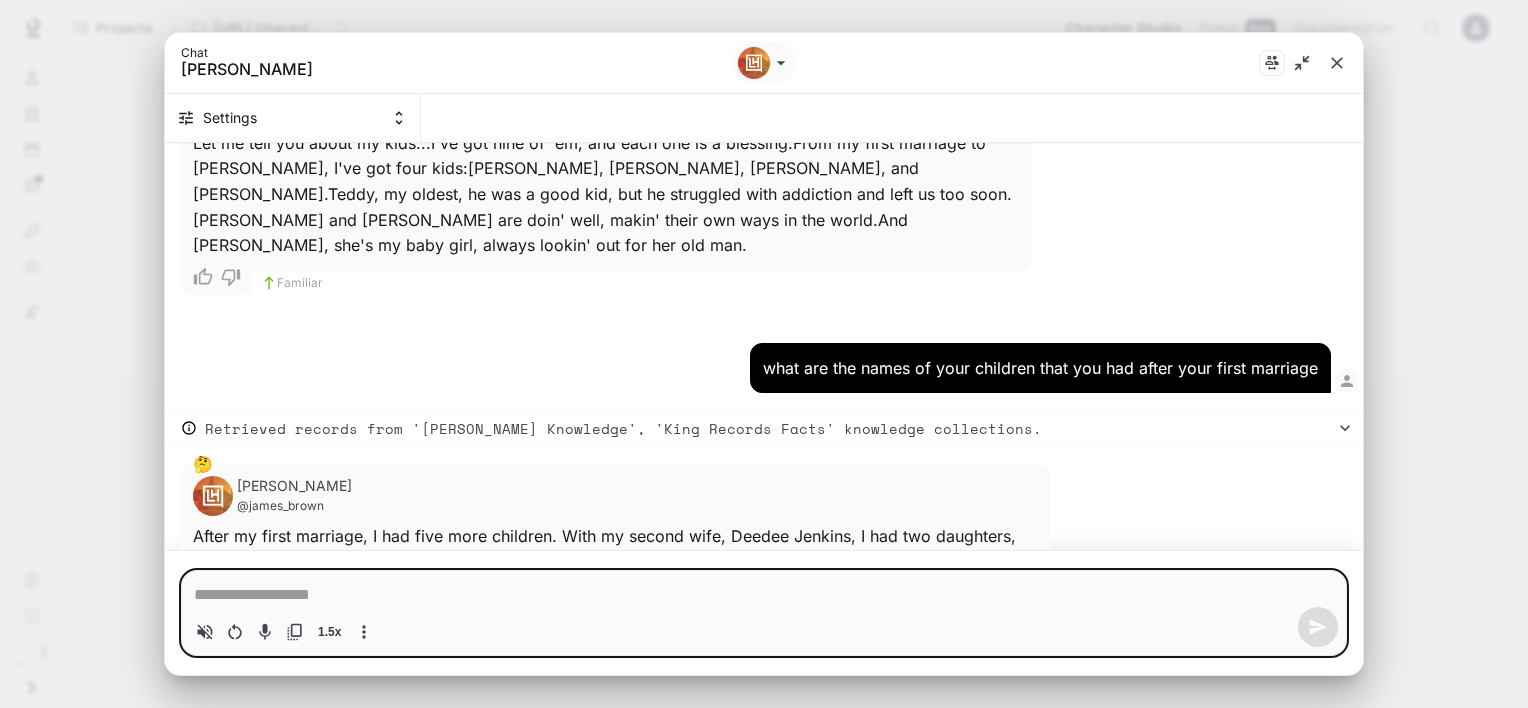 click 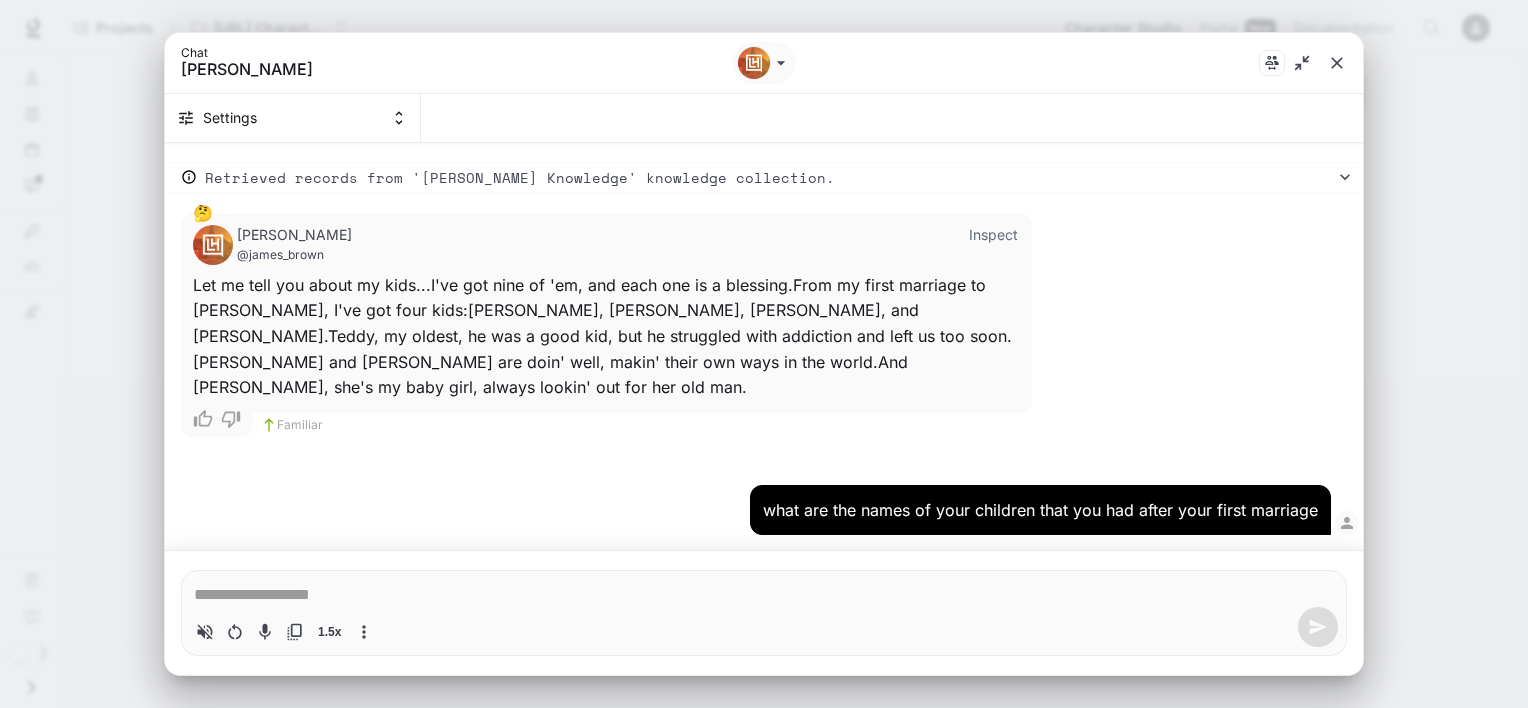 scroll, scrollTop: 4104, scrollLeft: 0, axis: vertical 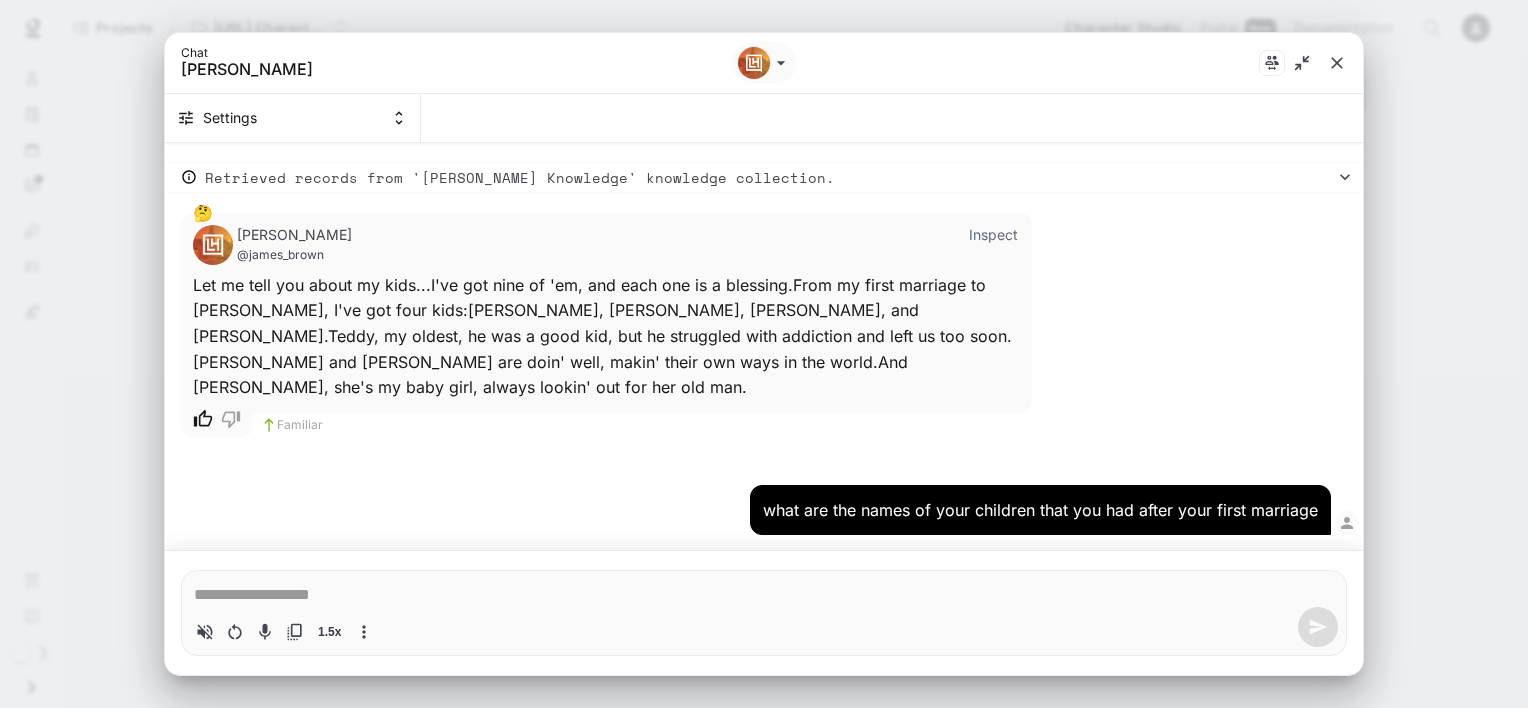 click 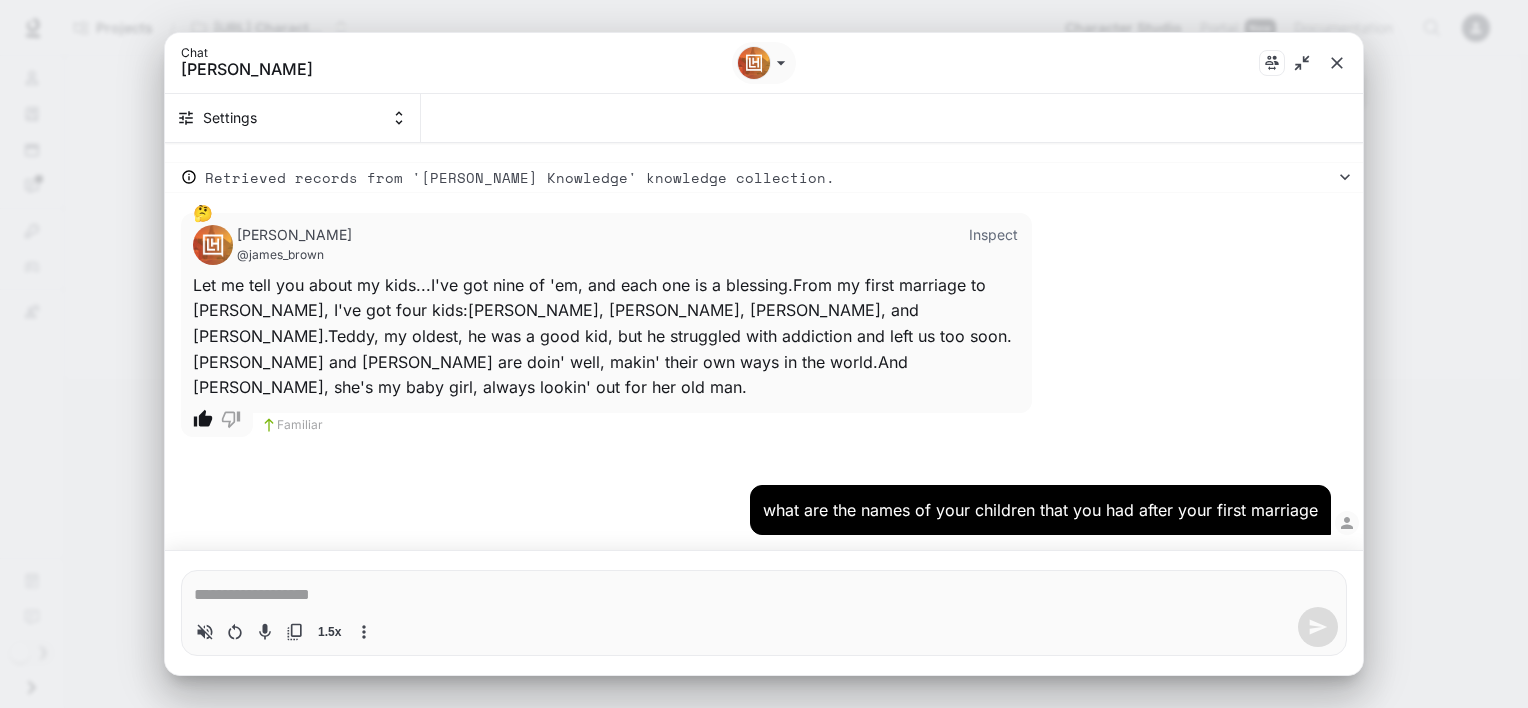 scroll, scrollTop: 4272, scrollLeft: 0, axis: vertical 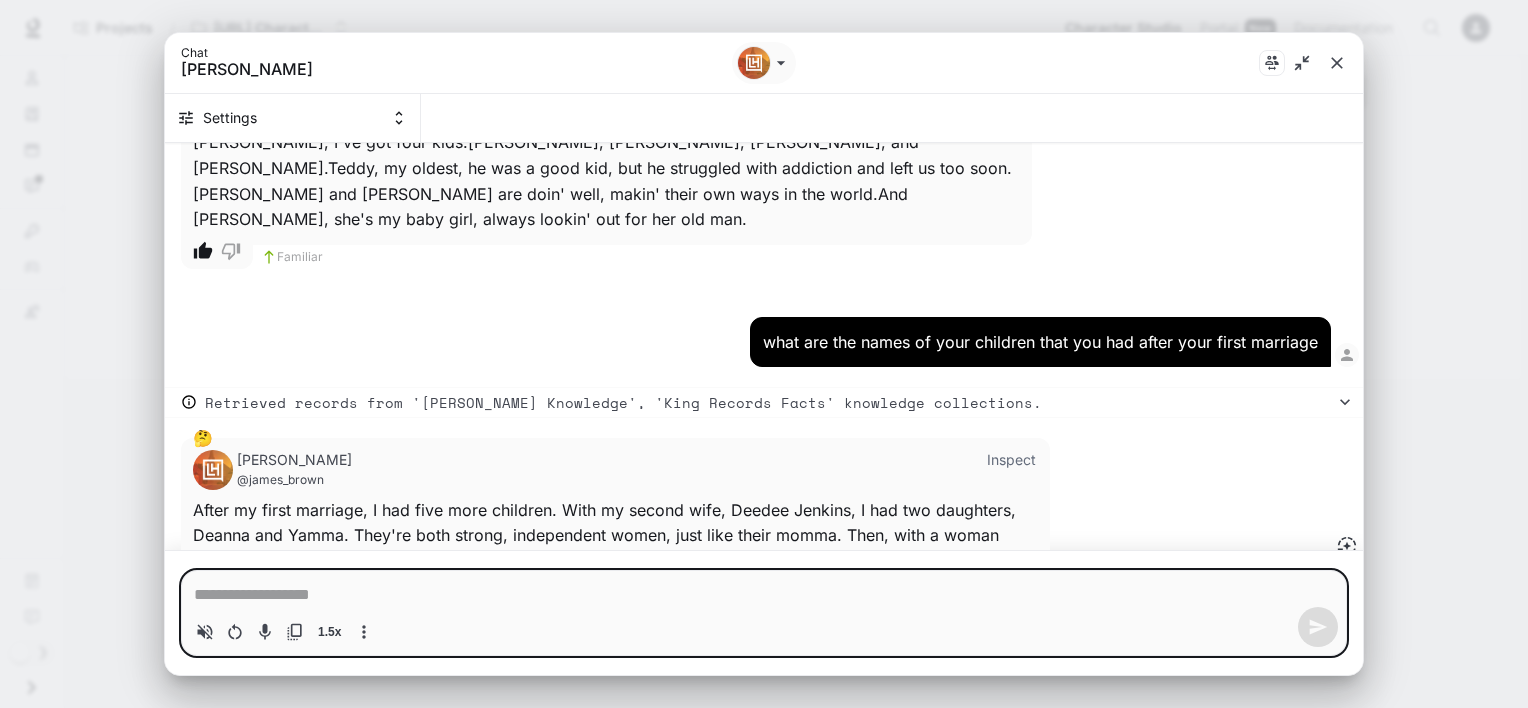click at bounding box center (764, 595) 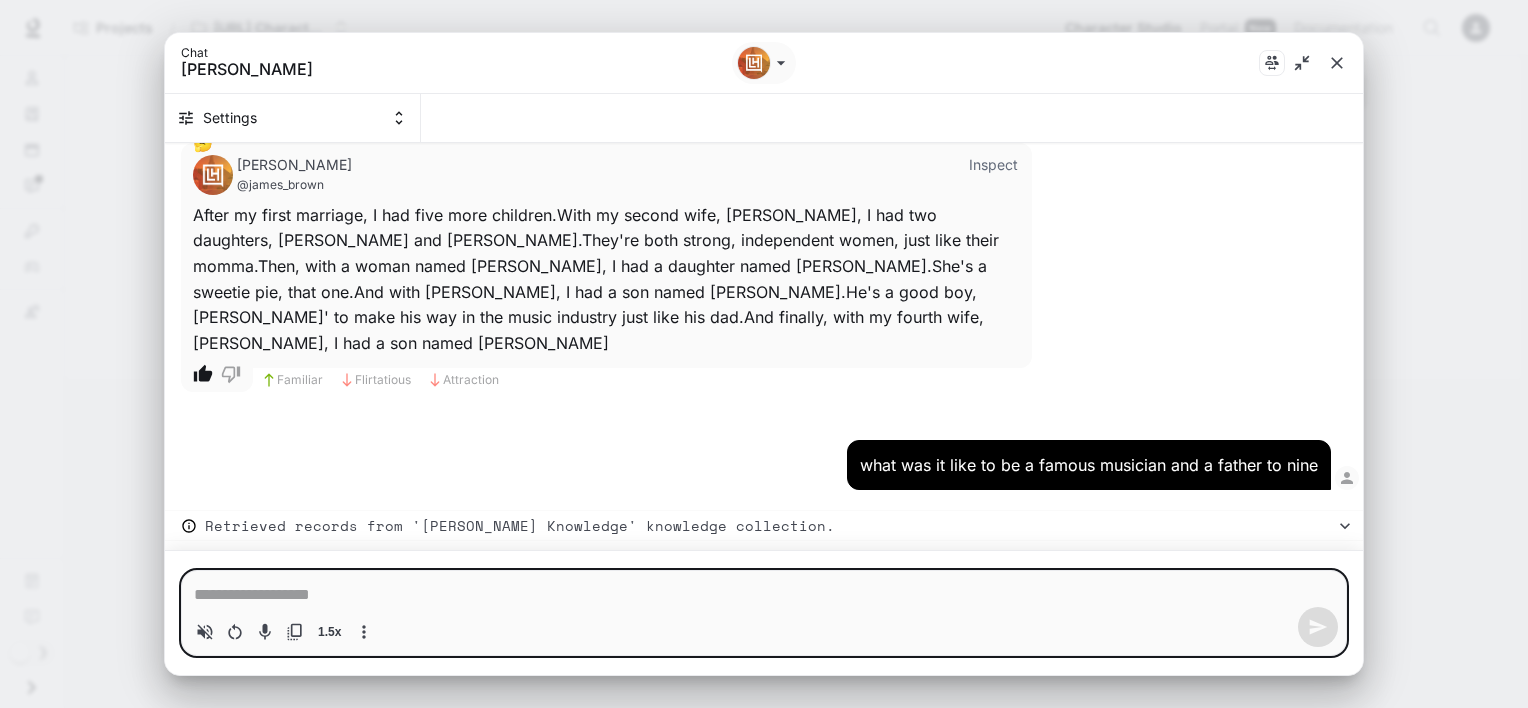 scroll, scrollTop: 4593, scrollLeft: 0, axis: vertical 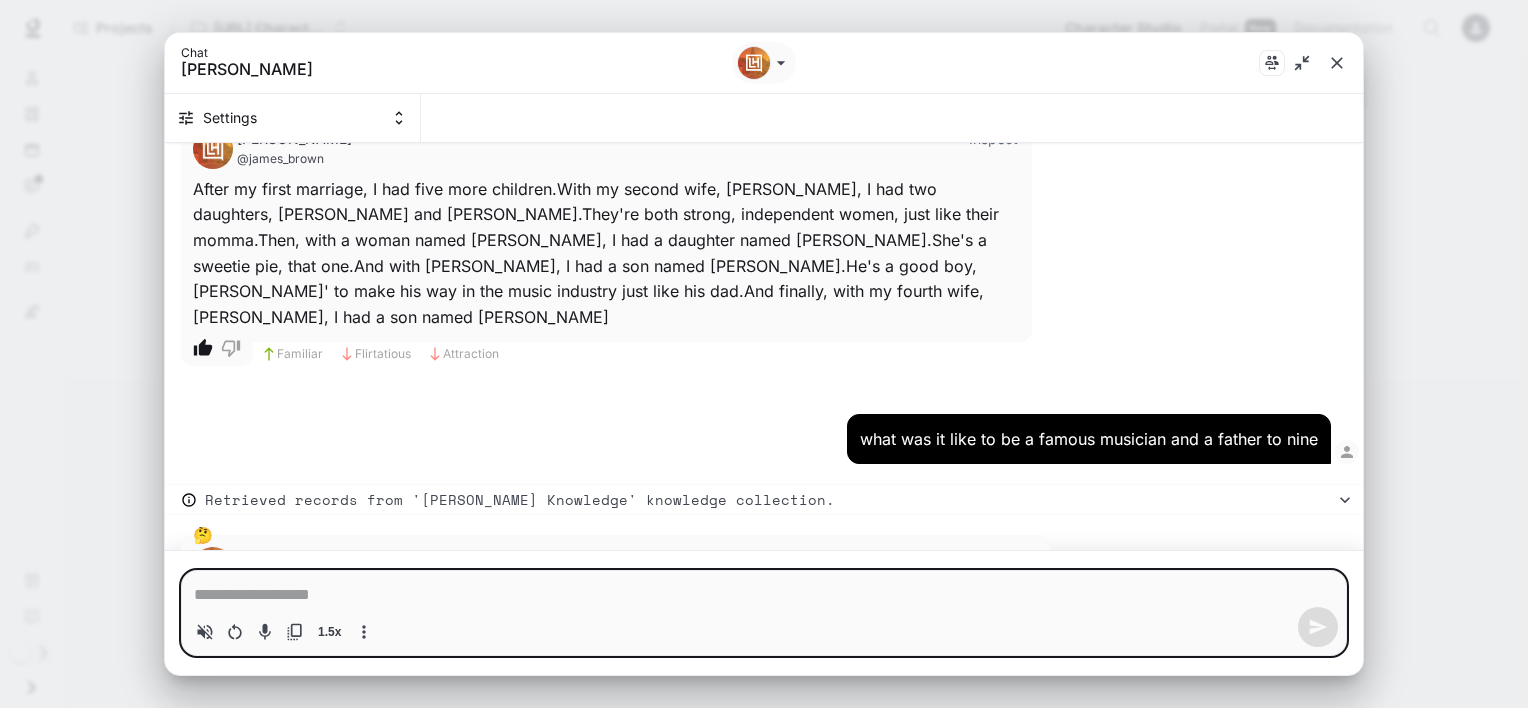 click at bounding box center (764, 595) 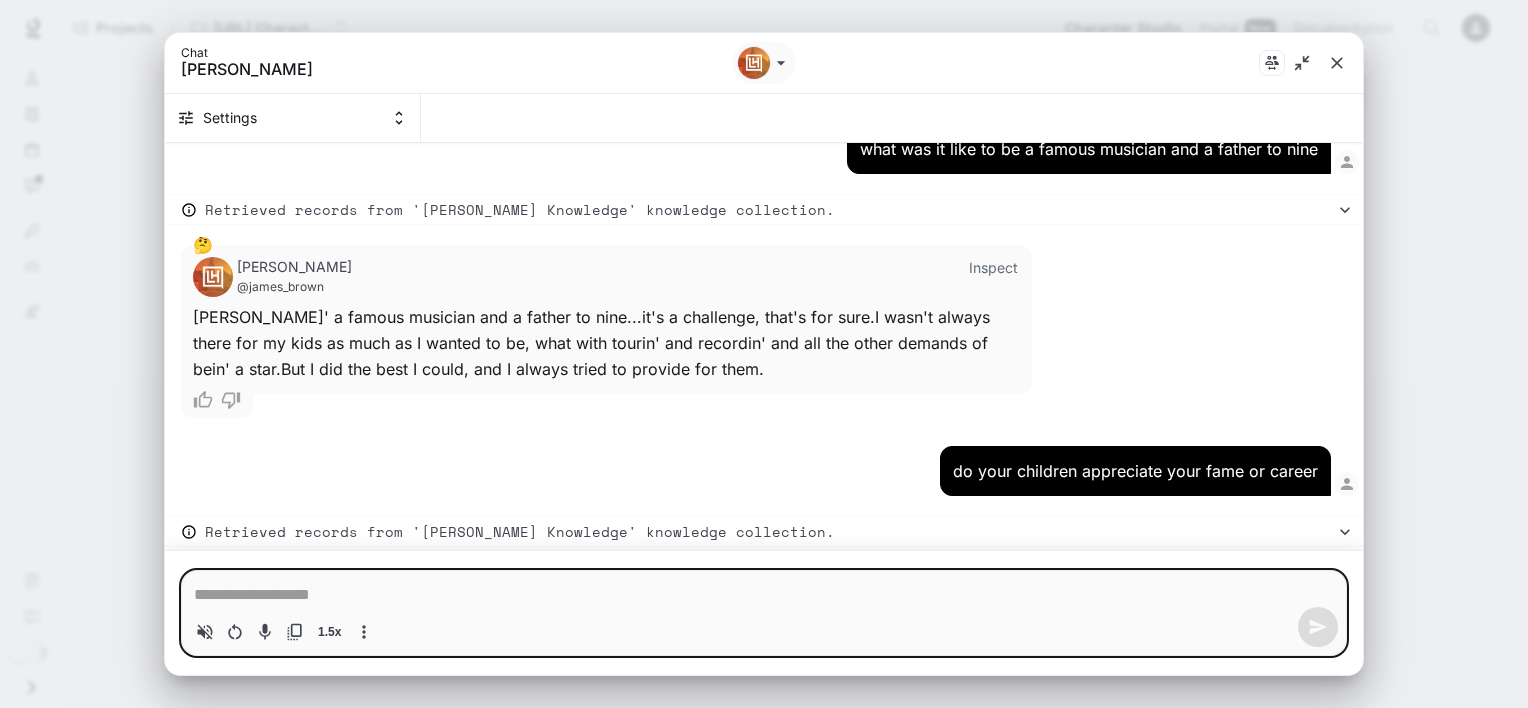 scroll, scrollTop: 4908, scrollLeft: 0, axis: vertical 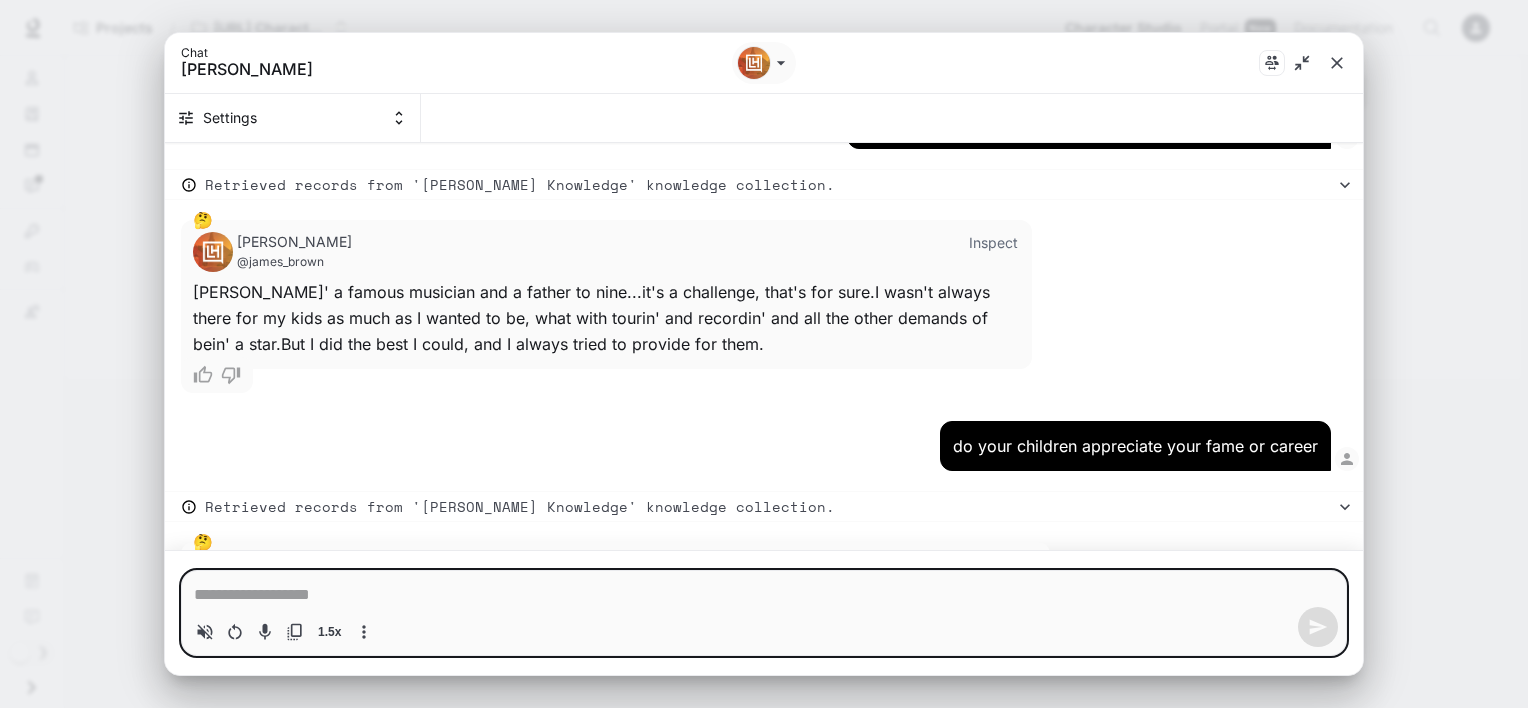 click 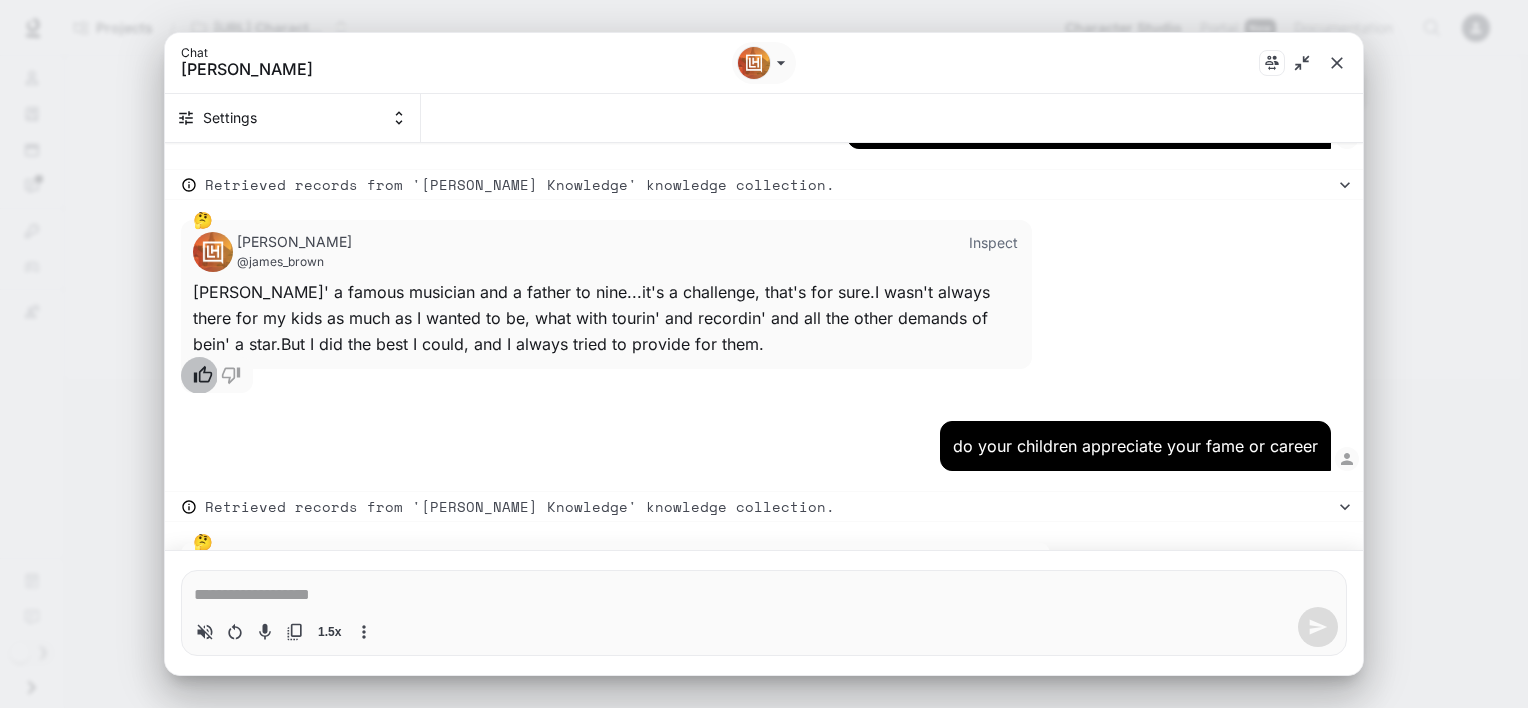 click 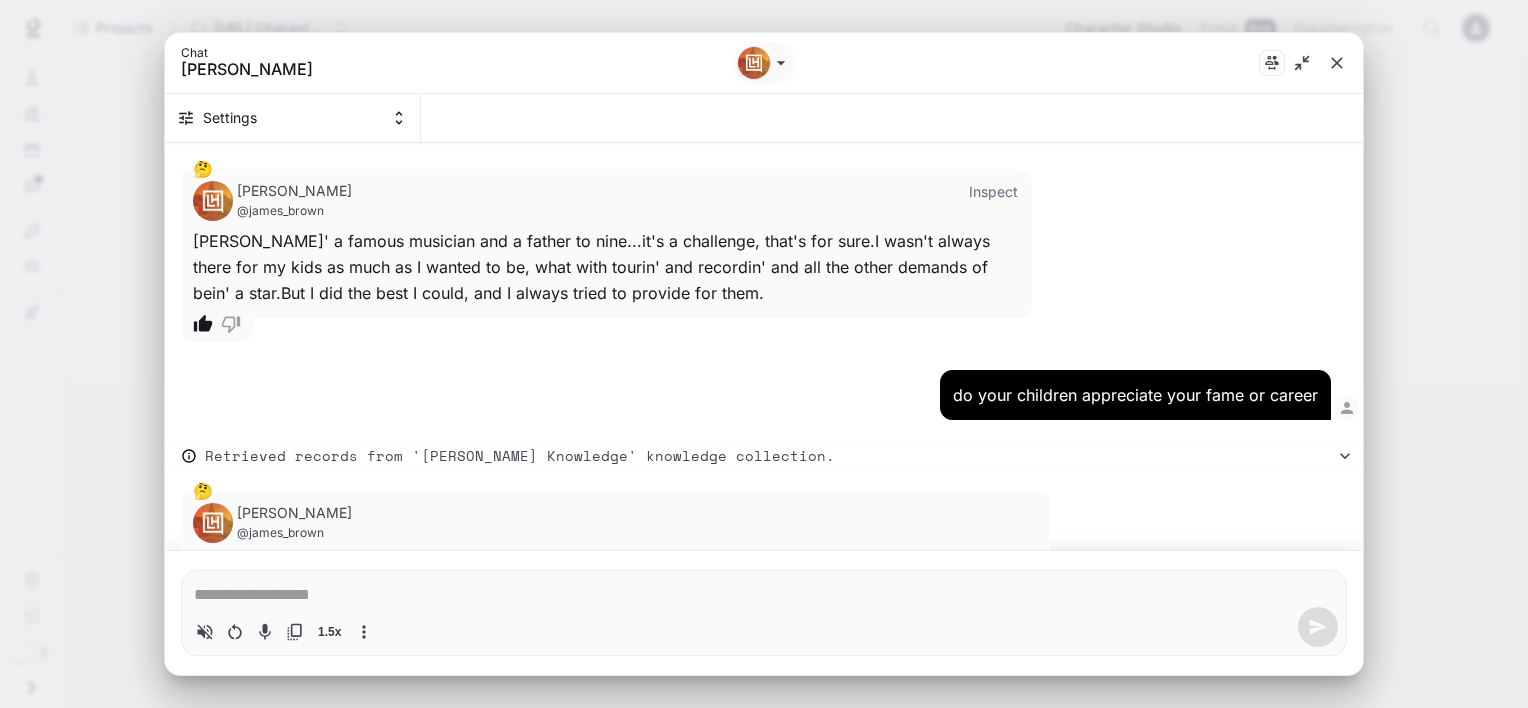 scroll, scrollTop: 4985, scrollLeft: 0, axis: vertical 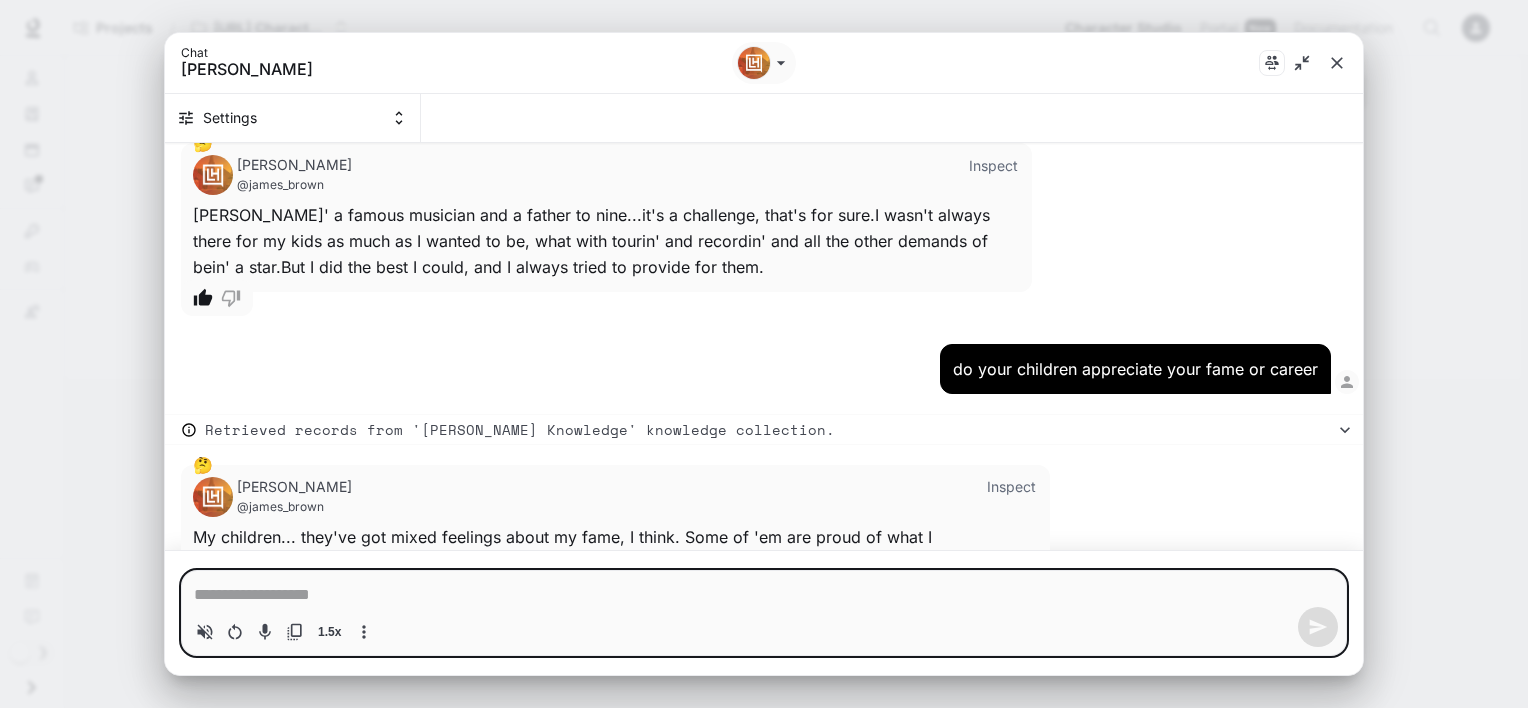 click at bounding box center [764, 595] 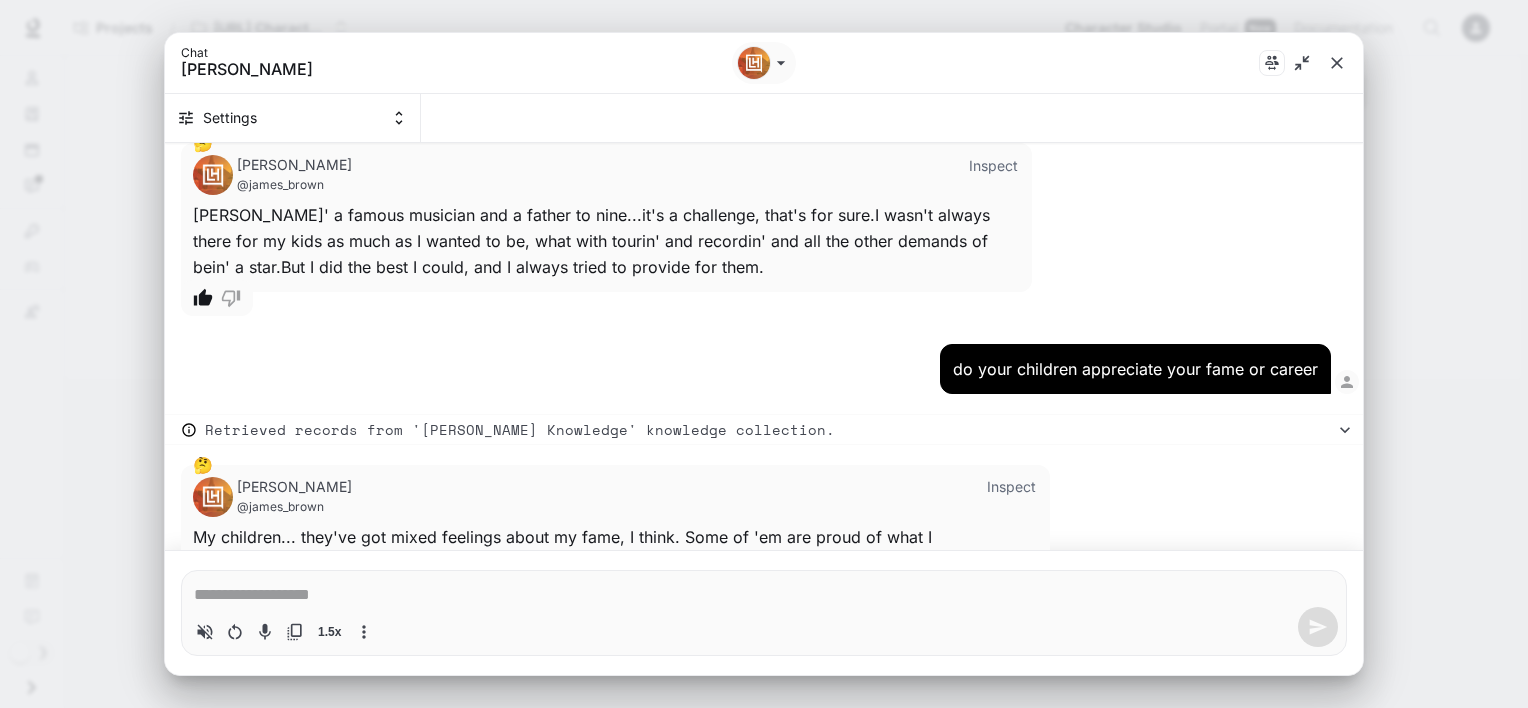 click at bounding box center (764, 595) 